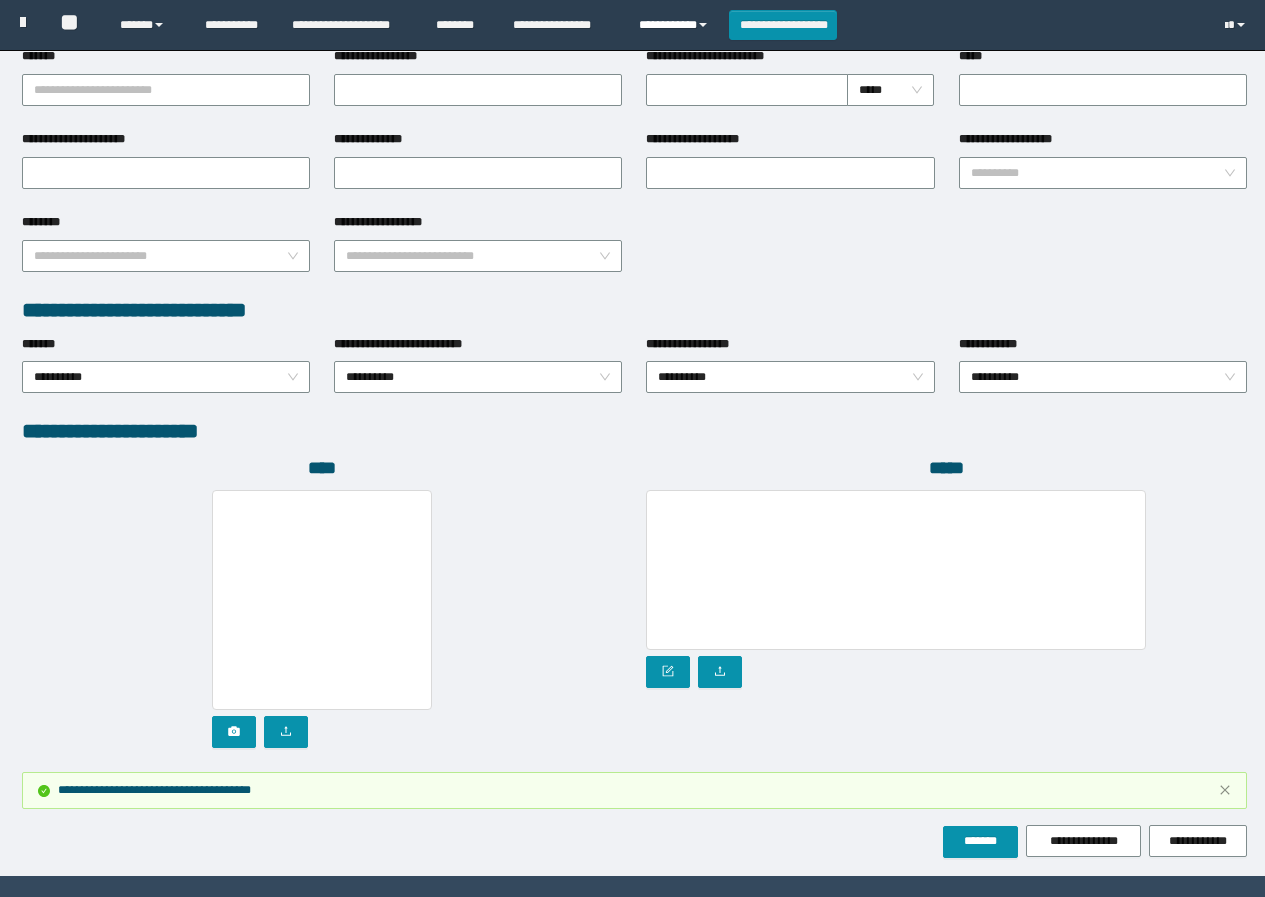 click on "**********" at bounding box center [676, 25] 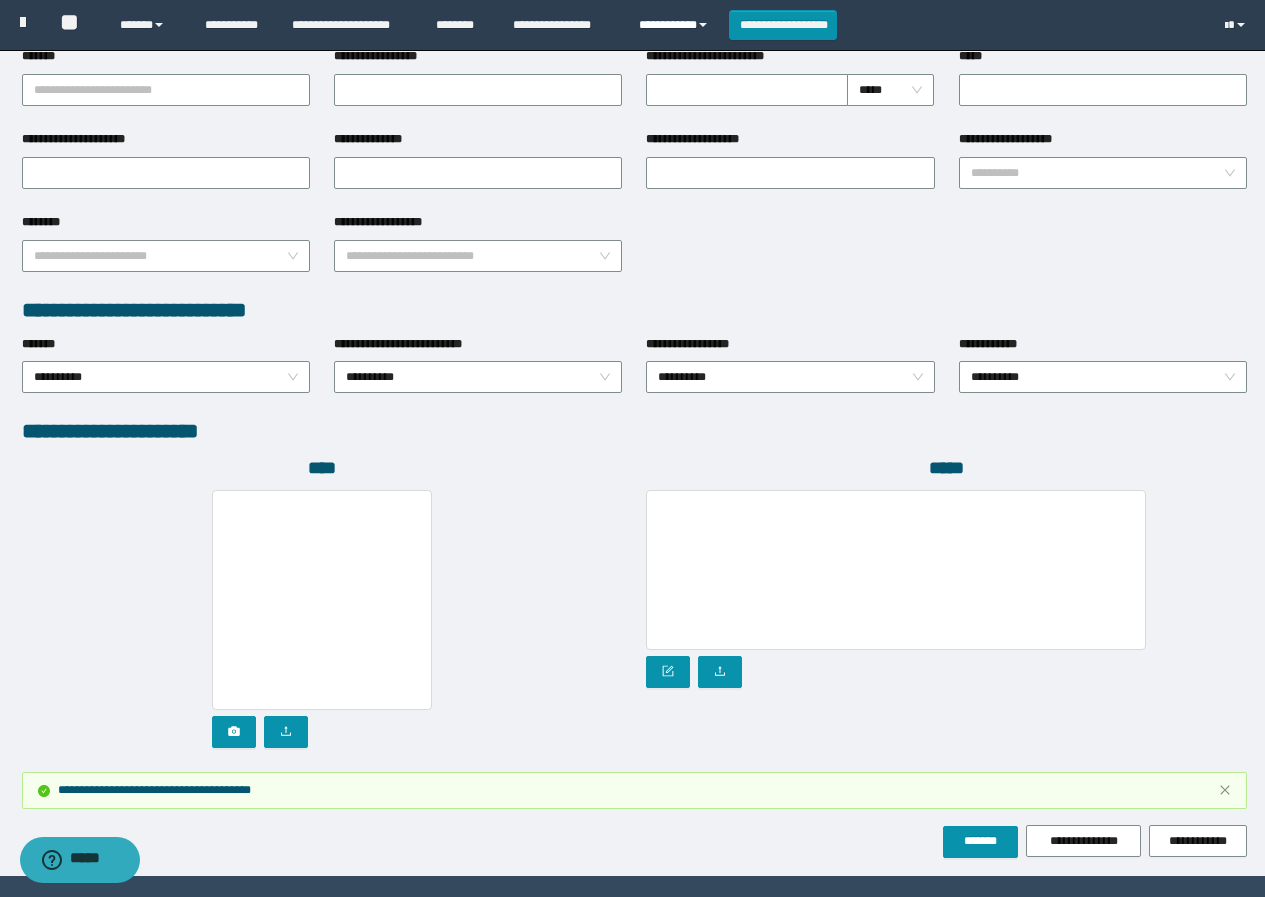 scroll, scrollTop: 0, scrollLeft: 0, axis: both 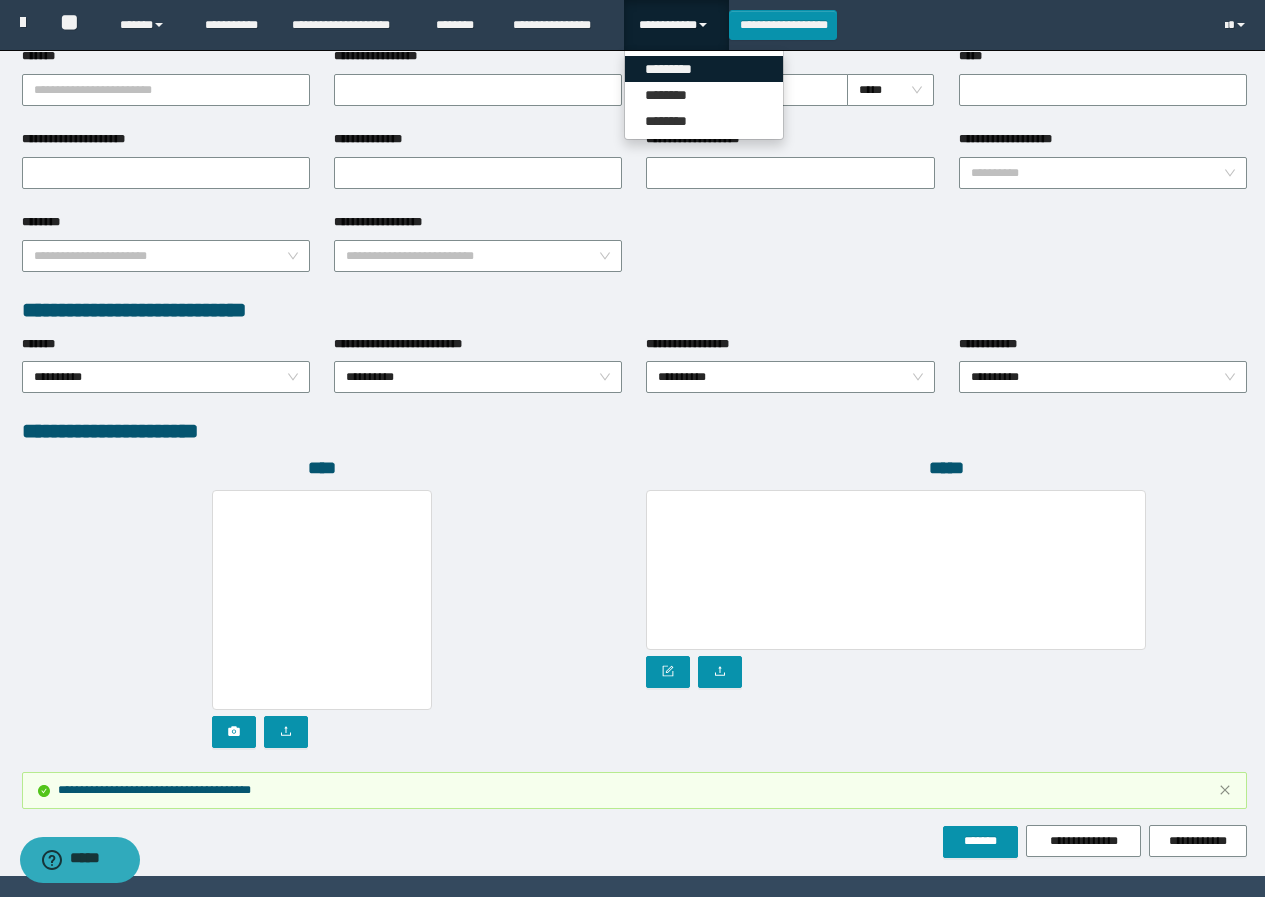 click on "*********" at bounding box center (704, 69) 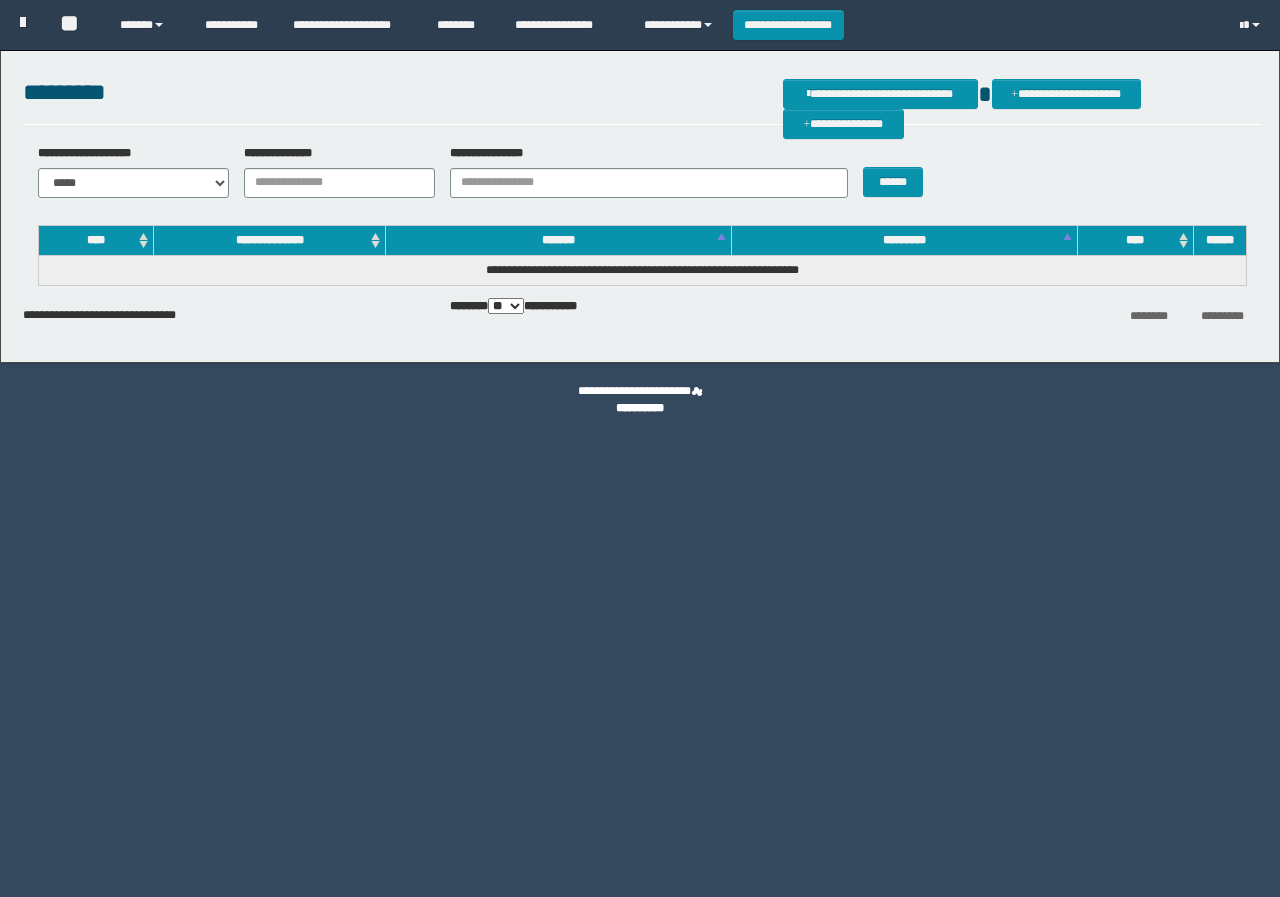scroll, scrollTop: 0, scrollLeft: 0, axis: both 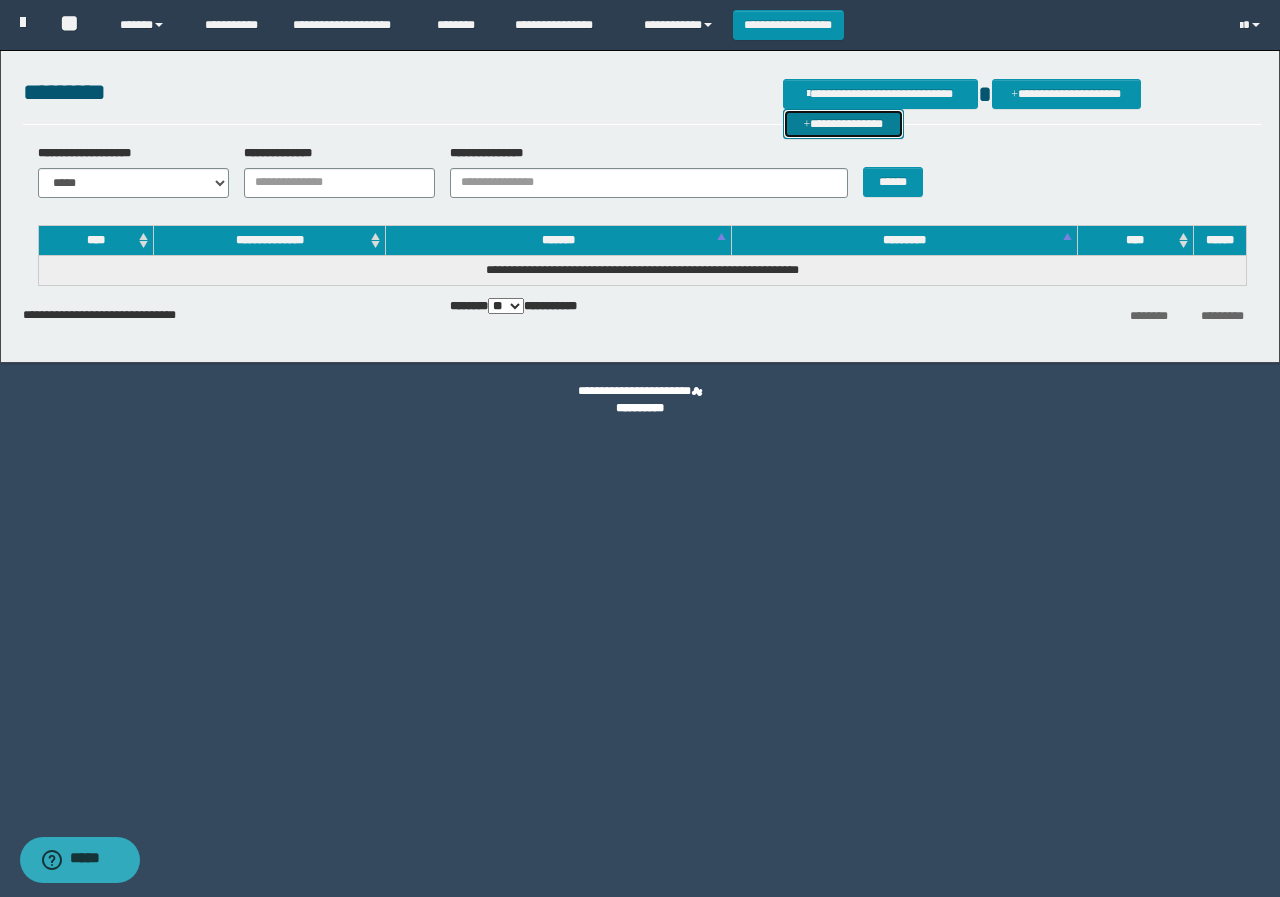 click on "**********" at bounding box center [843, 124] 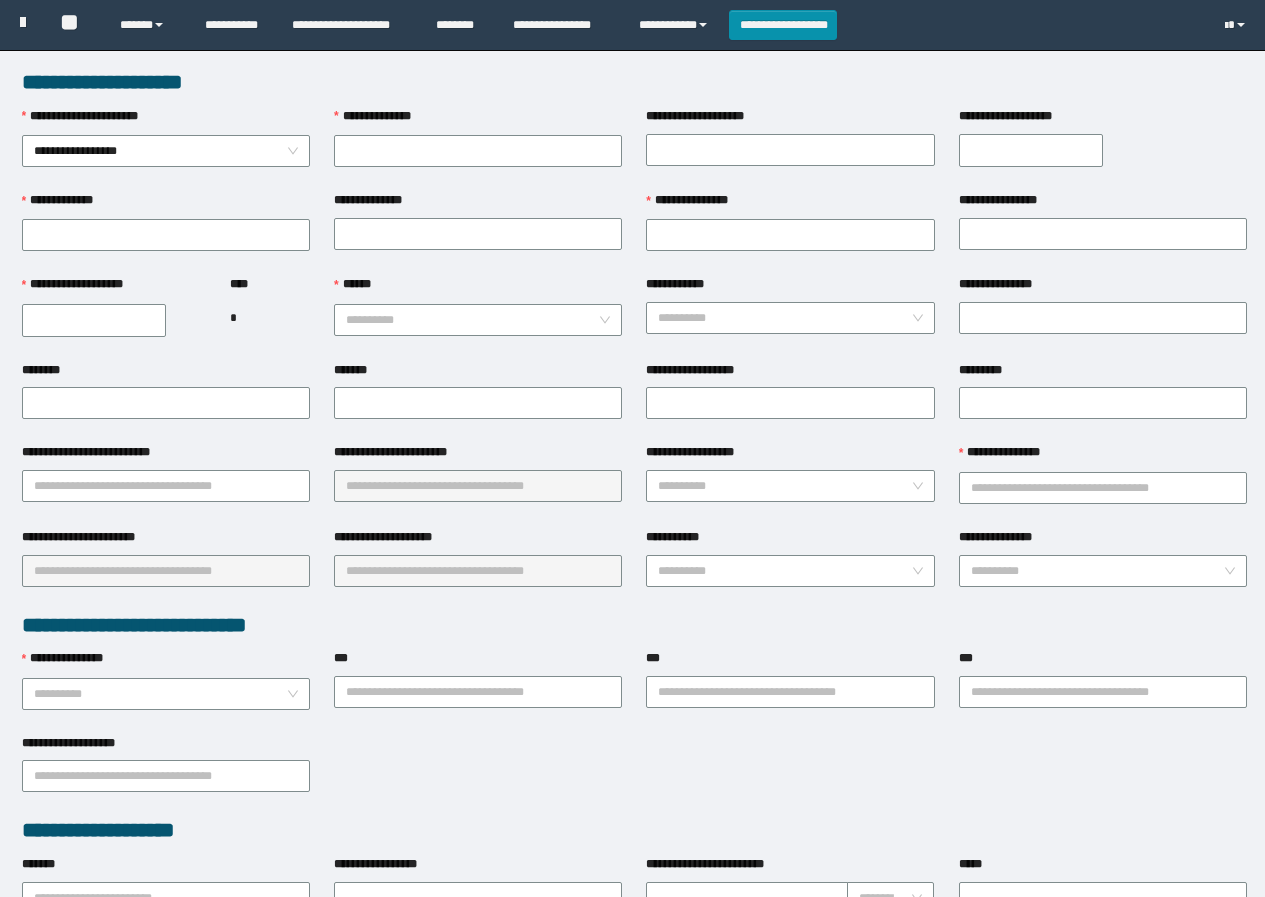 scroll, scrollTop: 0, scrollLeft: 0, axis: both 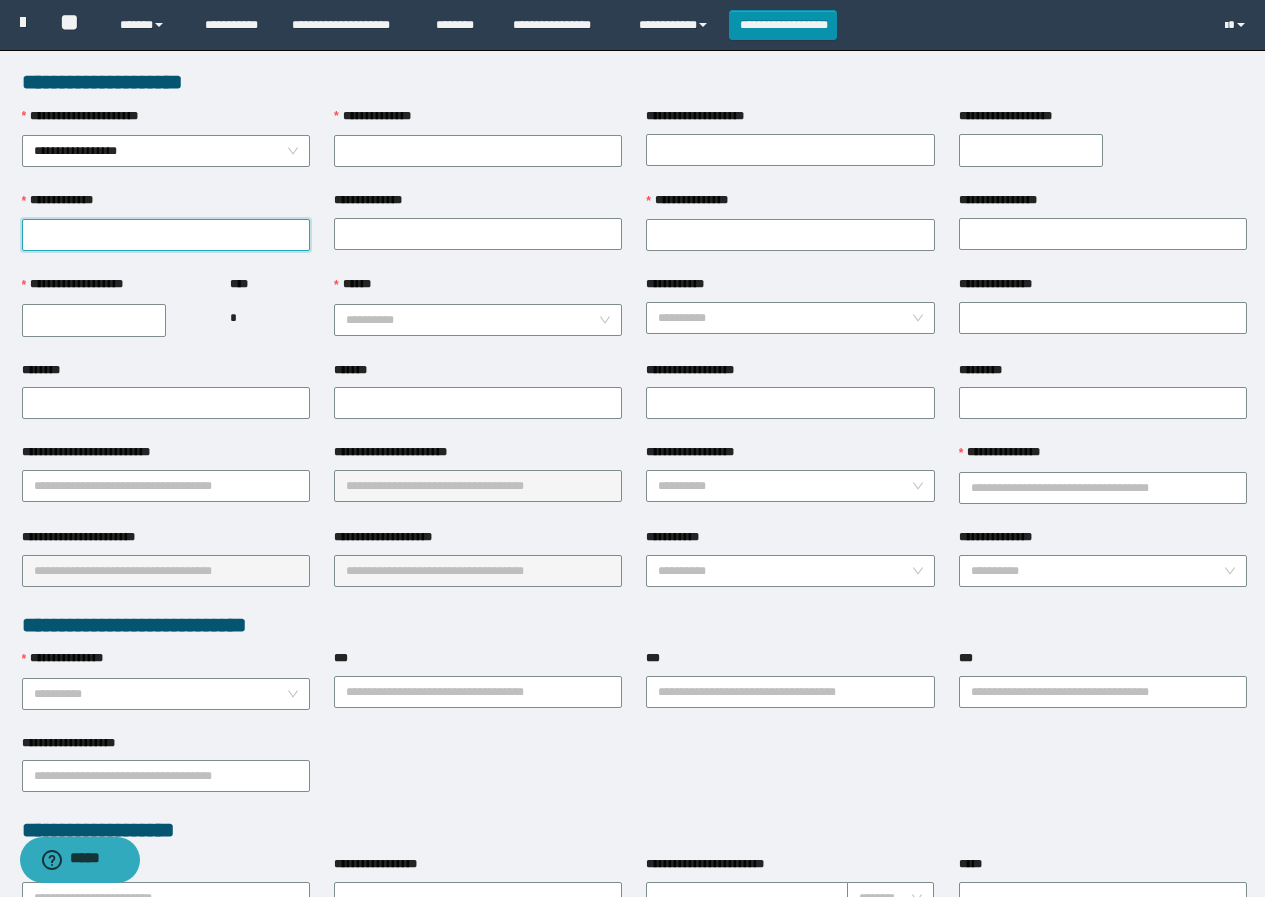 click on "**********" at bounding box center (166, 235) 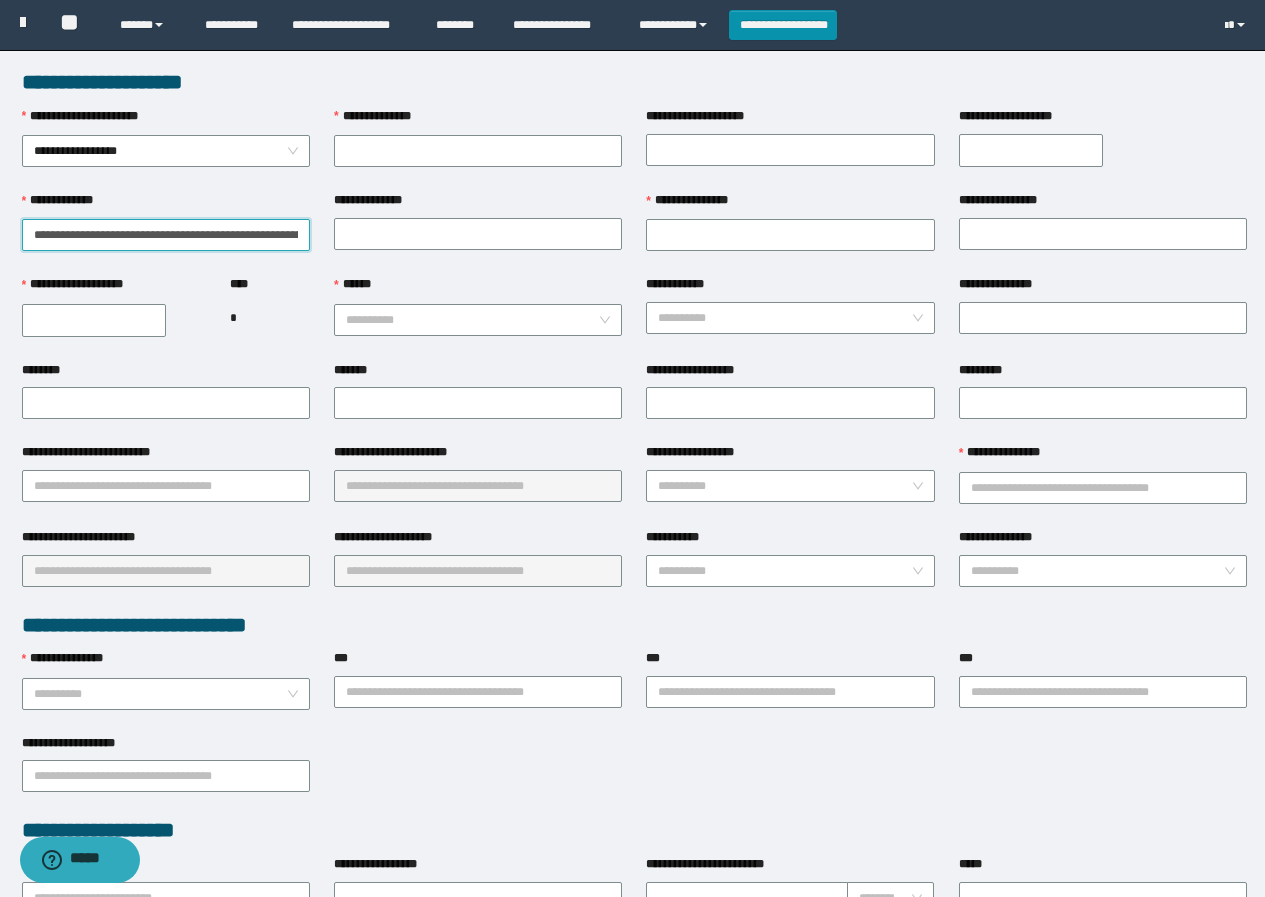 scroll, scrollTop: 0, scrollLeft: 112, axis: horizontal 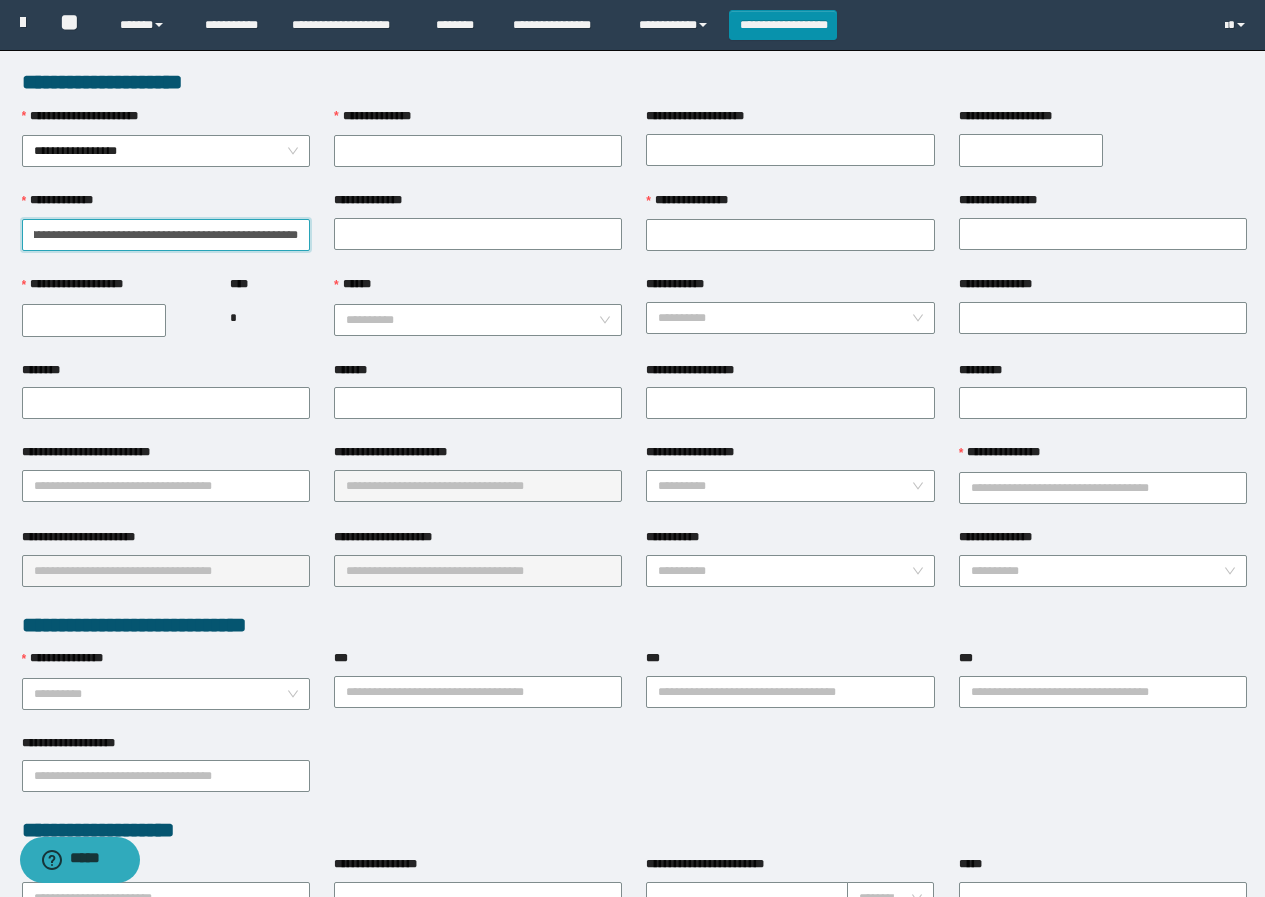 drag, startPoint x: 124, startPoint y: 228, endPoint x: 187, endPoint y: 224, distance: 63.126858 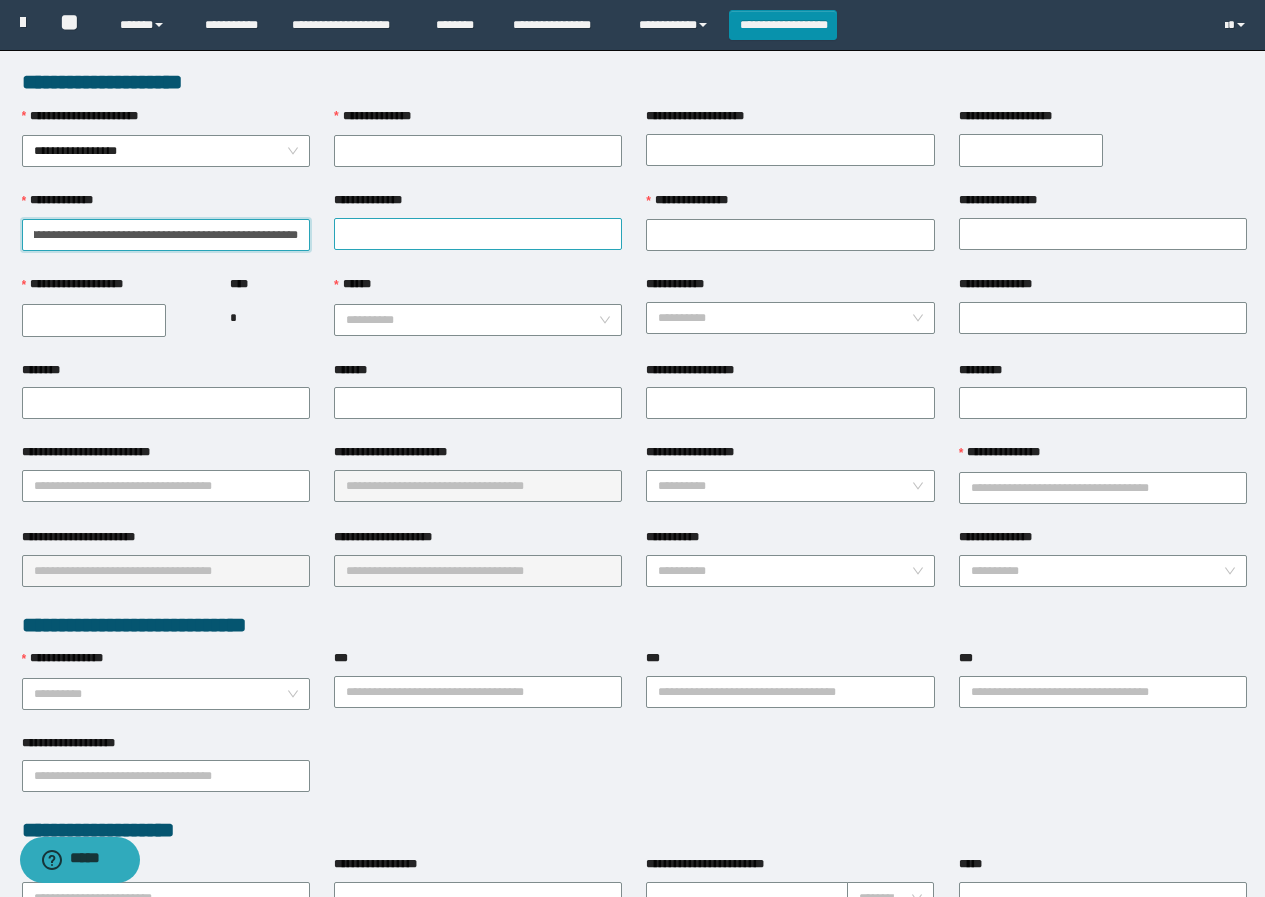 type on "**********" 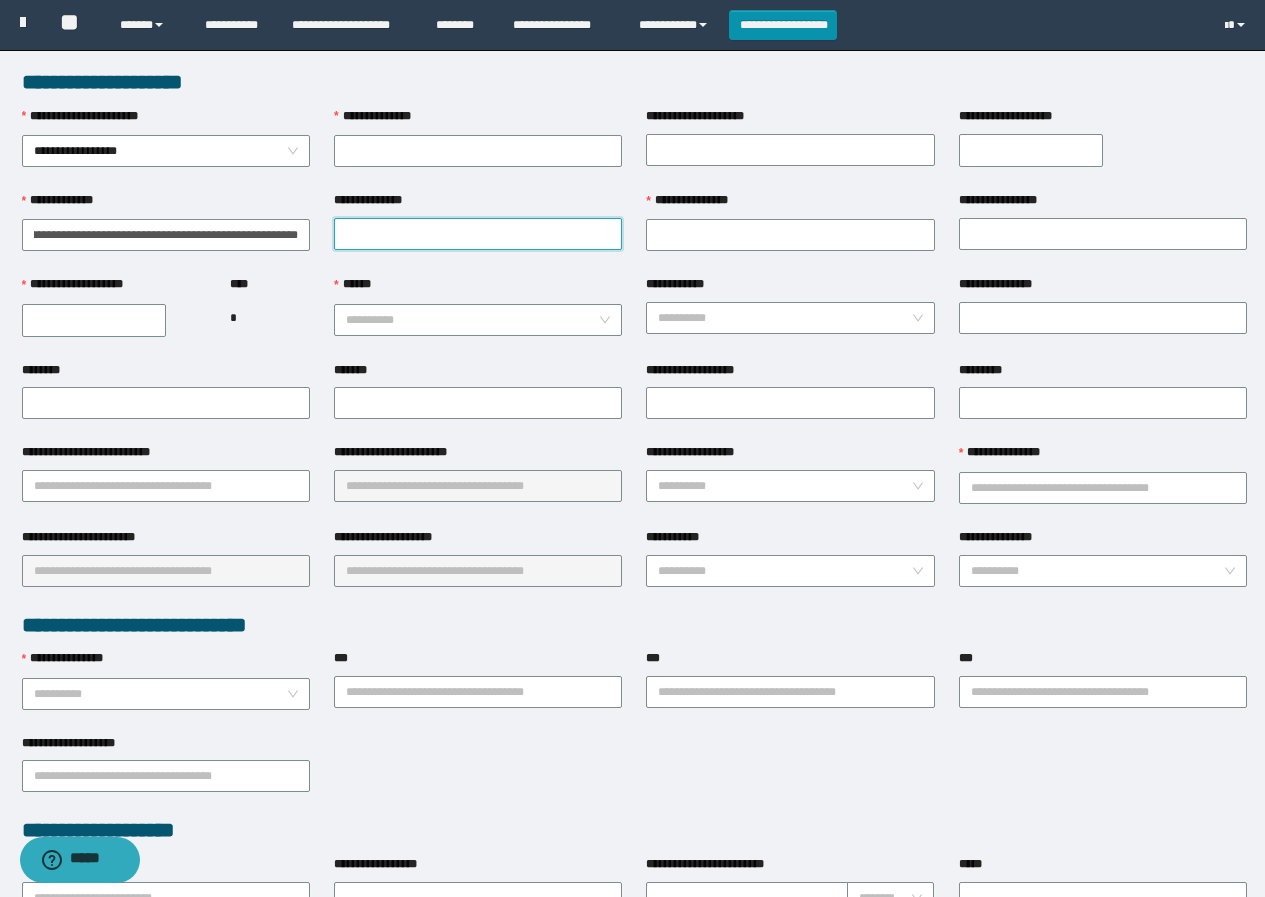 scroll, scrollTop: 0, scrollLeft: 0, axis: both 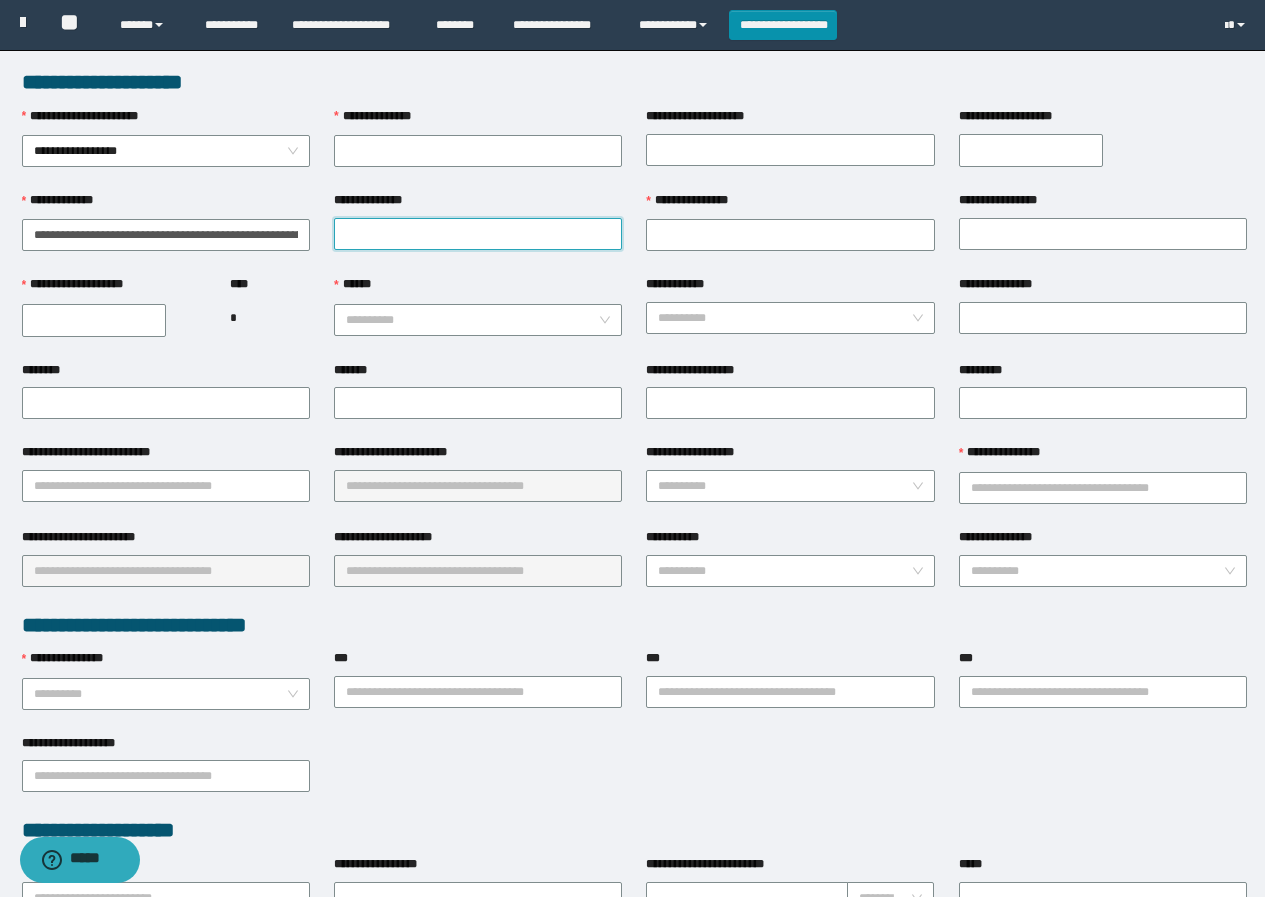 click on "**********" at bounding box center [478, 234] 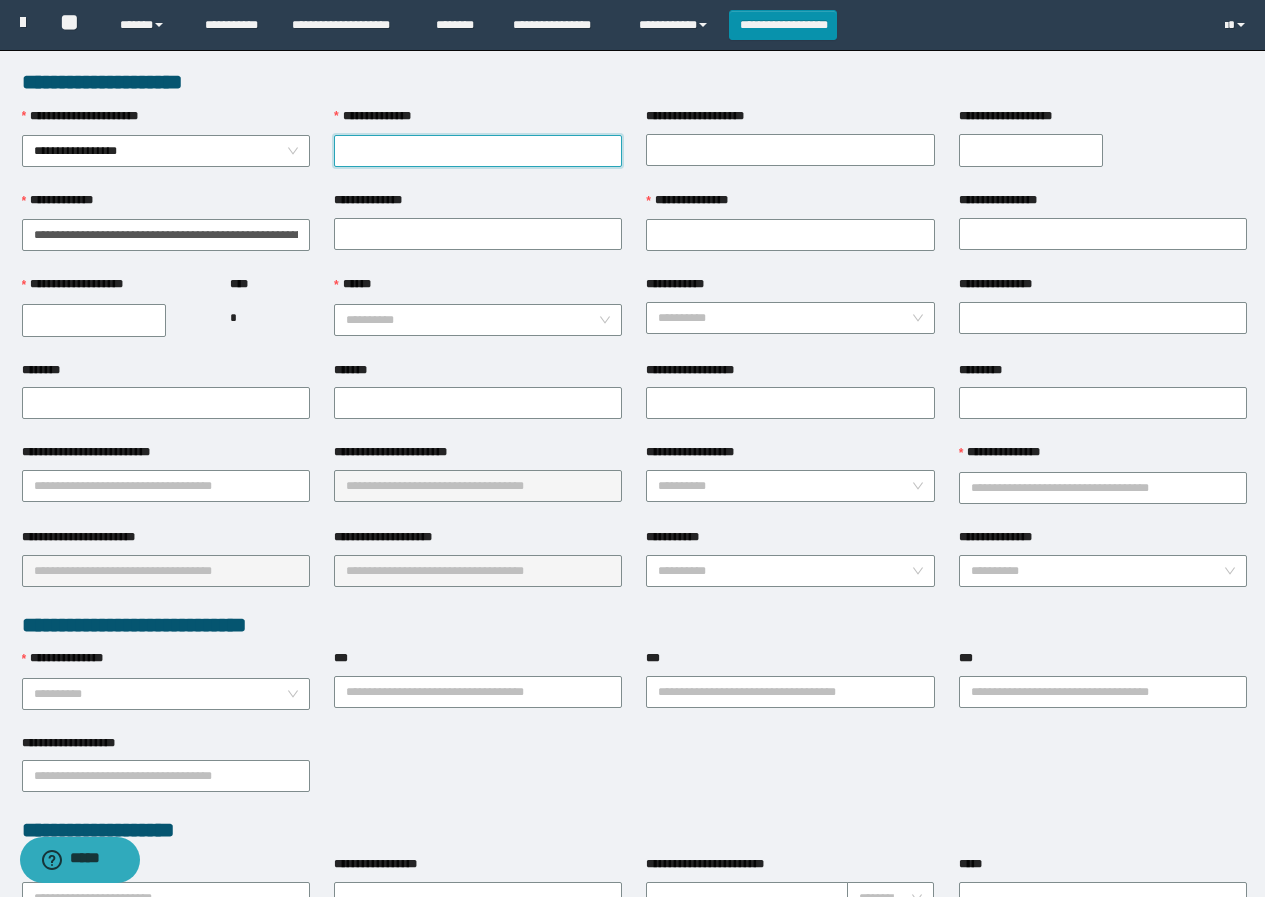 click on "**********" at bounding box center [478, 151] 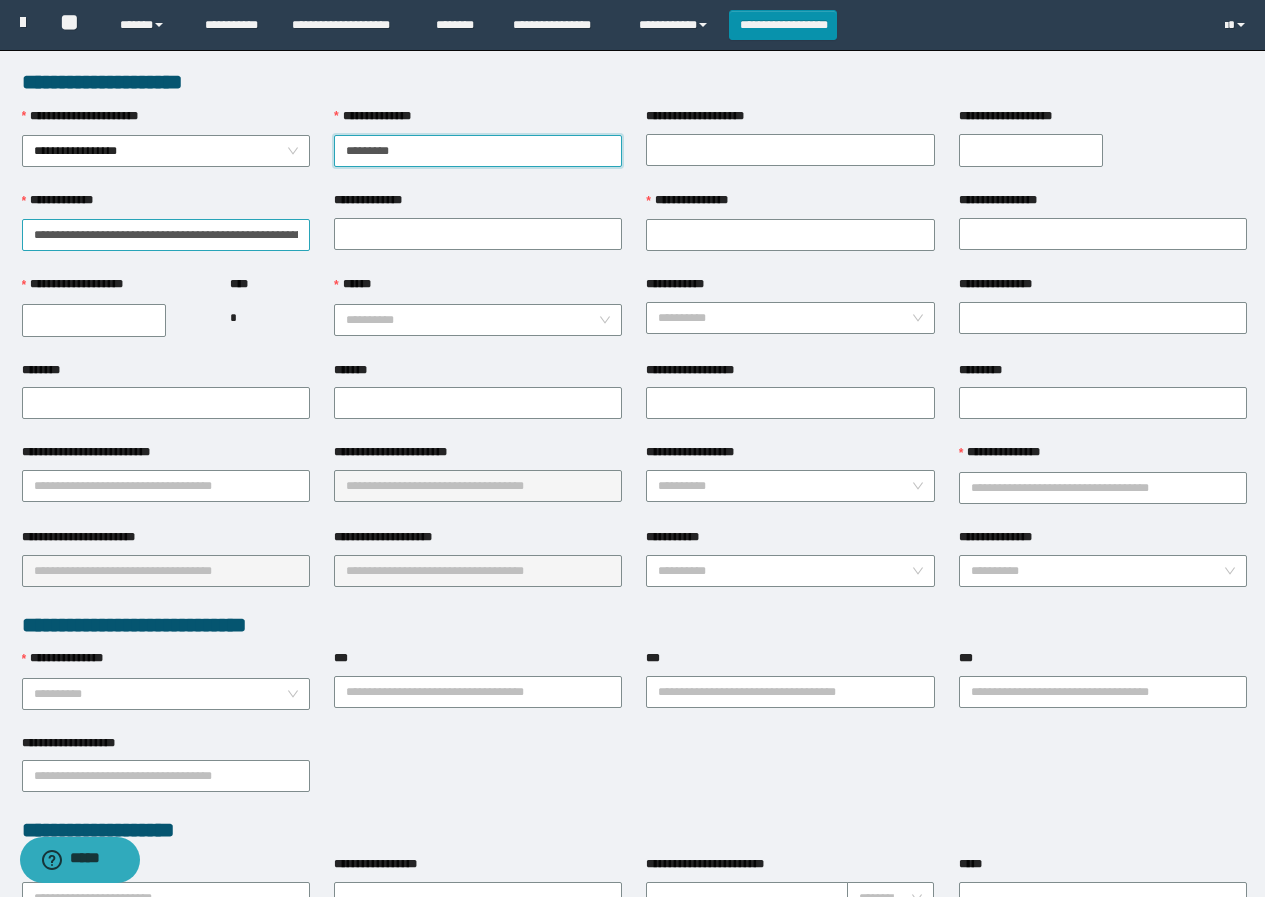 type on "*********" 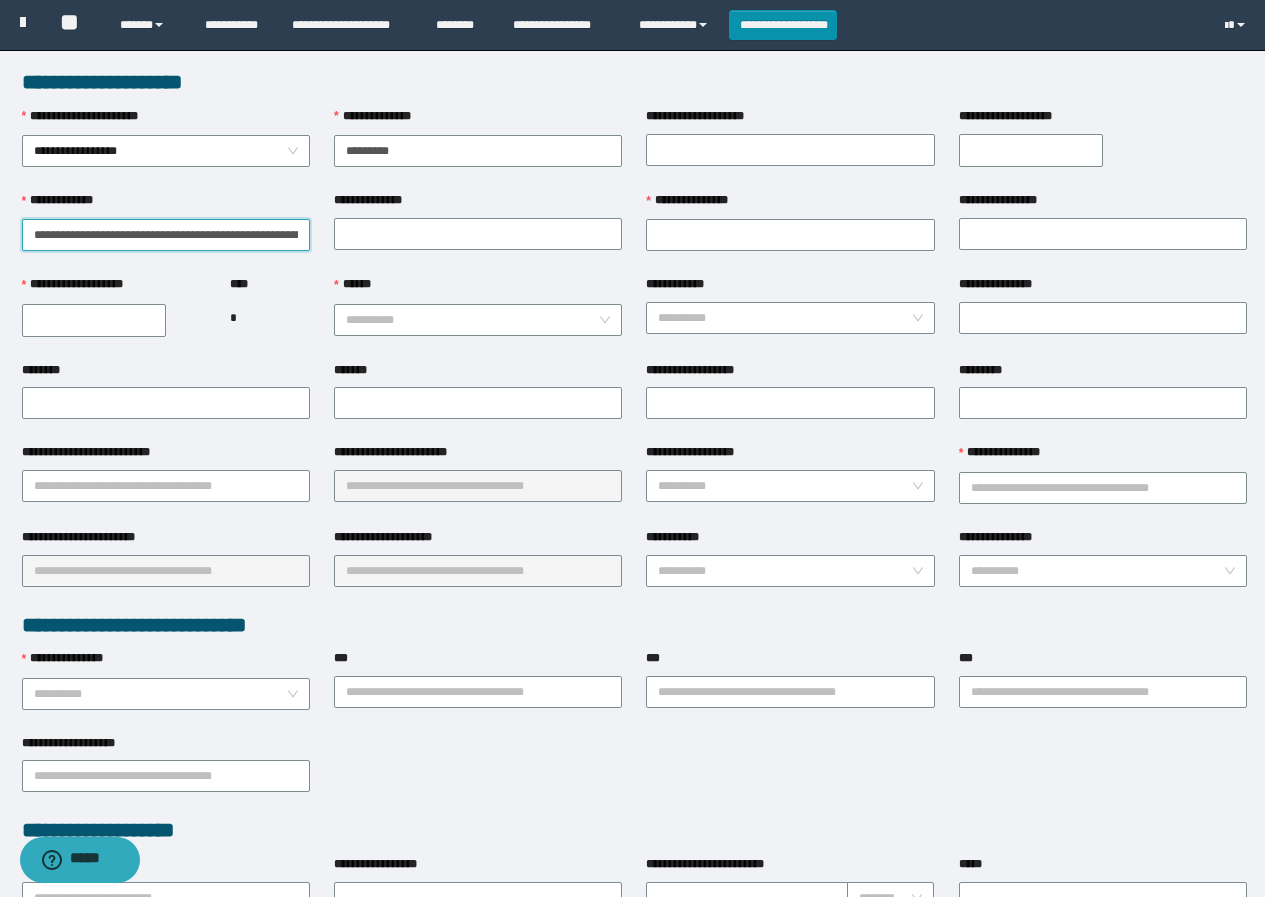 scroll, scrollTop: 0, scrollLeft: 54, axis: horizontal 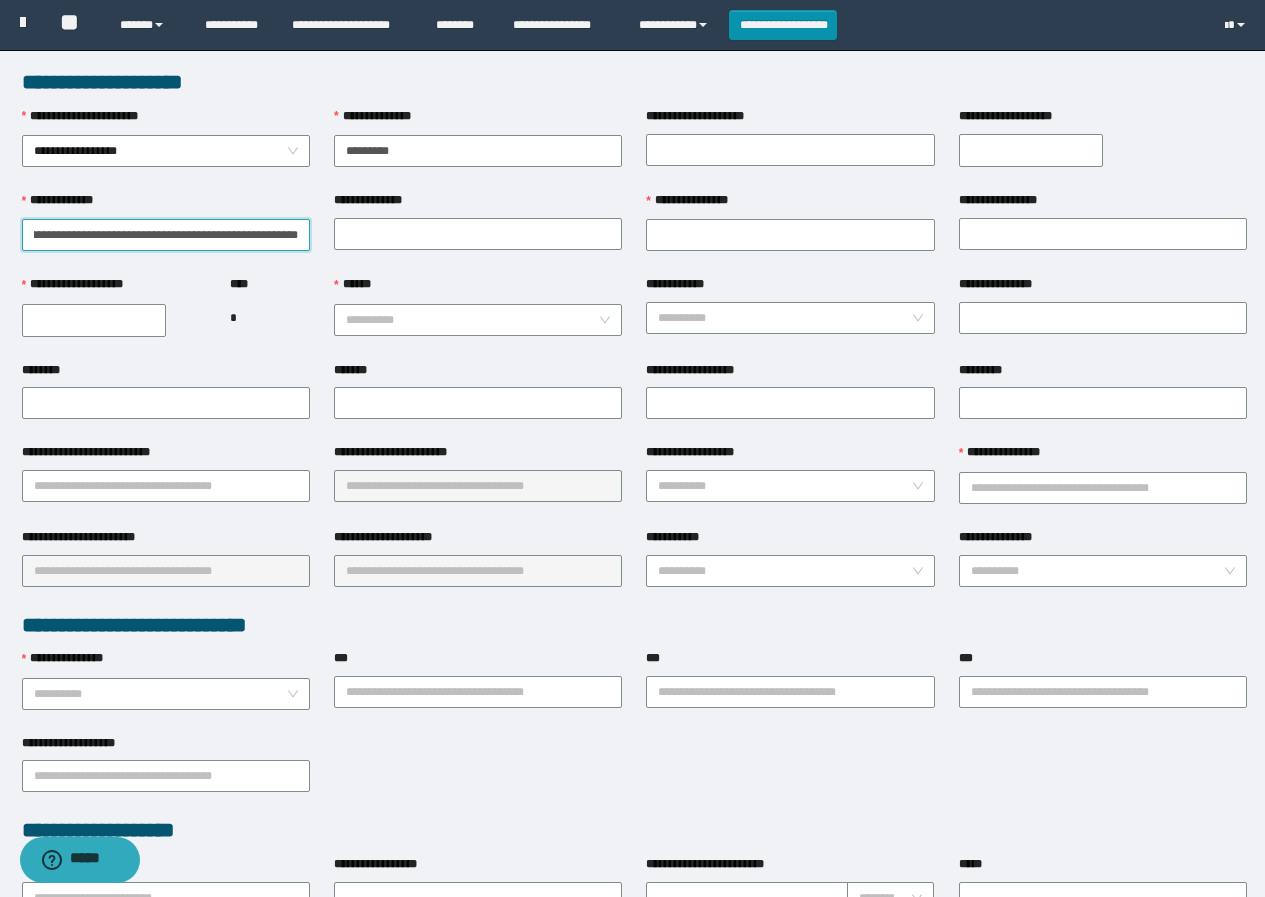 drag, startPoint x: 243, startPoint y: 232, endPoint x: 331, endPoint y: 242, distance: 88.56636 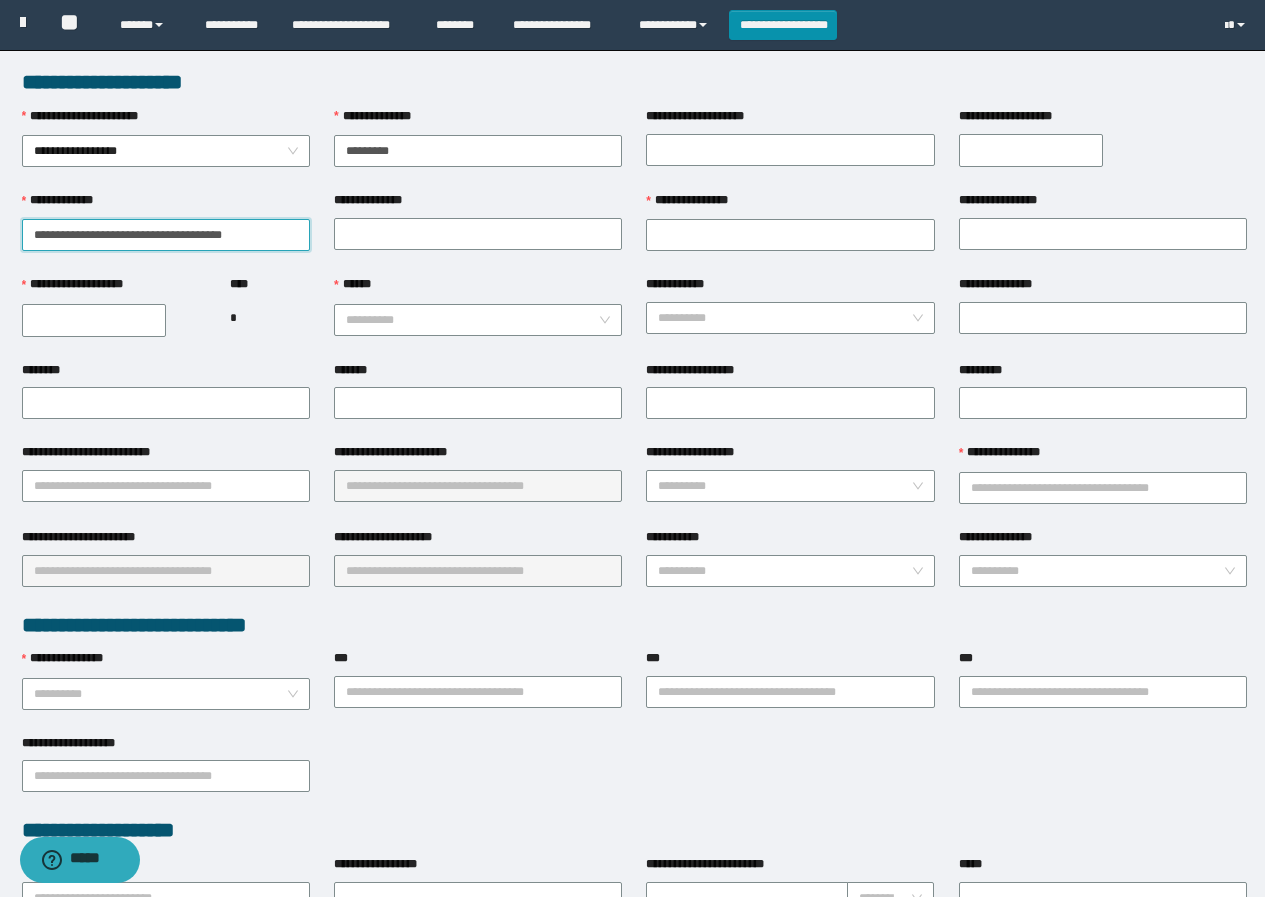 scroll, scrollTop: 0, scrollLeft: 0, axis: both 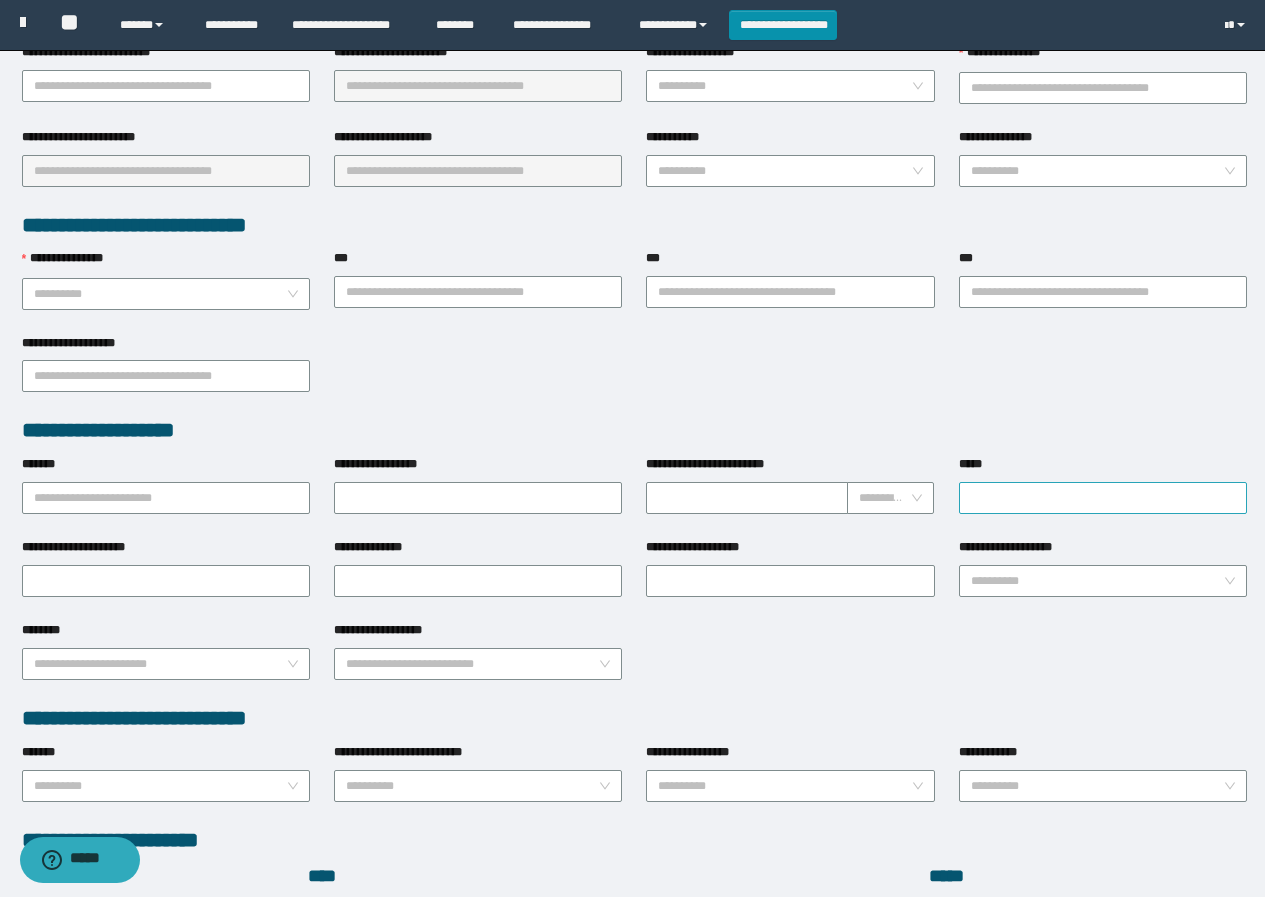 type on "**********" 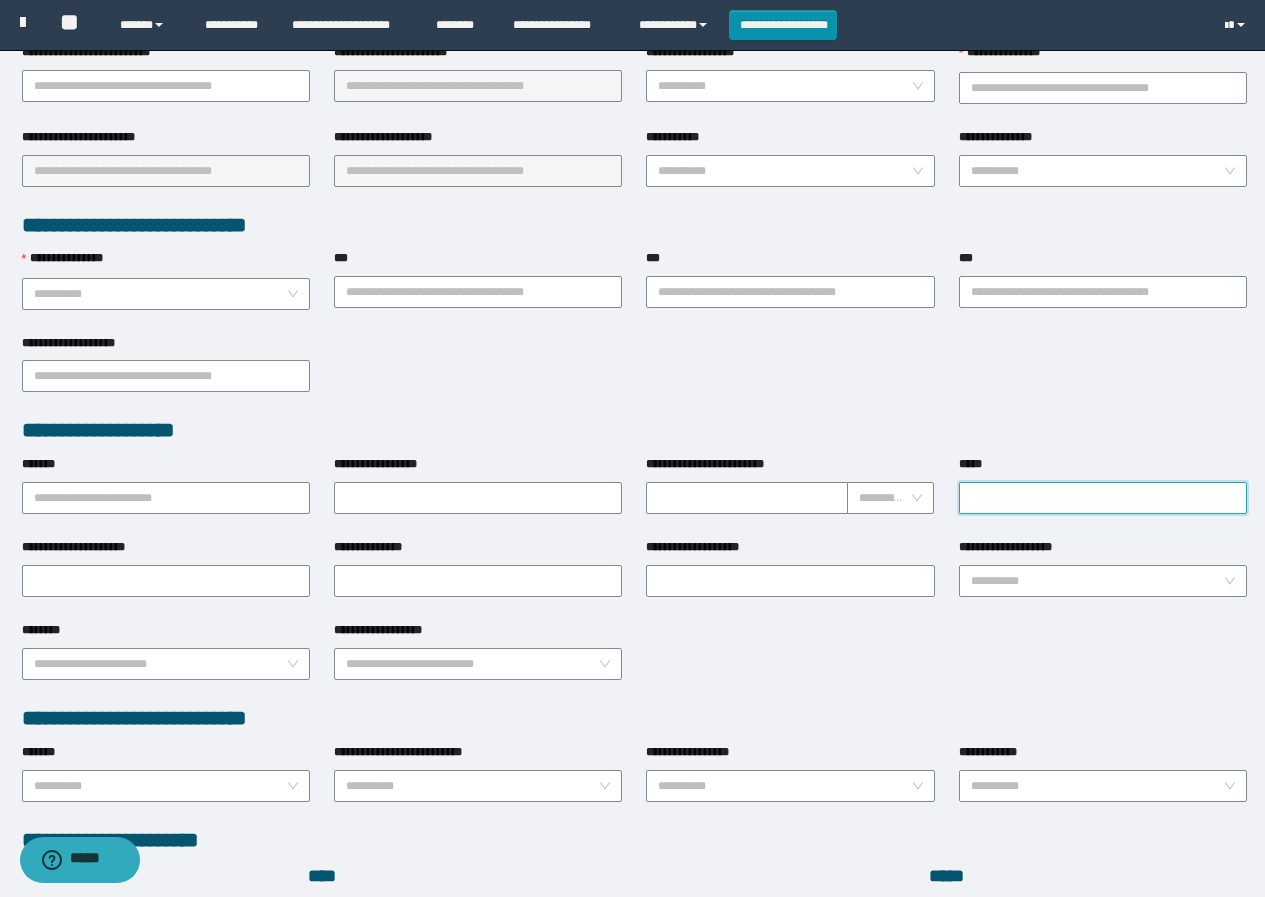 click on "*****" at bounding box center [1103, 498] 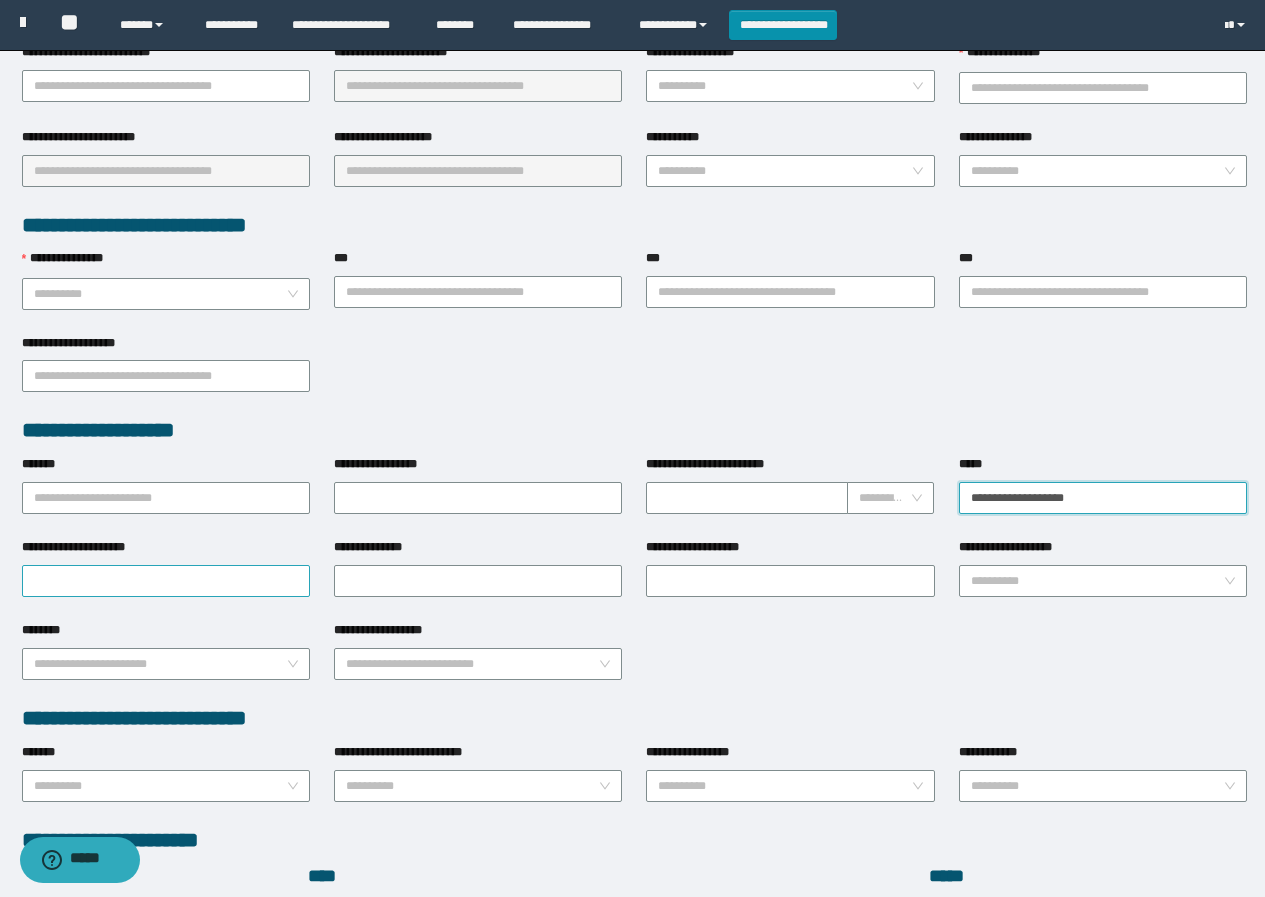 type on "**********" 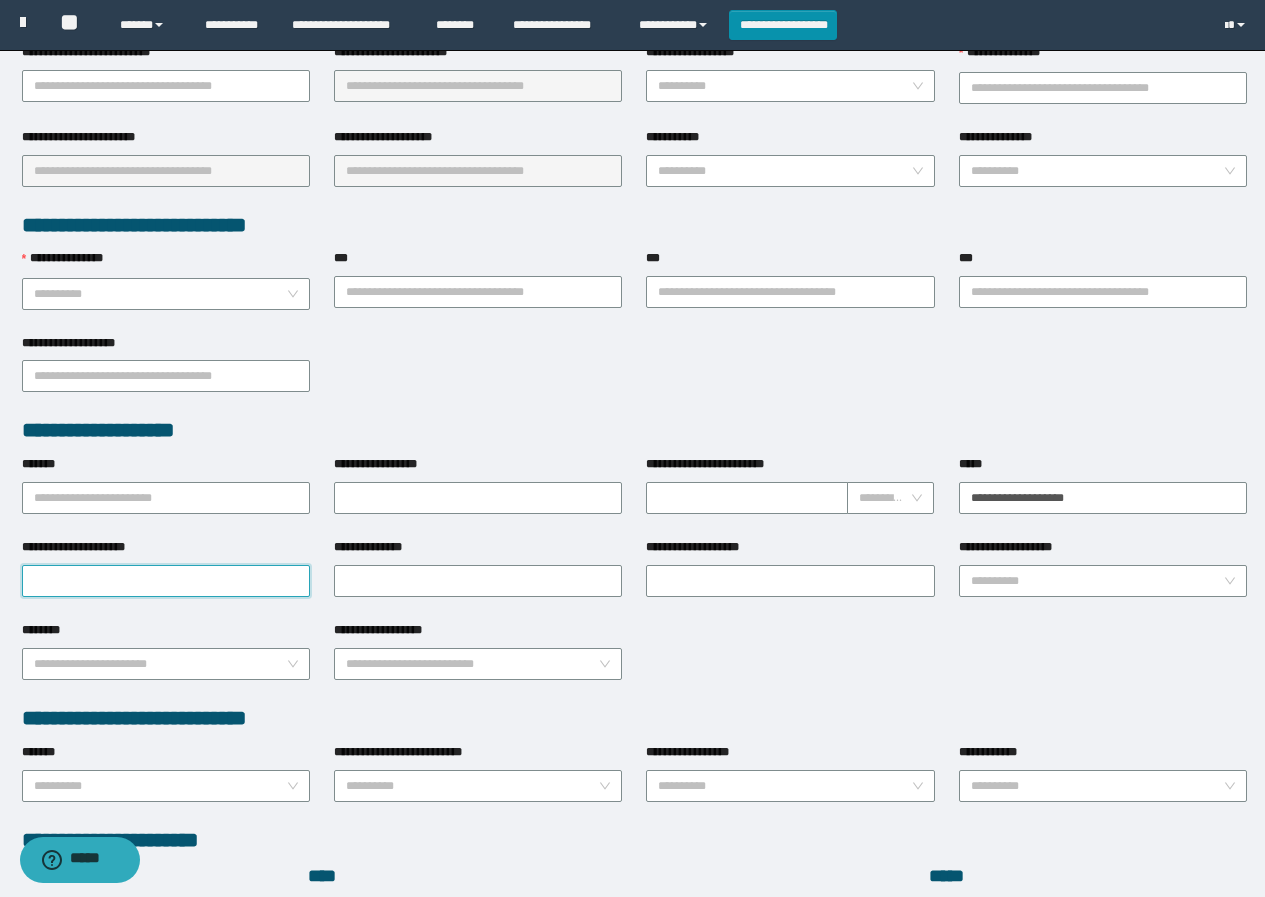 click on "**********" at bounding box center (166, 581) 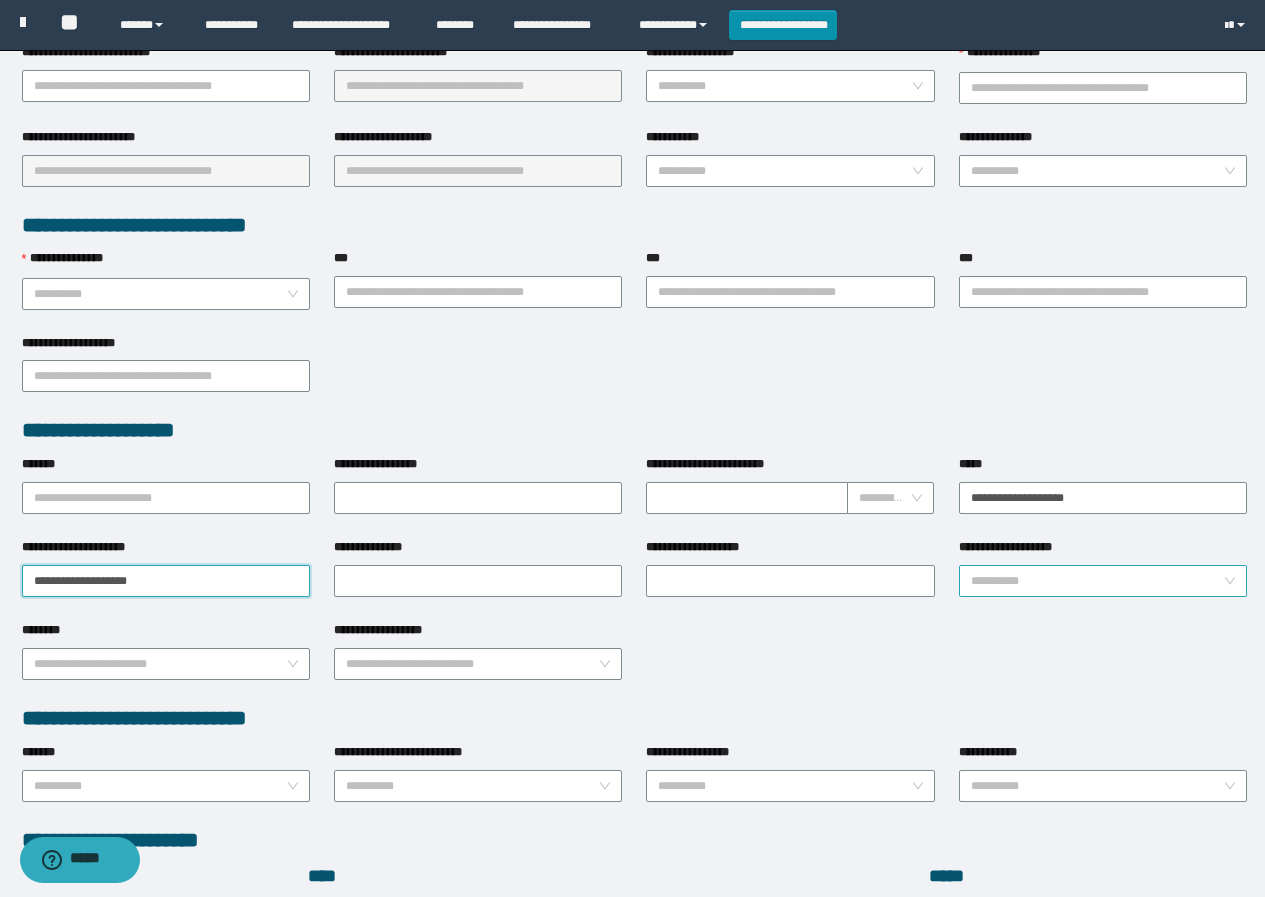 type on "**********" 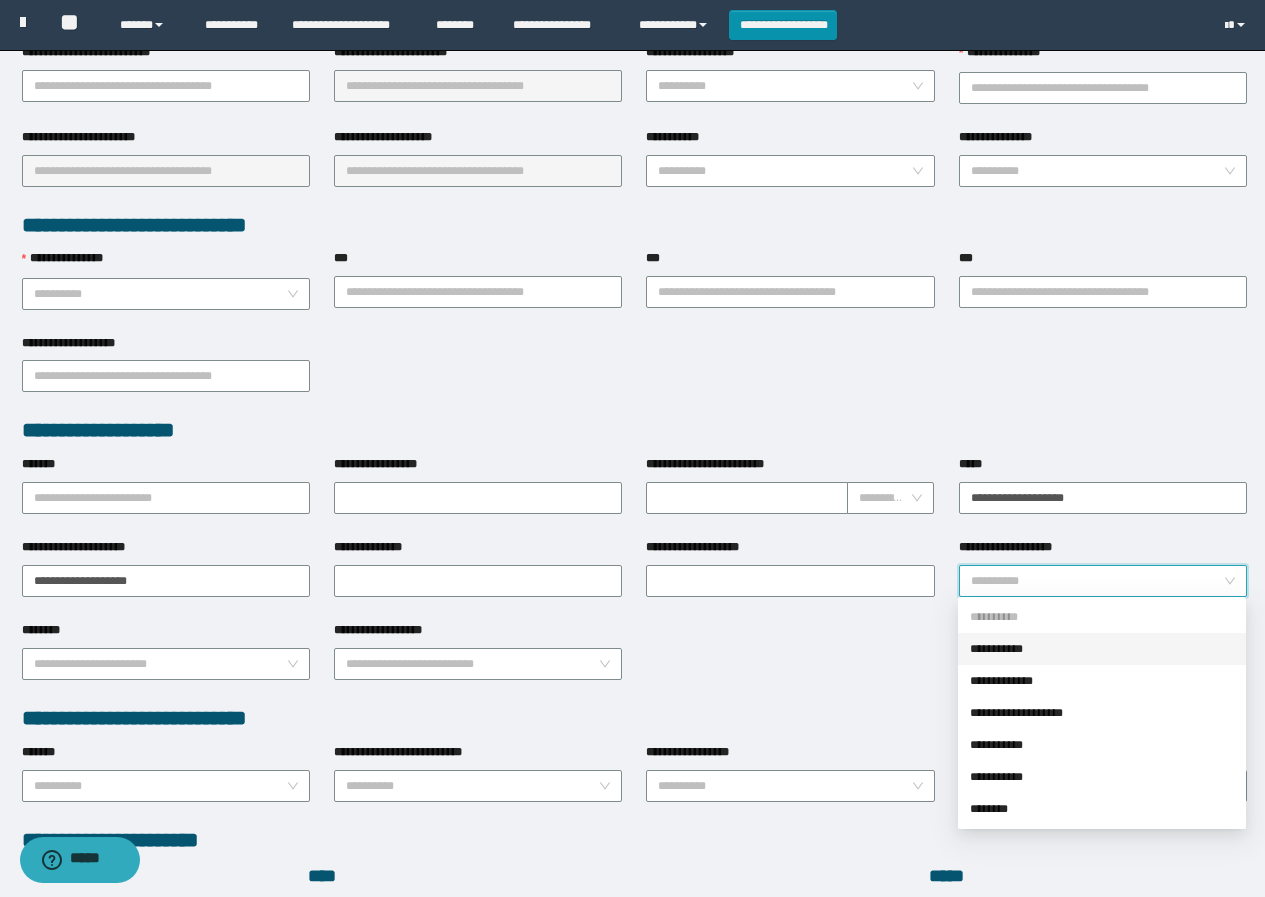 click on "**********" at bounding box center [1097, 581] 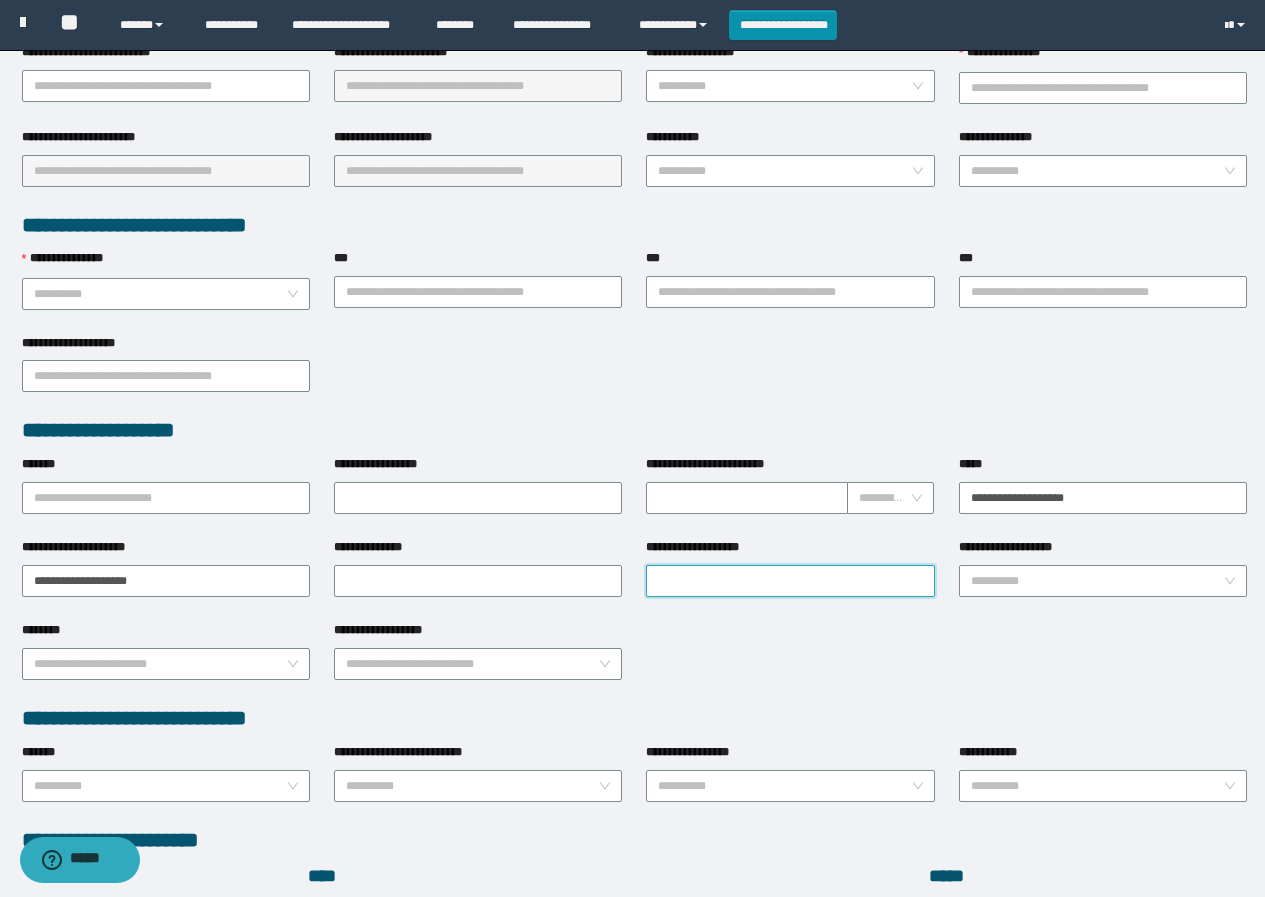 click on "**********" at bounding box center (790, 581) 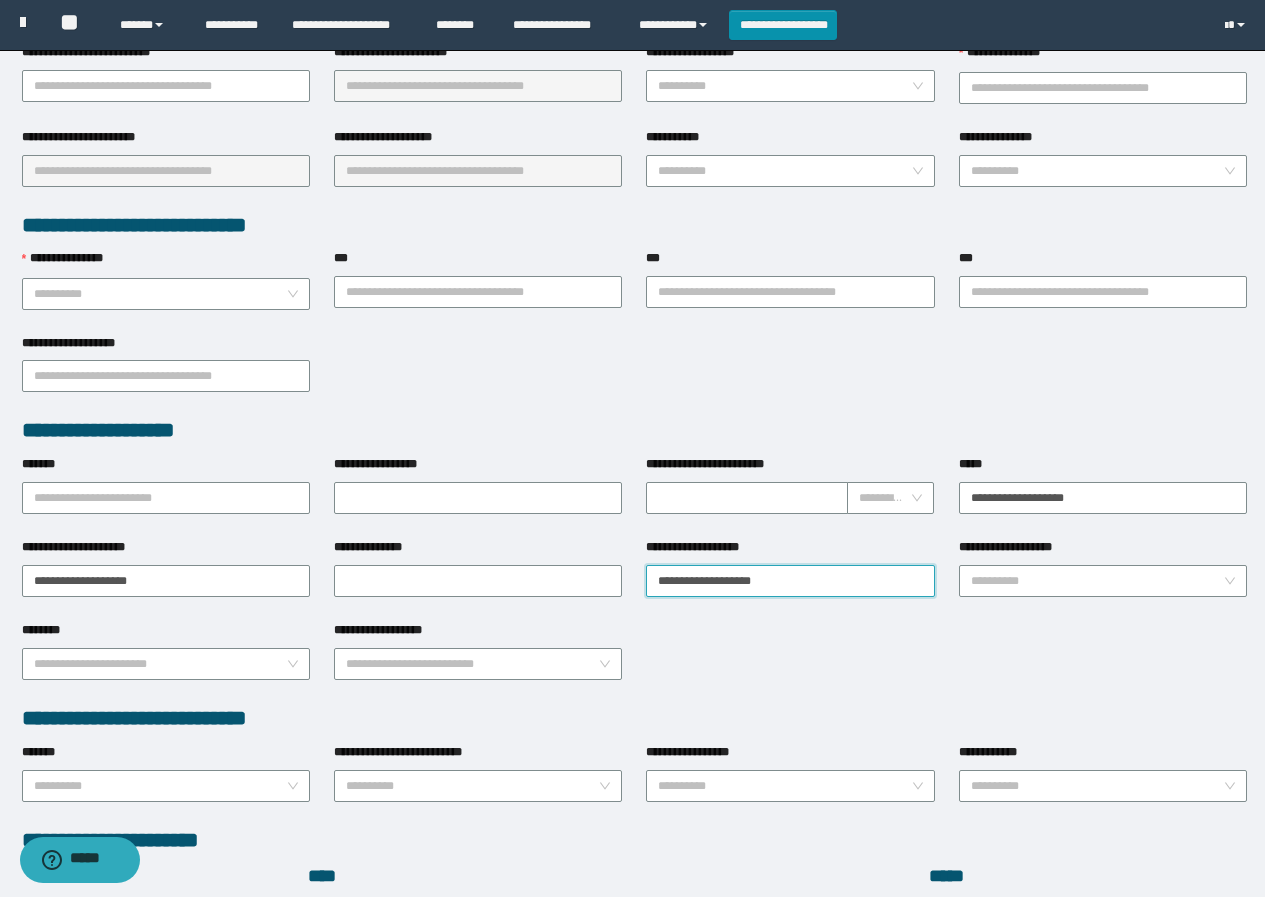 scroll, scrollTop: 0, scrollLeft: 0, axis: both 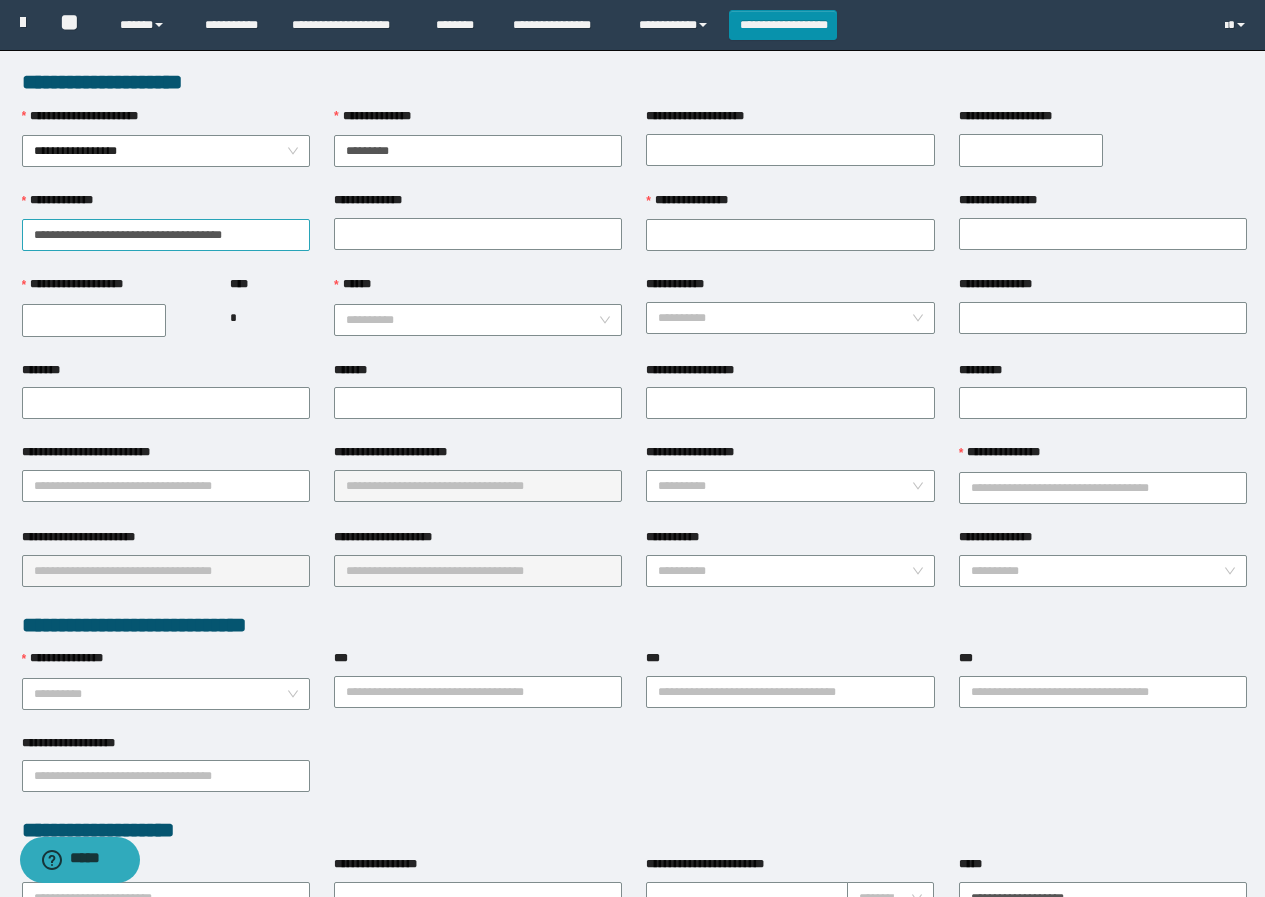 type on "**********" 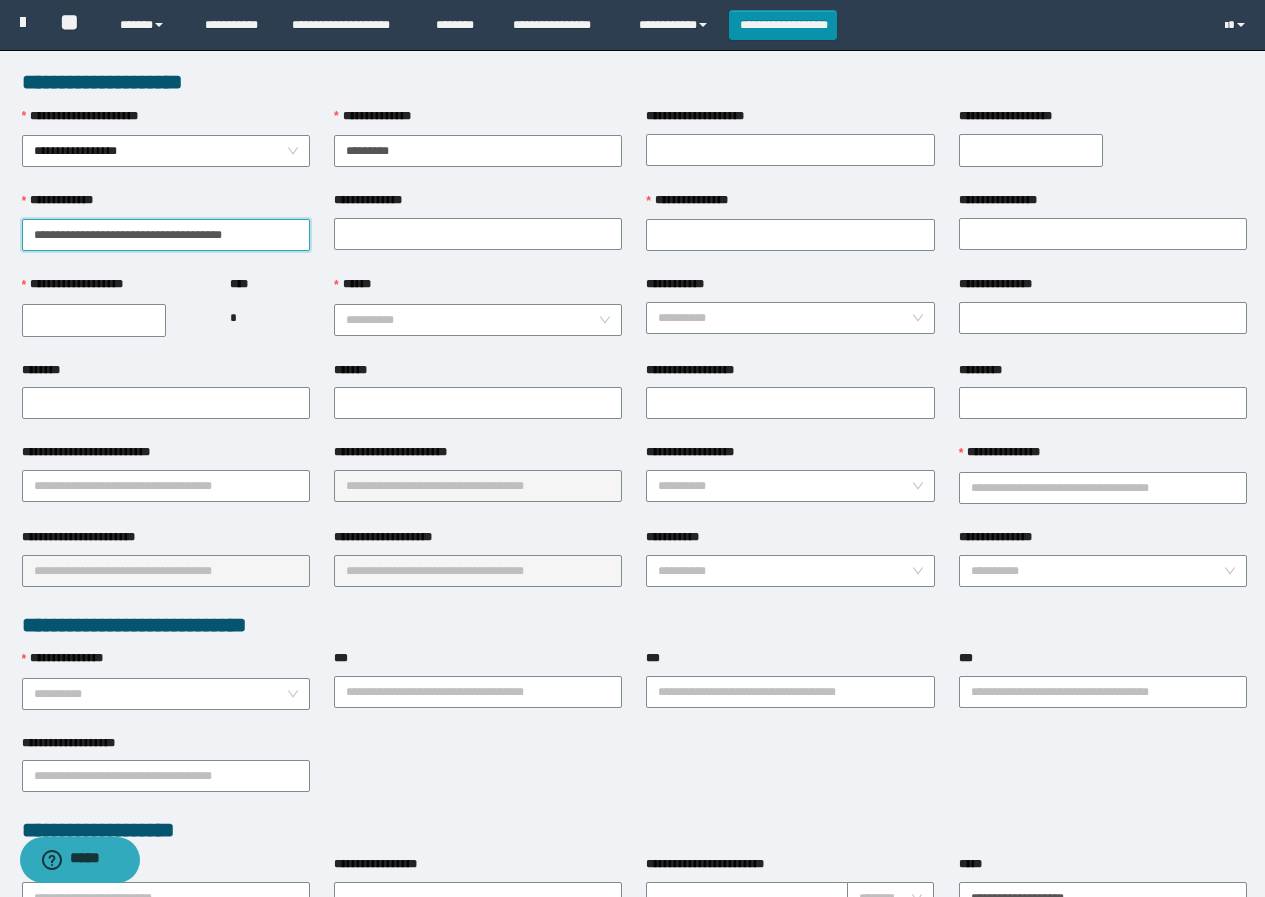 drag, startPoint x: 217, startPoint y: 232, endPoint x: 301, endPoint y: 231, distance: 84.00595 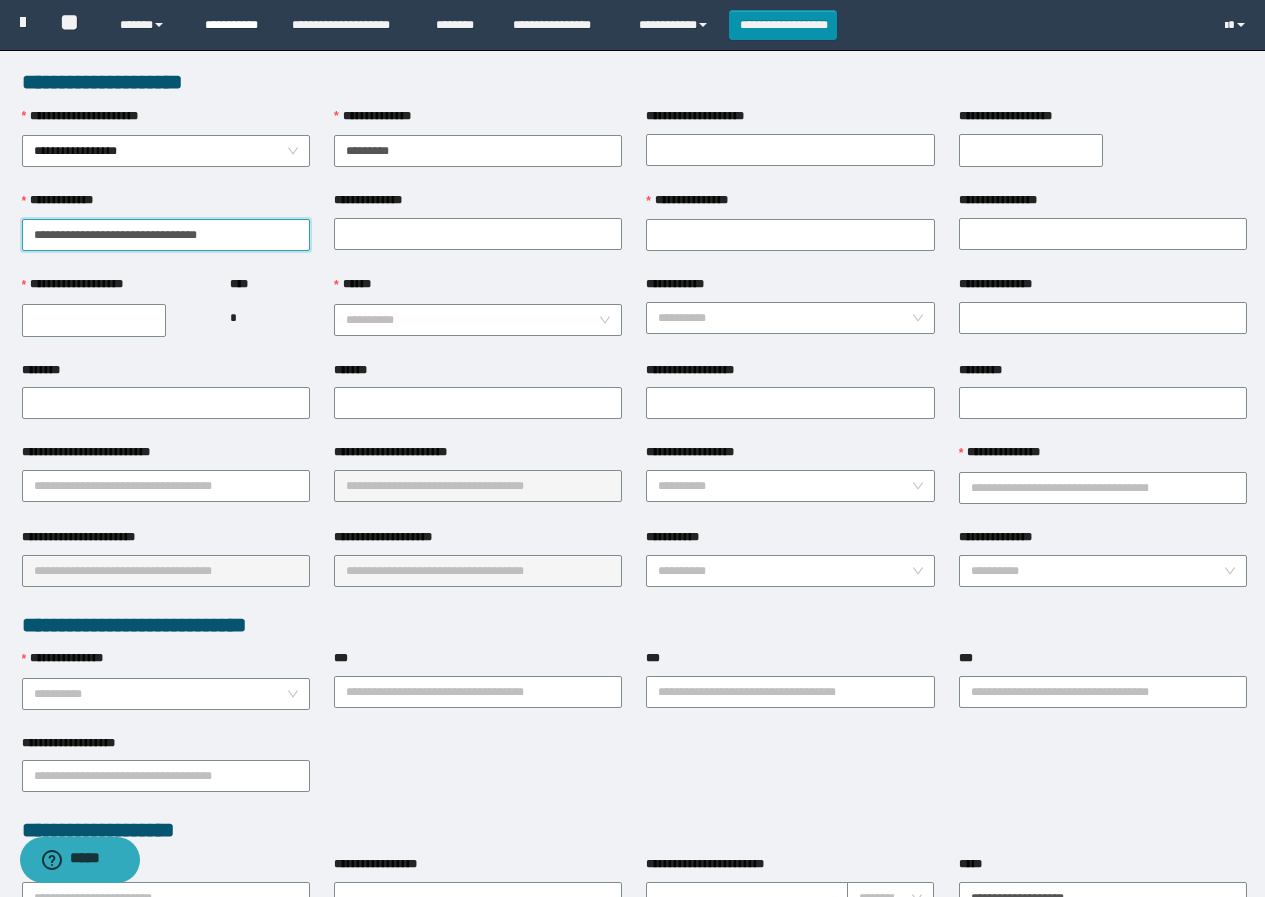 type on "**********" 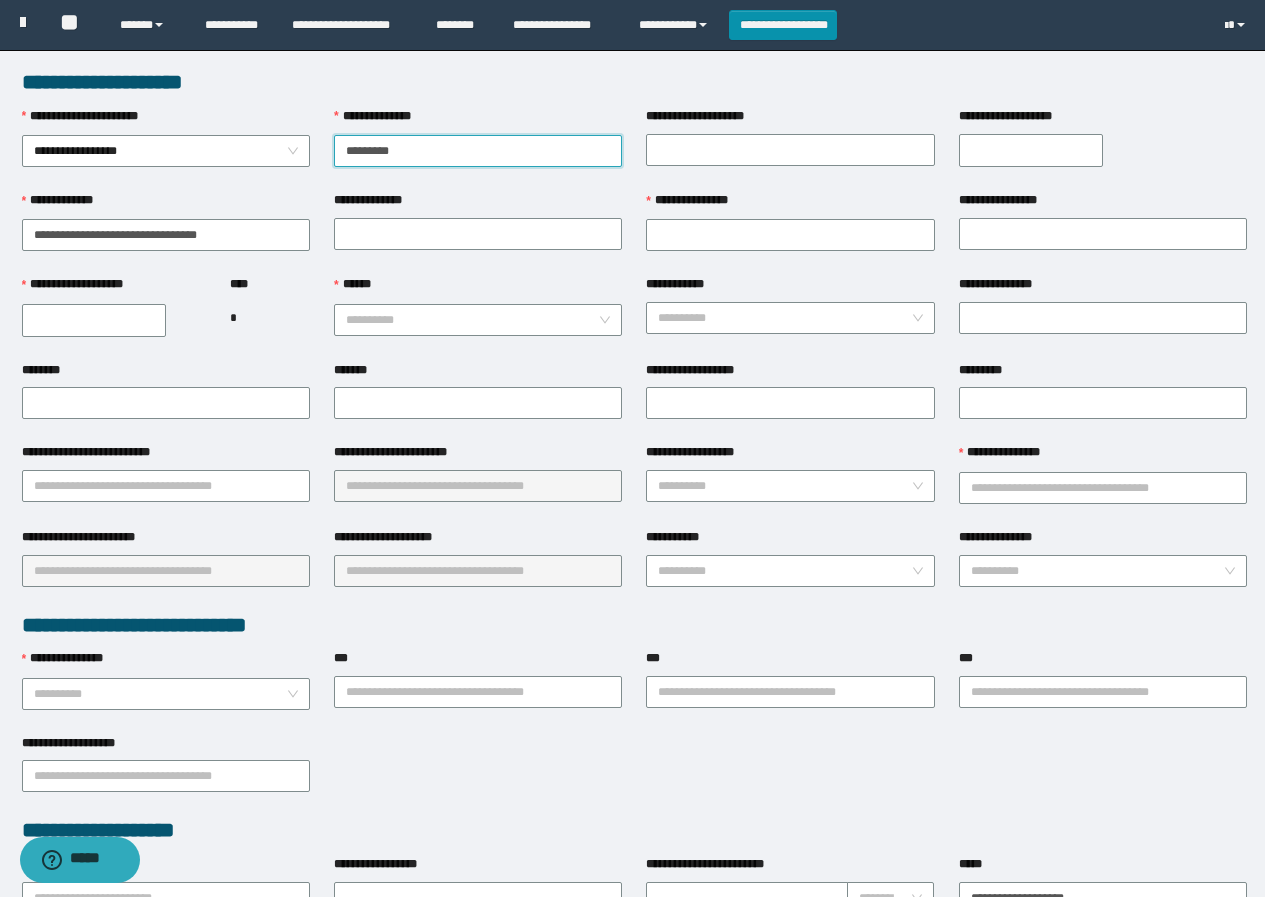 drag, startPoint x: 438, startPoint y: 161, endPoint x: 314, endPoint y: 150, distance: 124.486946 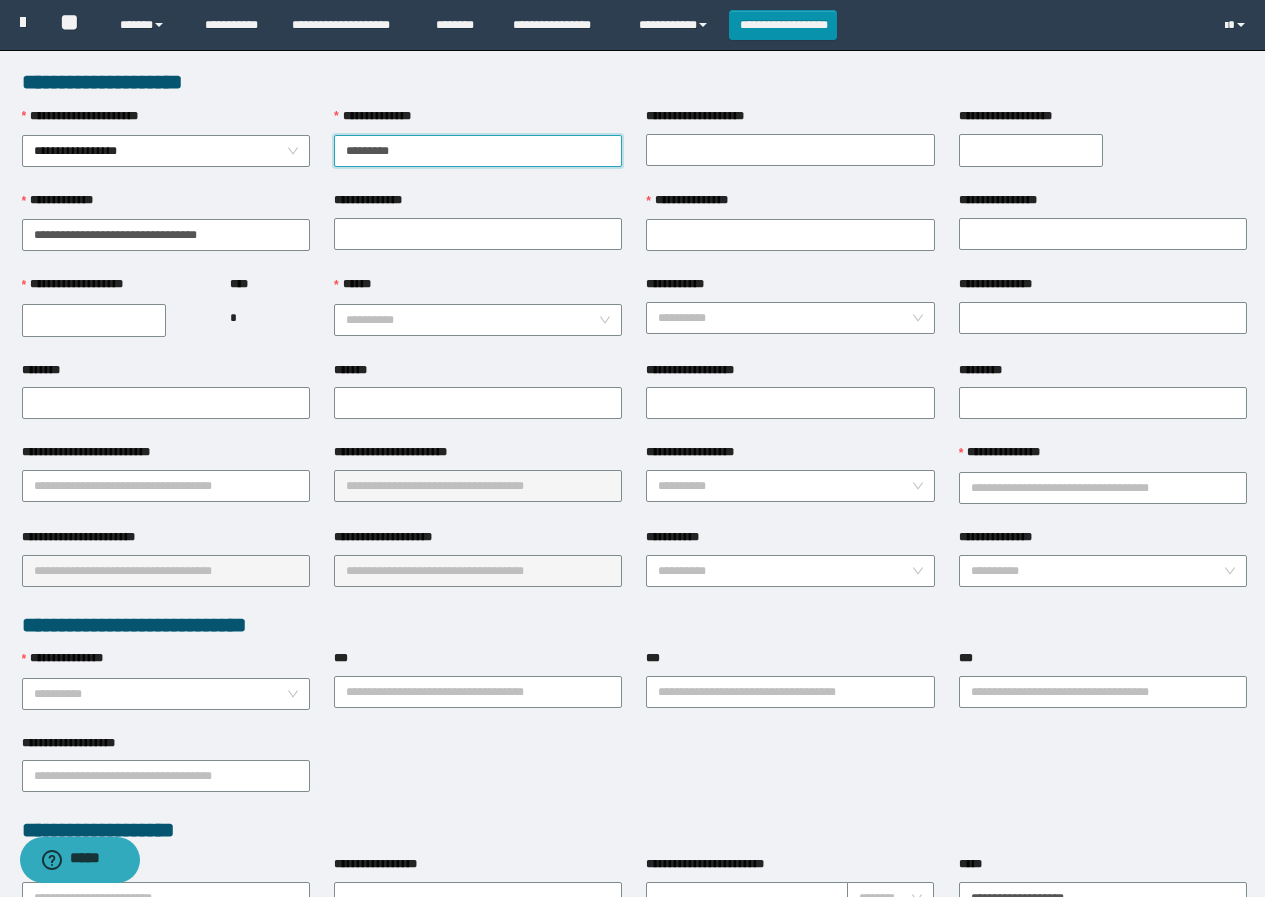 paste on "*" 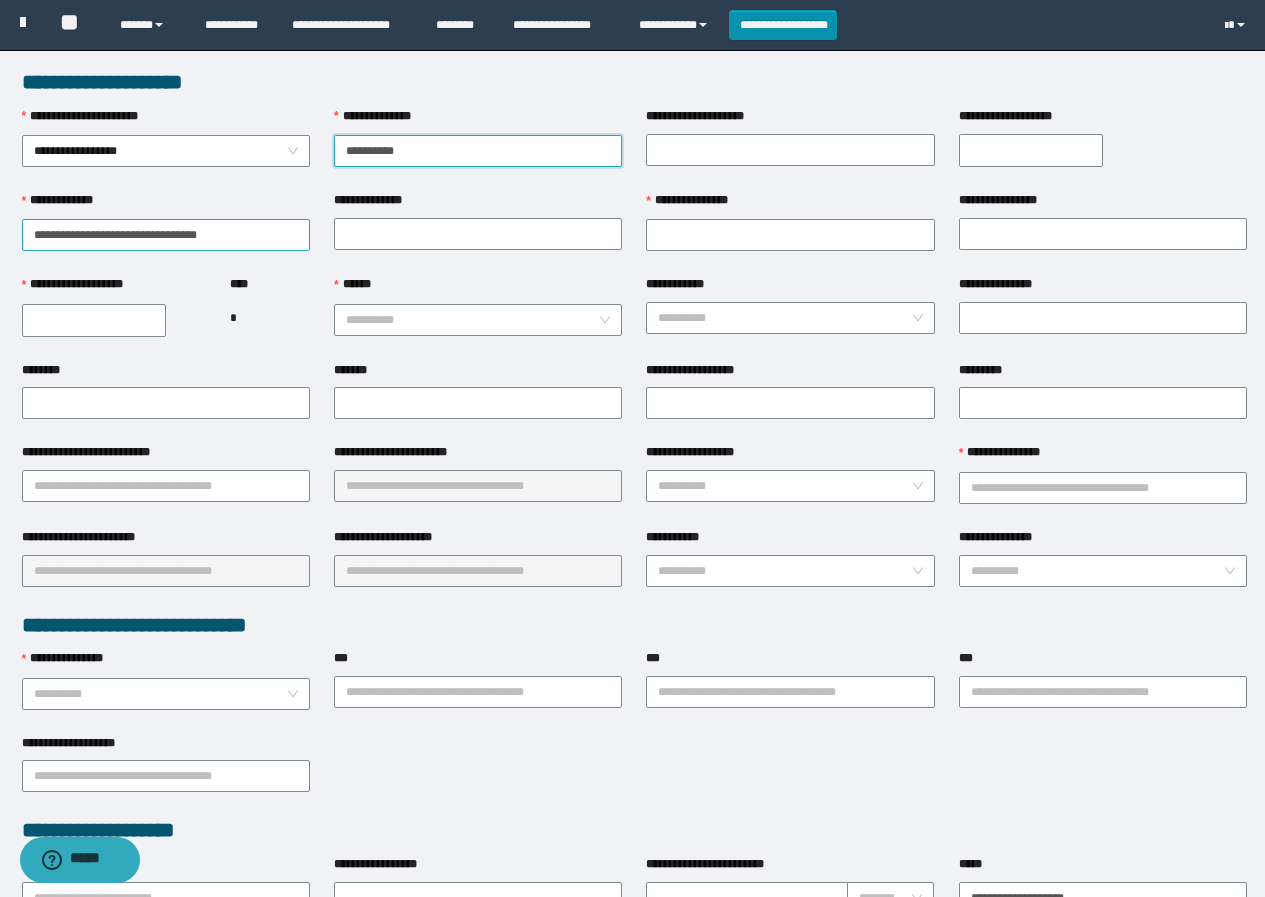 type on "**********" 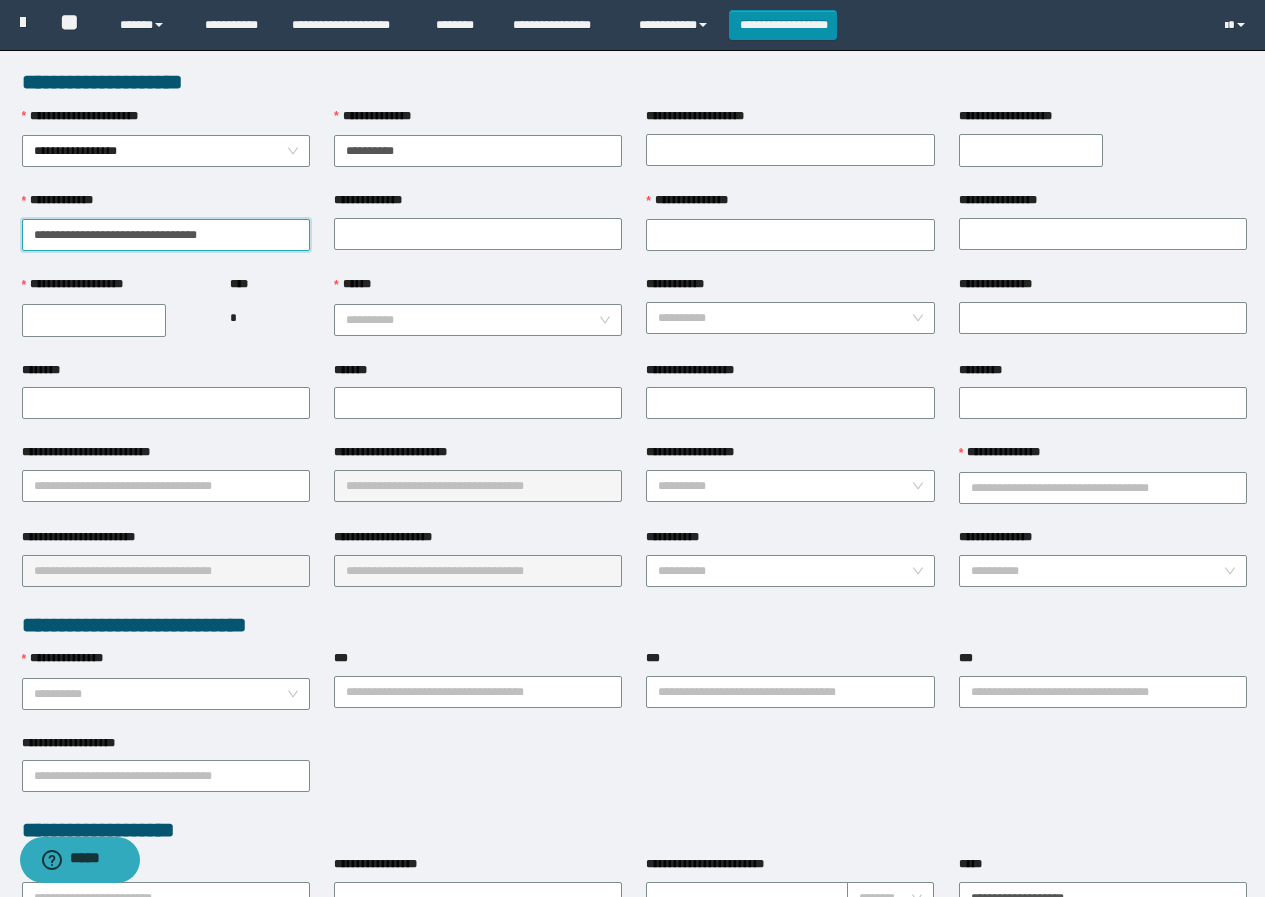 drag, startPoint x: 76, startPoint y: 229, endPoint x: 267, endPoint y: 223, distance: 191.09422 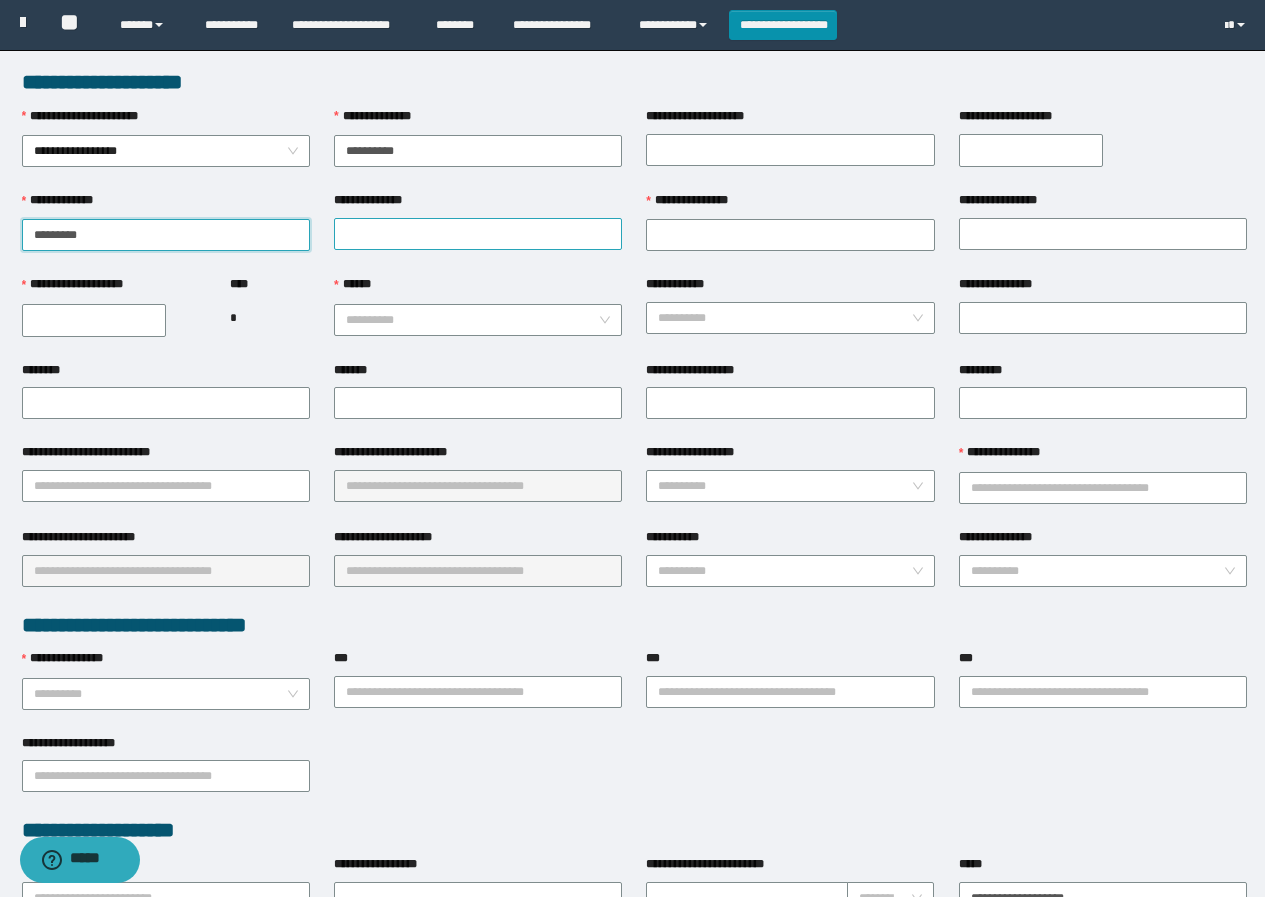 type on "********" 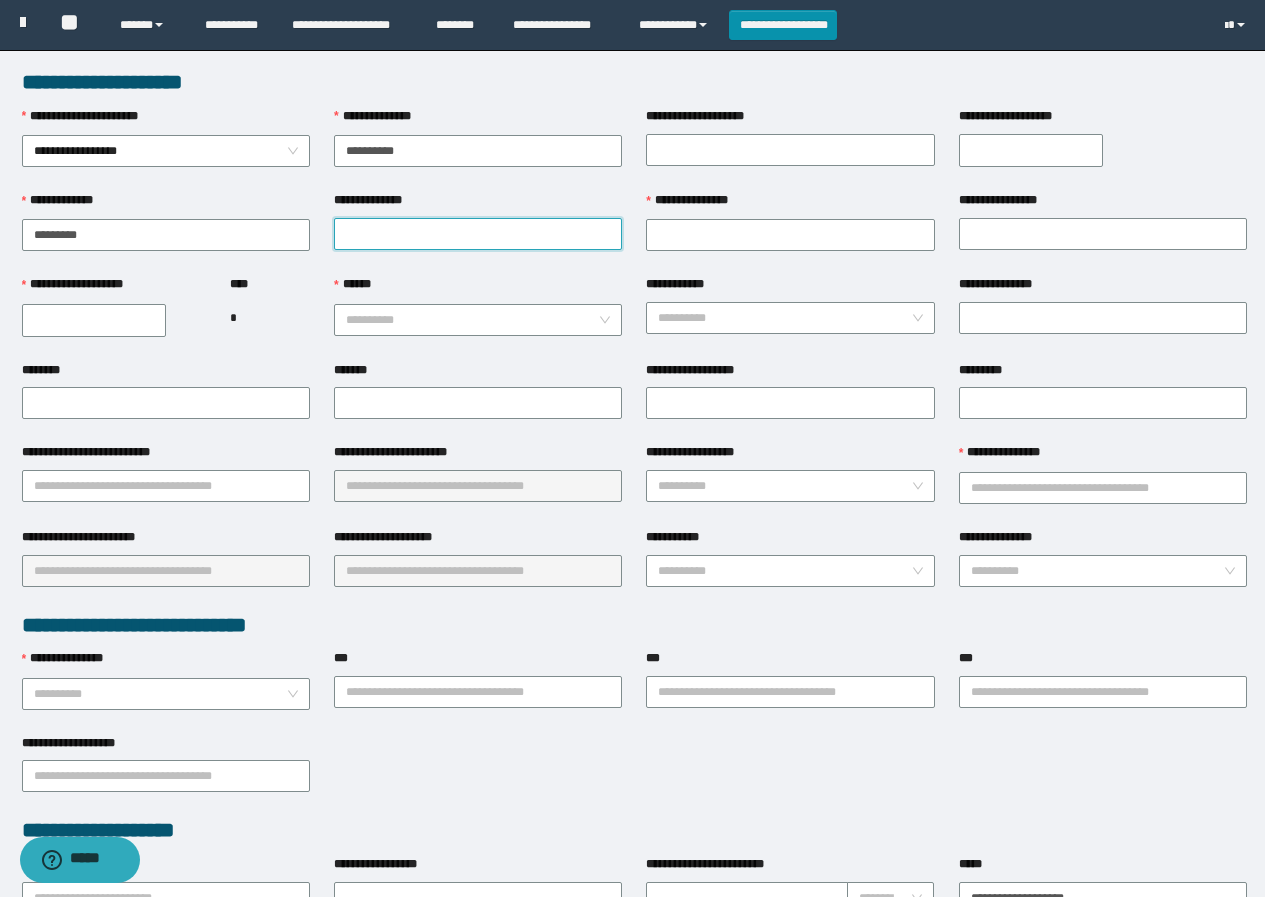 click on "**********" at bounding box center [478, 234] 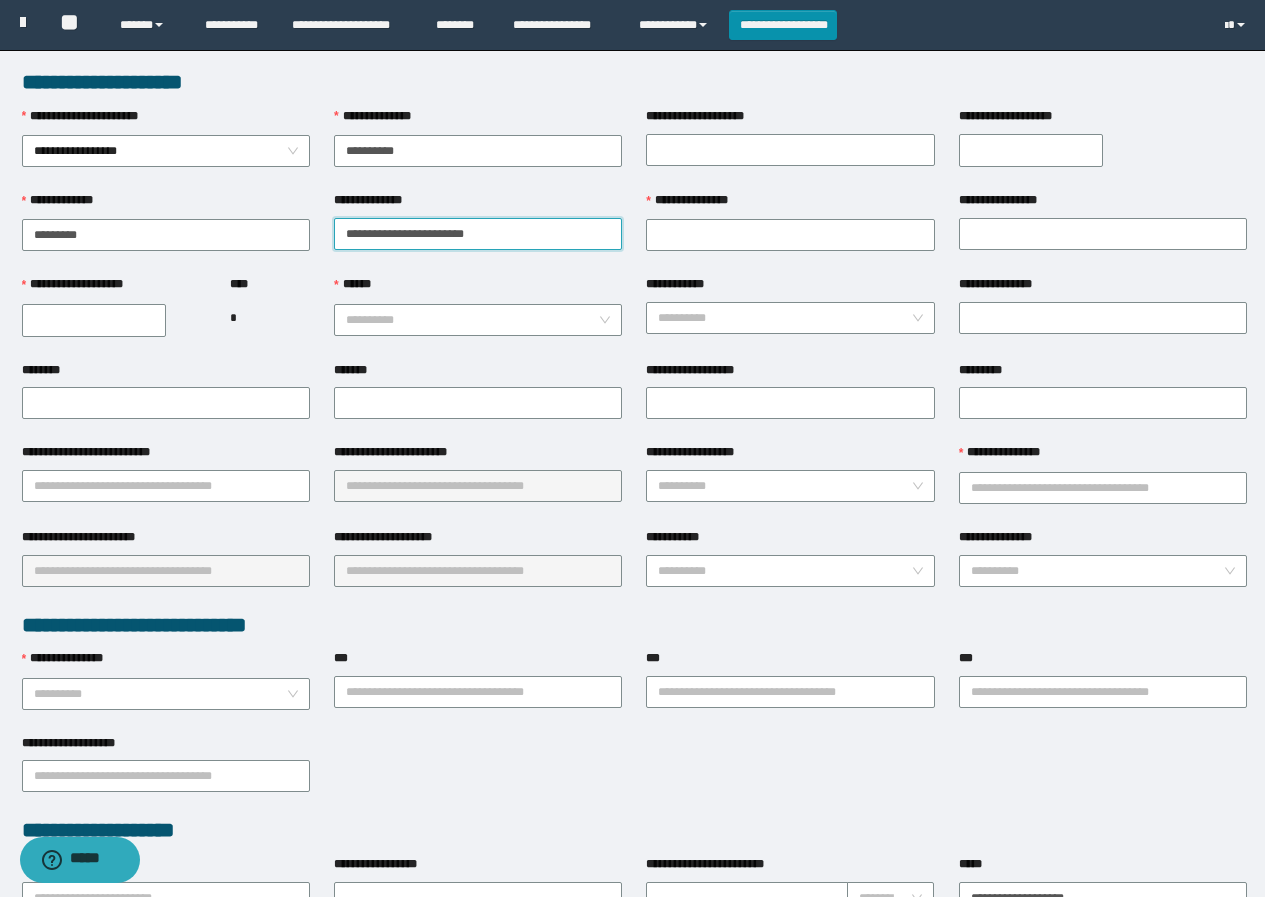 drag, startPoint x: 396, startPoint y: 231, endPoint x: 571, endPoint y: 220, distance: 175.34537 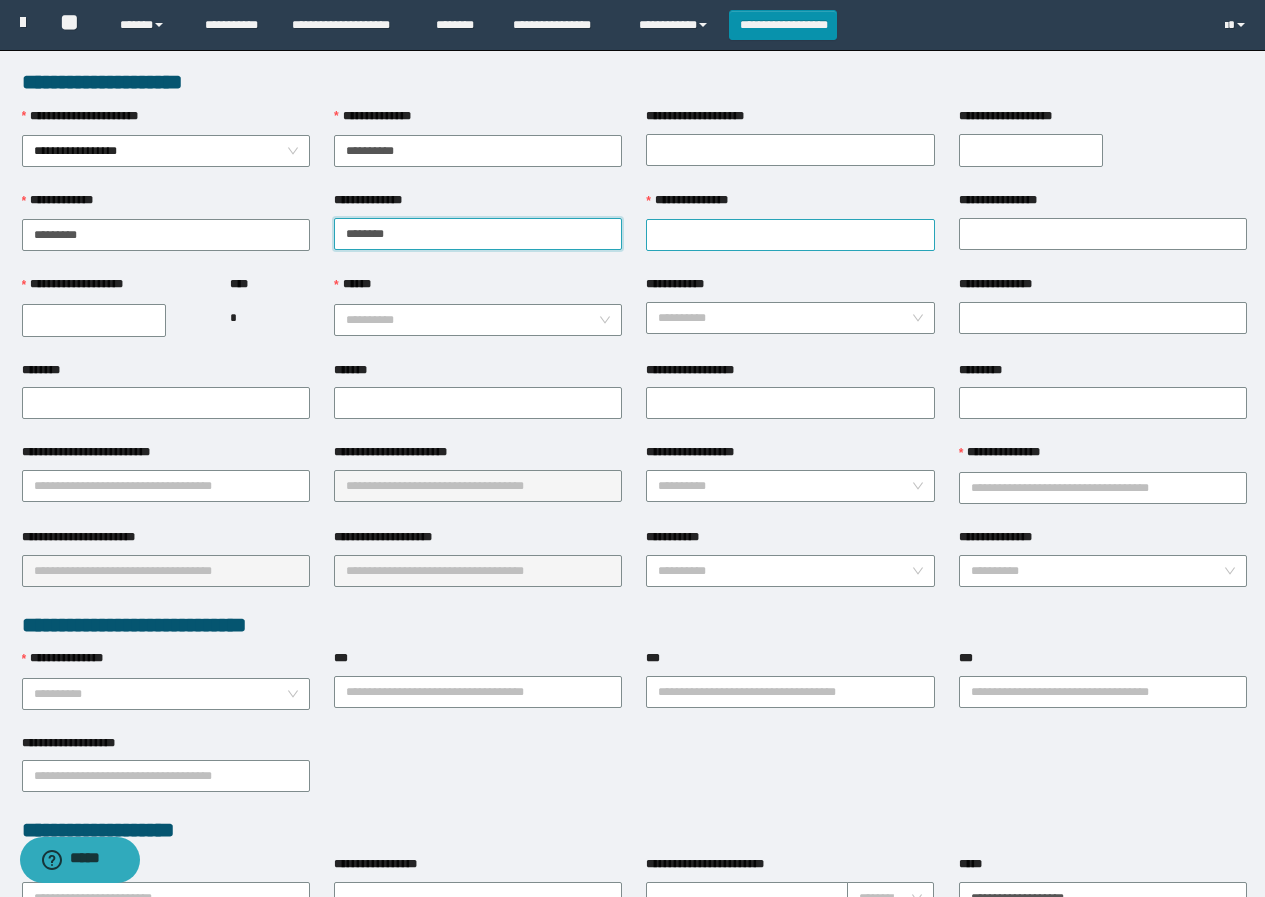 type on "*******" 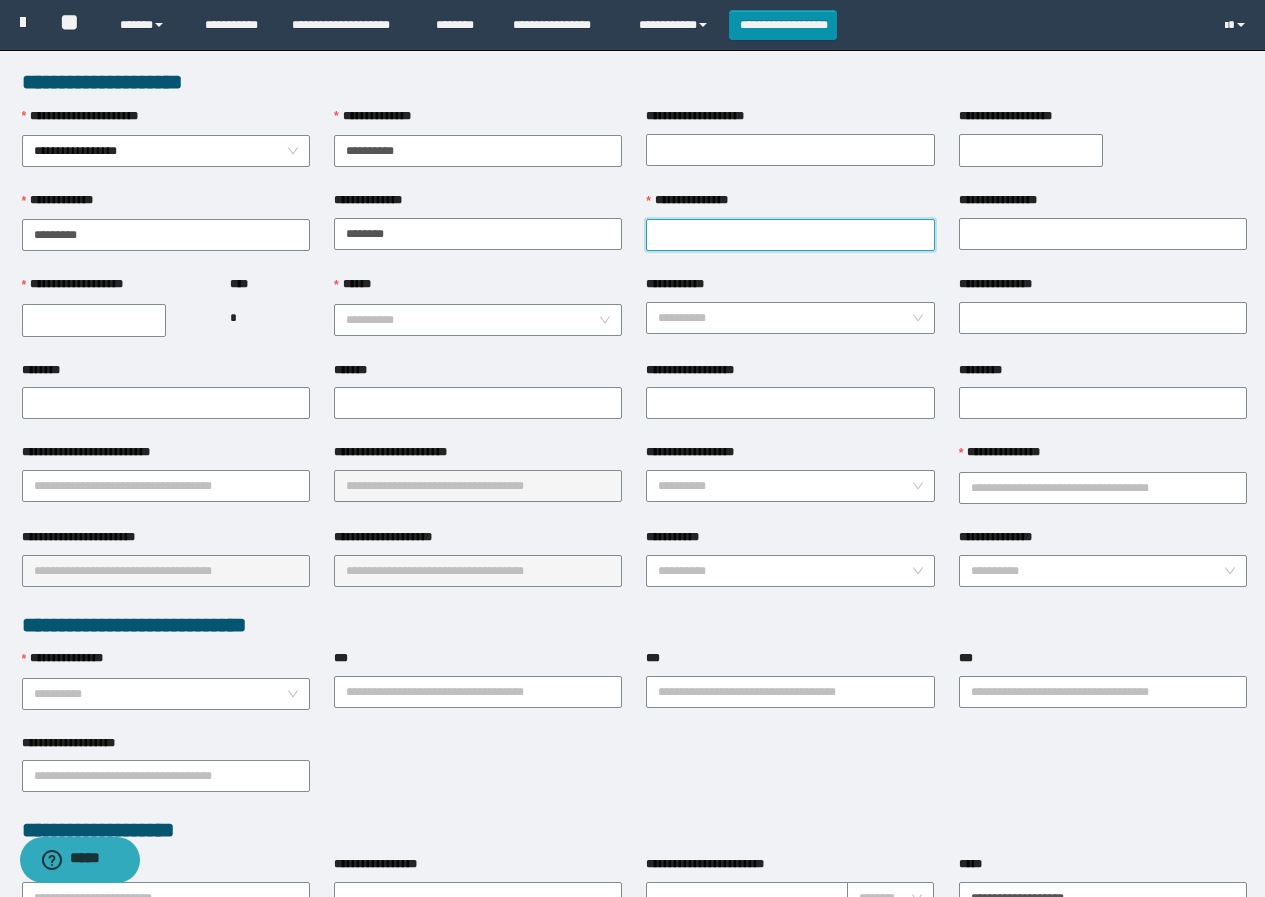 click on "**********" at bounding box center [790, 235] 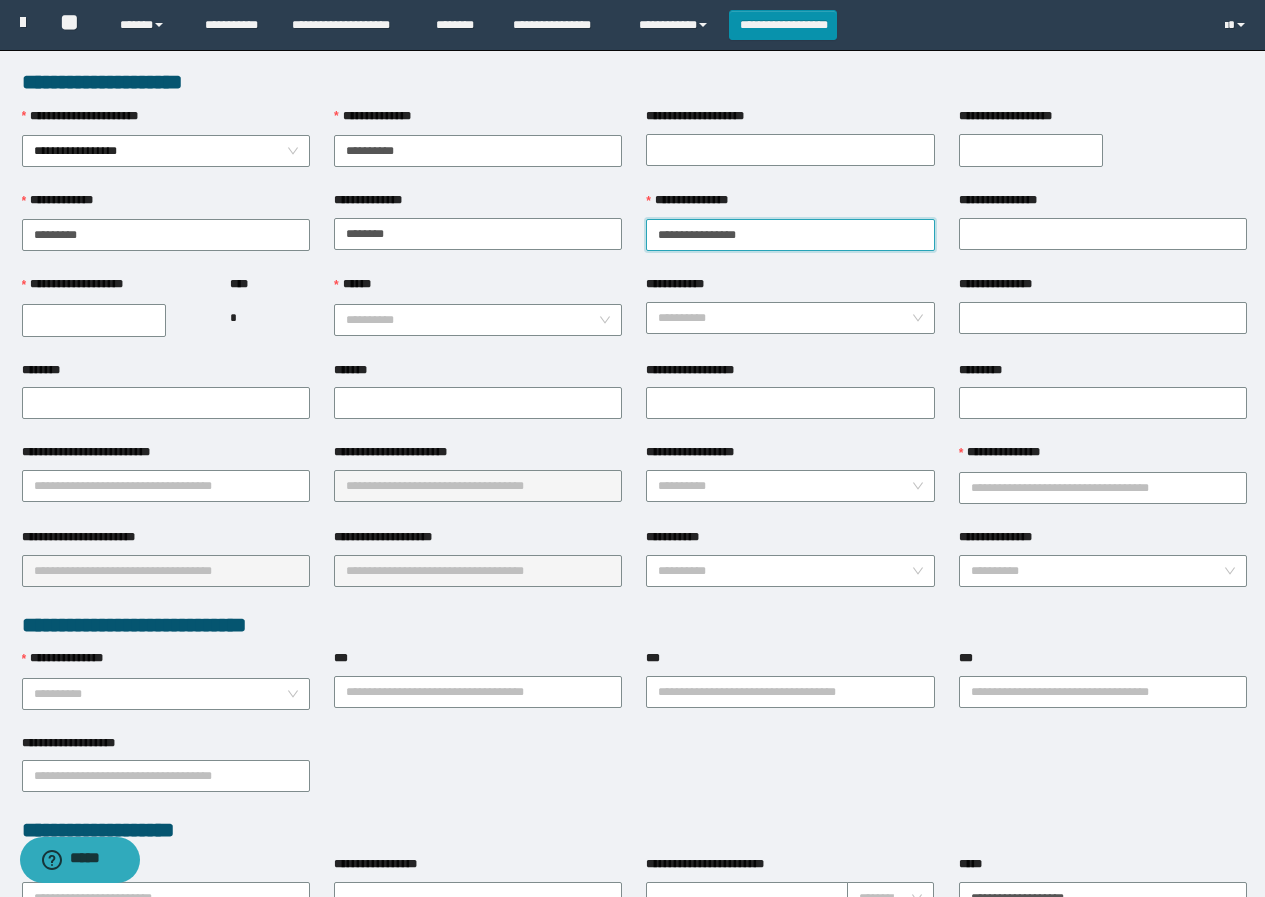 drag, startPoint x: 720, startPoint y: 228, endPoint x: 788, endPoint y: 235, distance: 68.359344 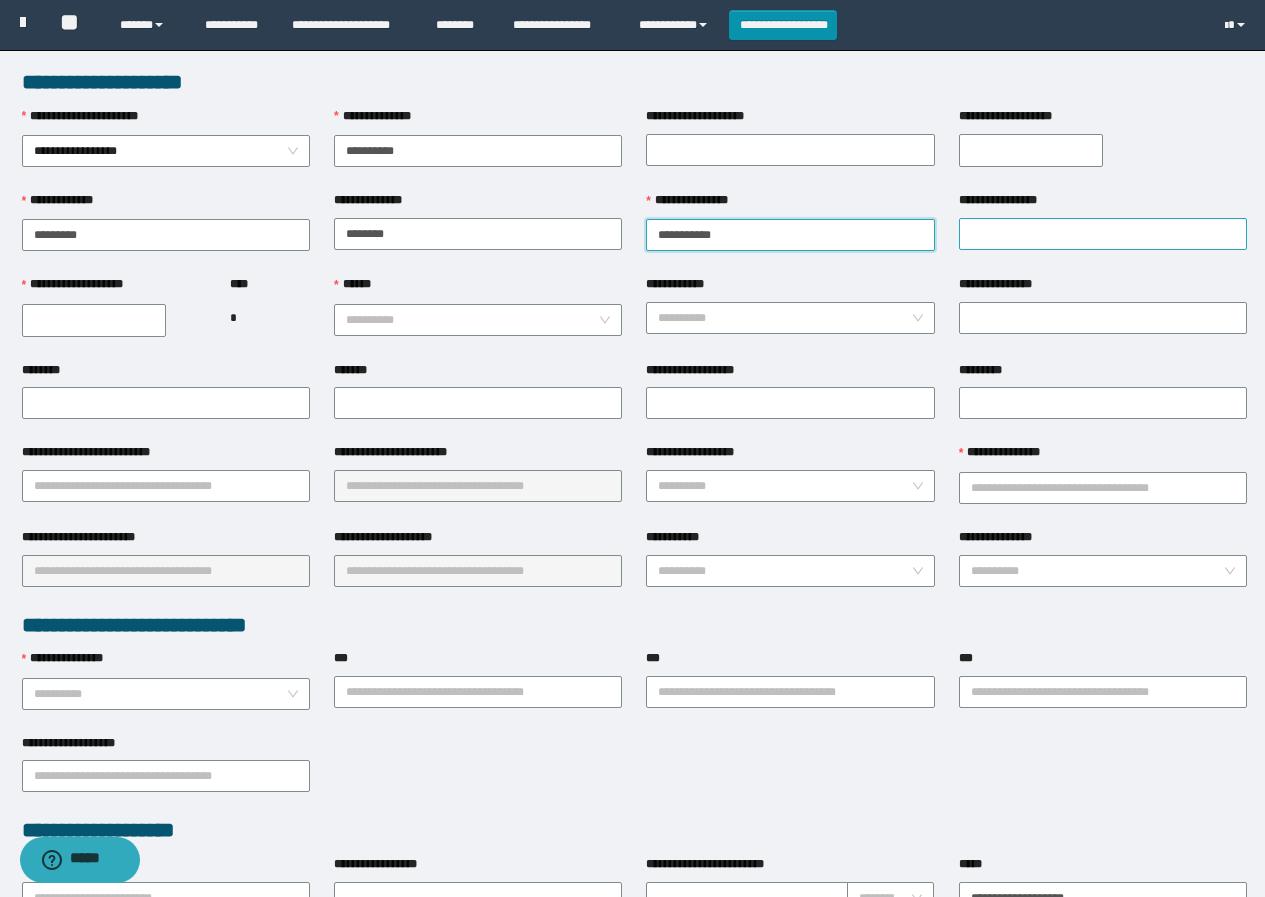 type on "**********" 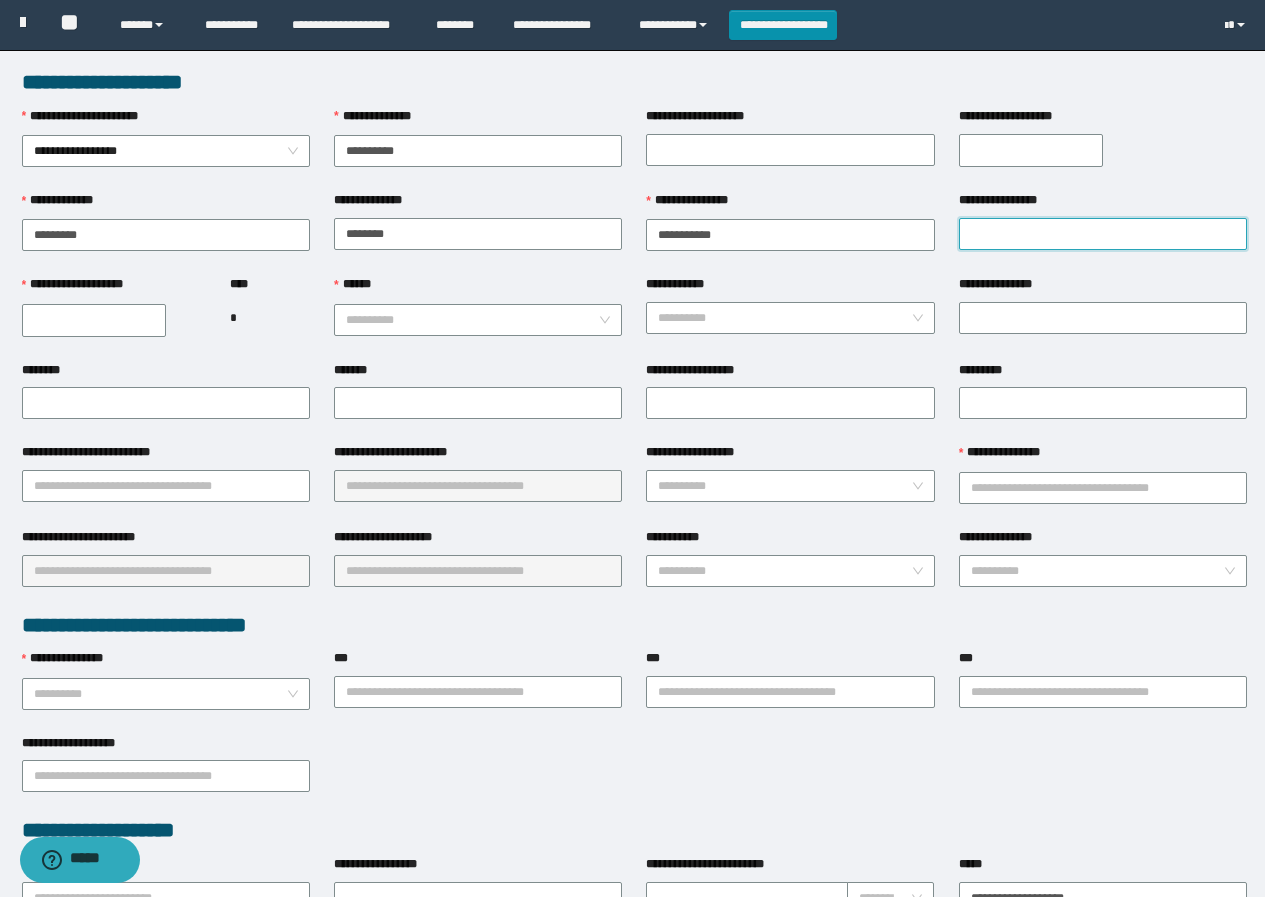 click on "**********" at bounding box center (1103, 234) 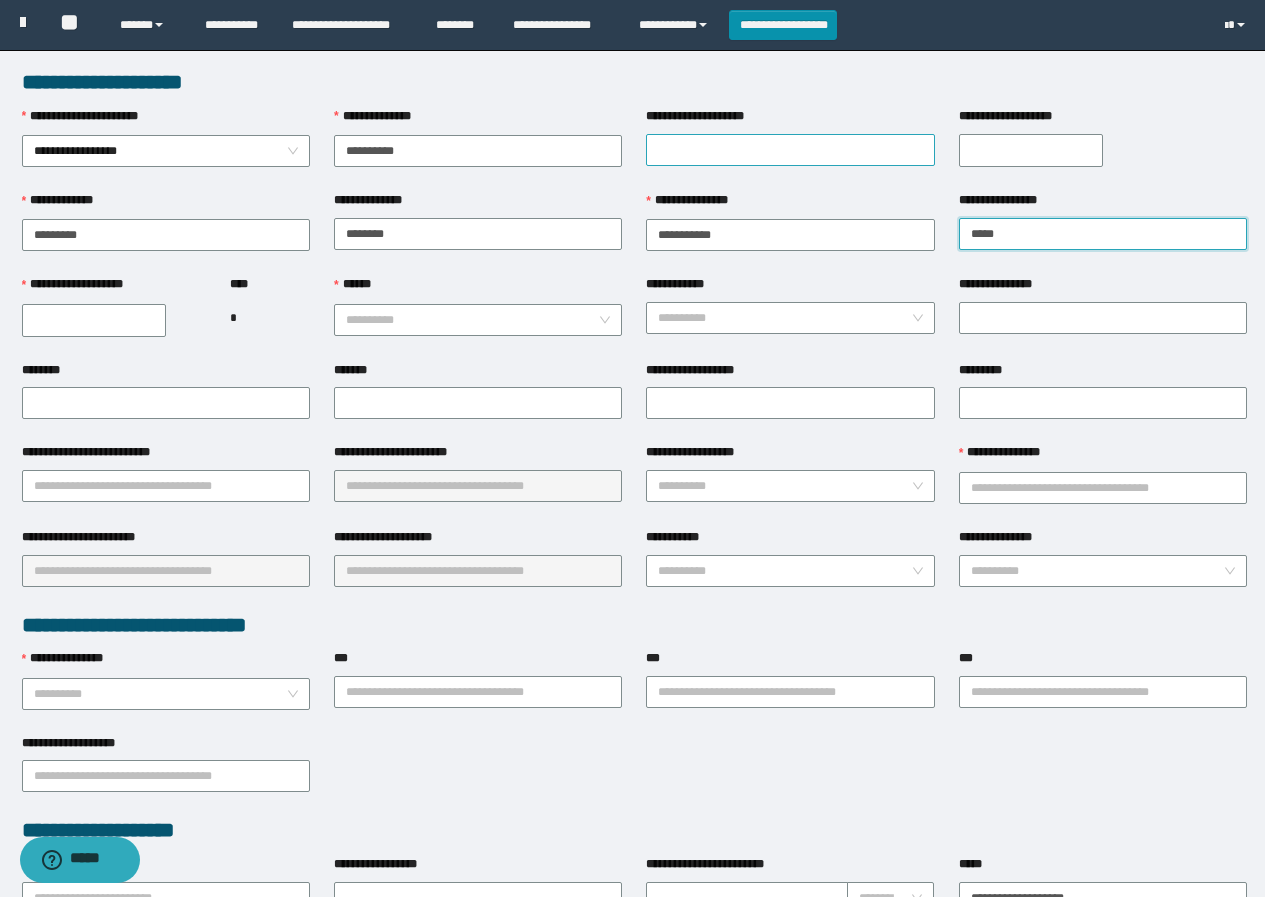 type on "****" 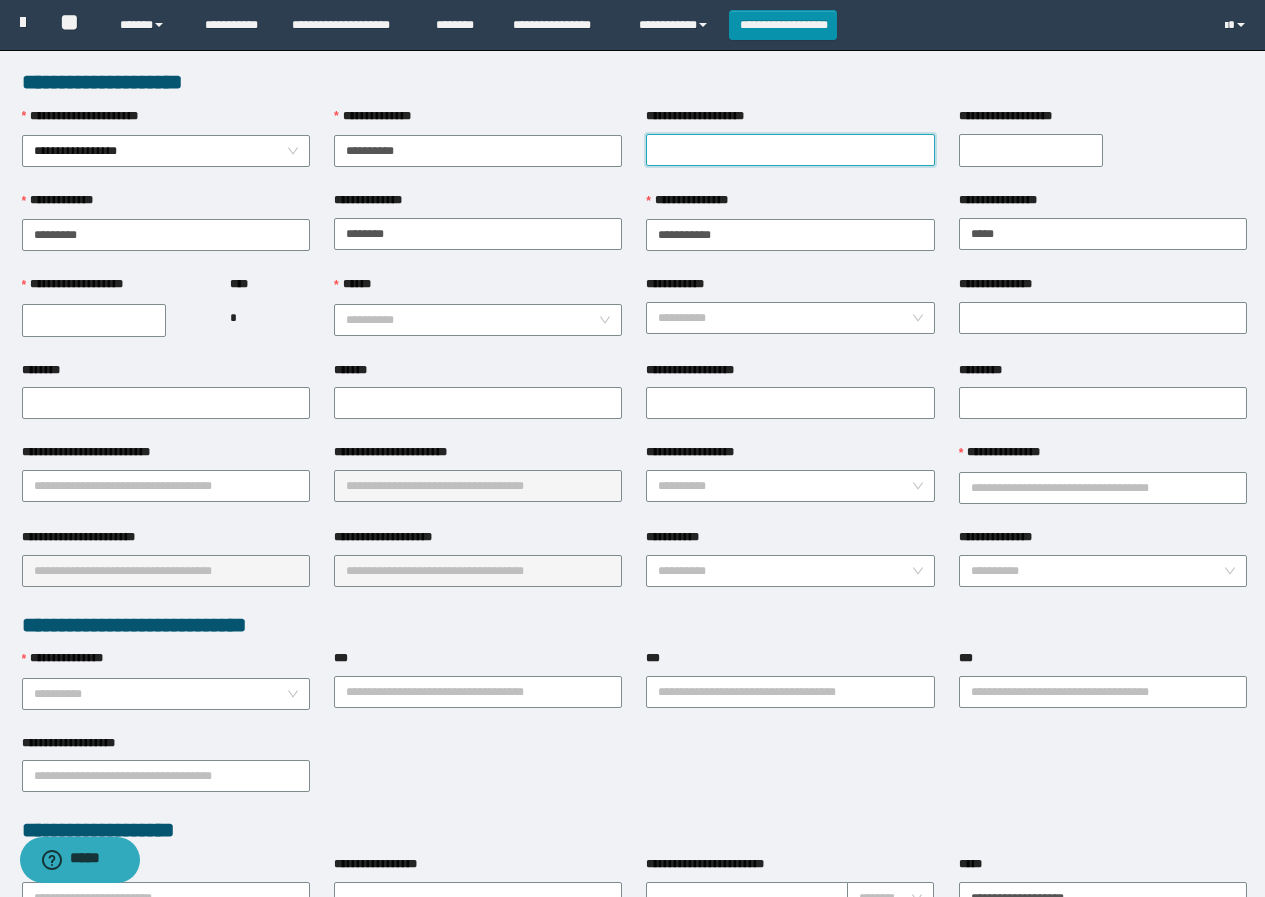 click on "**********" at bounding box center (790, 150) 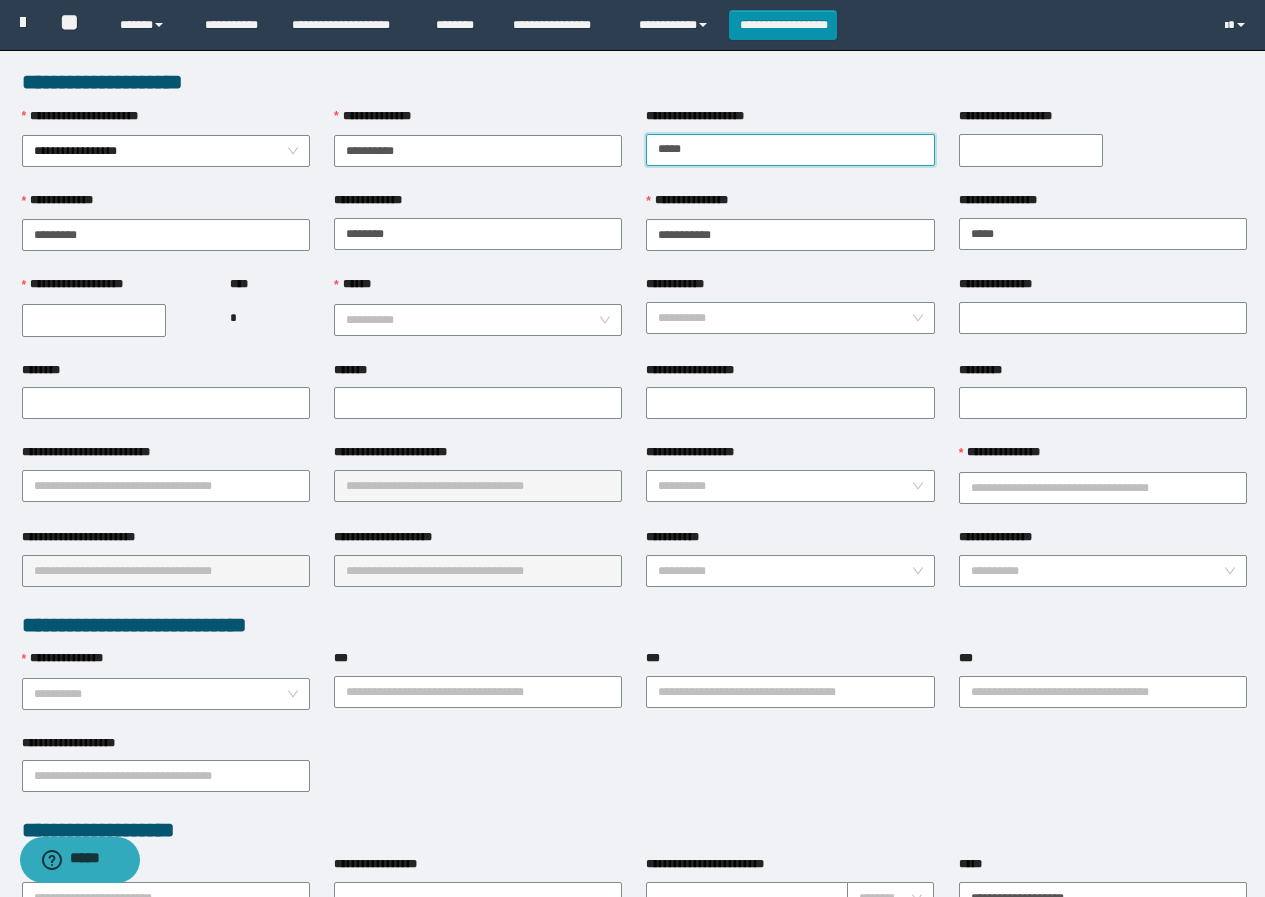 type on "****" 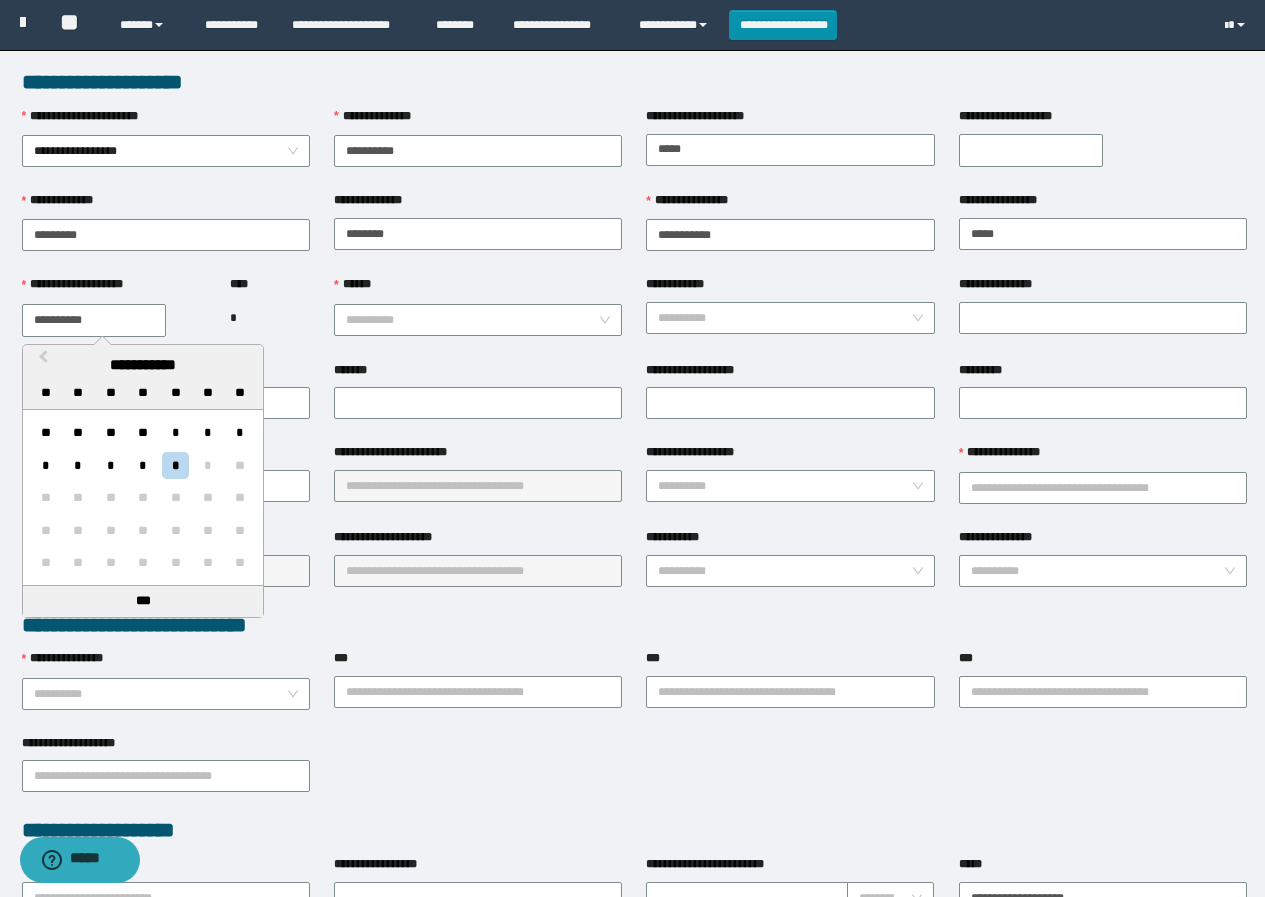 click on "**********" at bounding box center (94, 320) 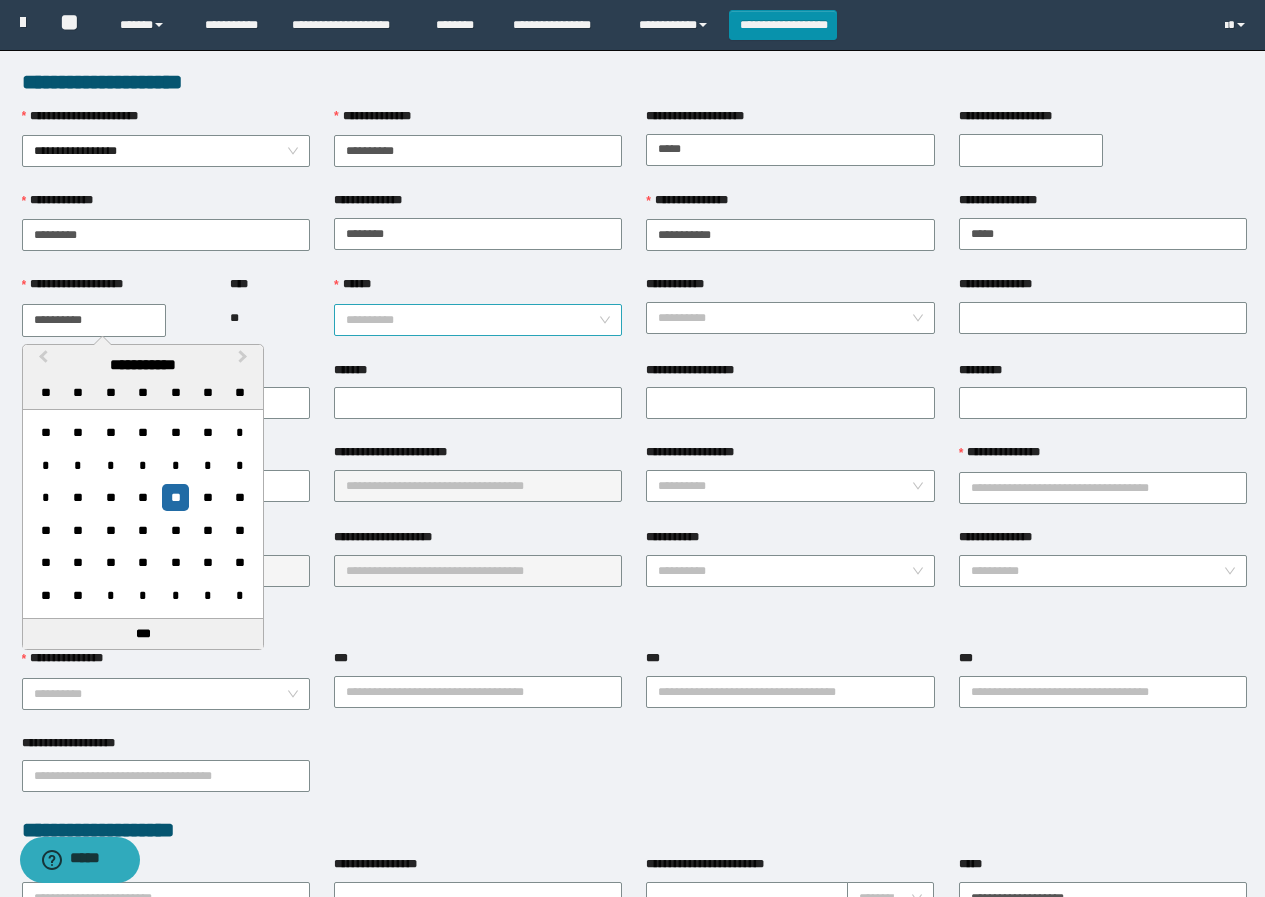 type on "**********" 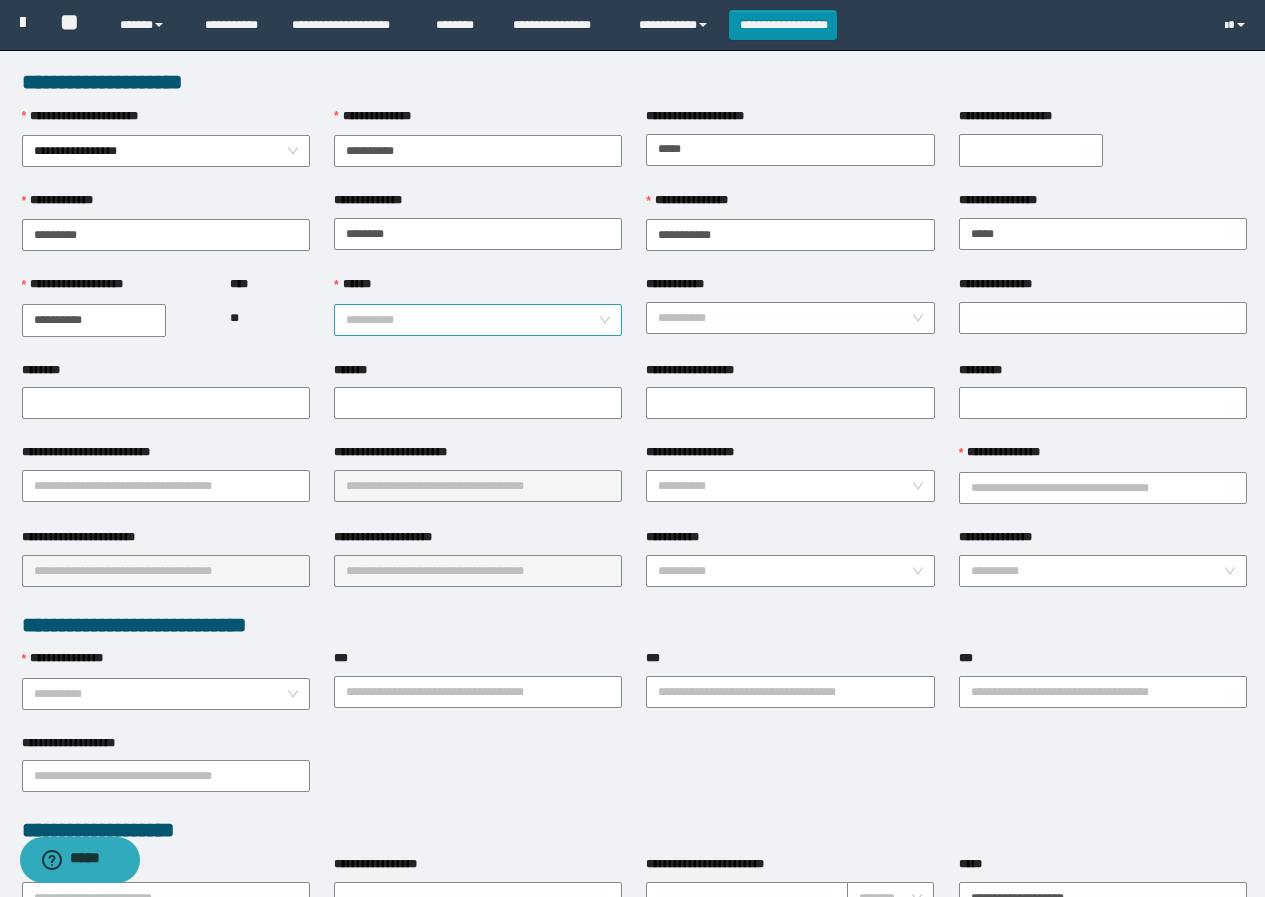 click on "******" at bounding box center [472, 320] 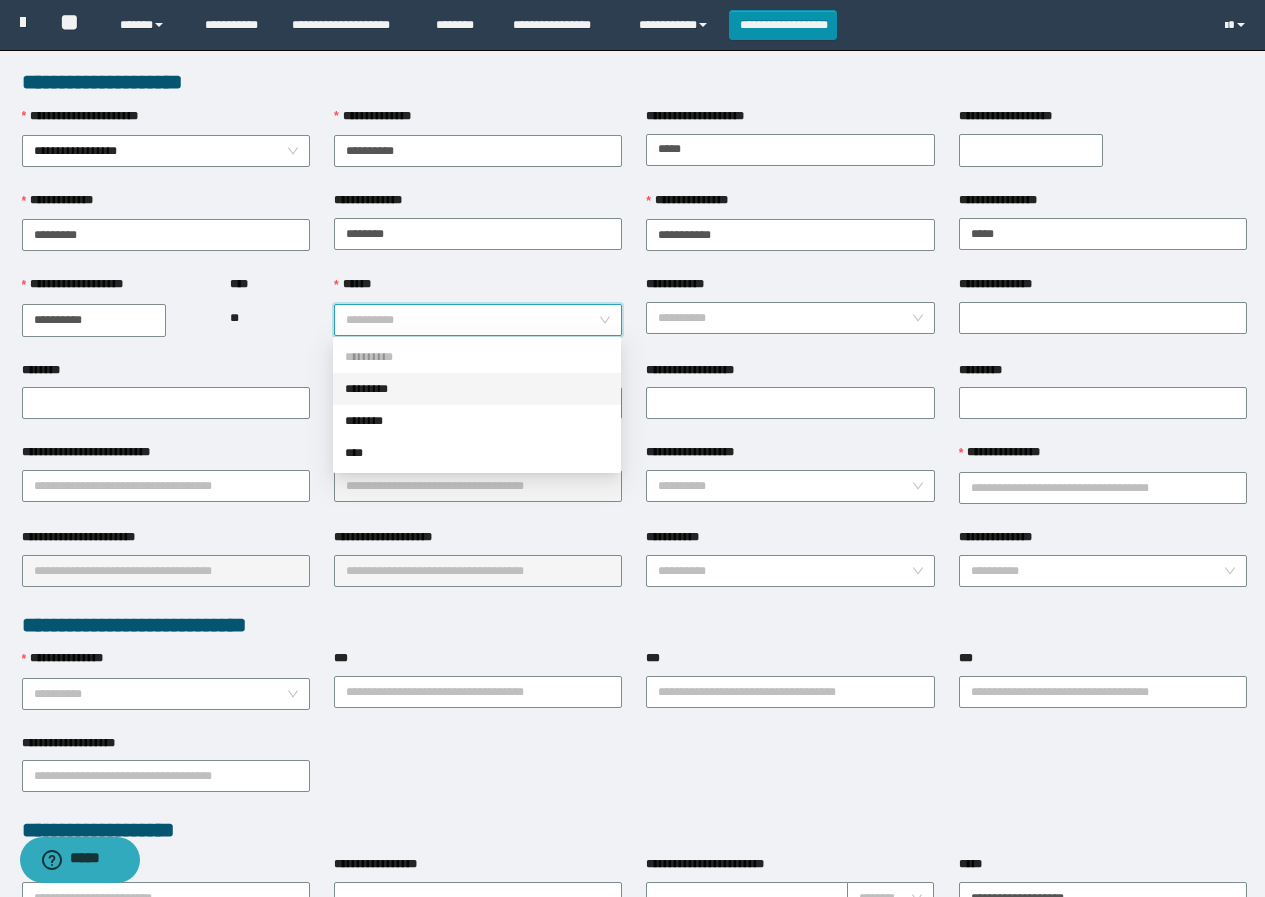 click on "*********" at bounding box center (477, 389) 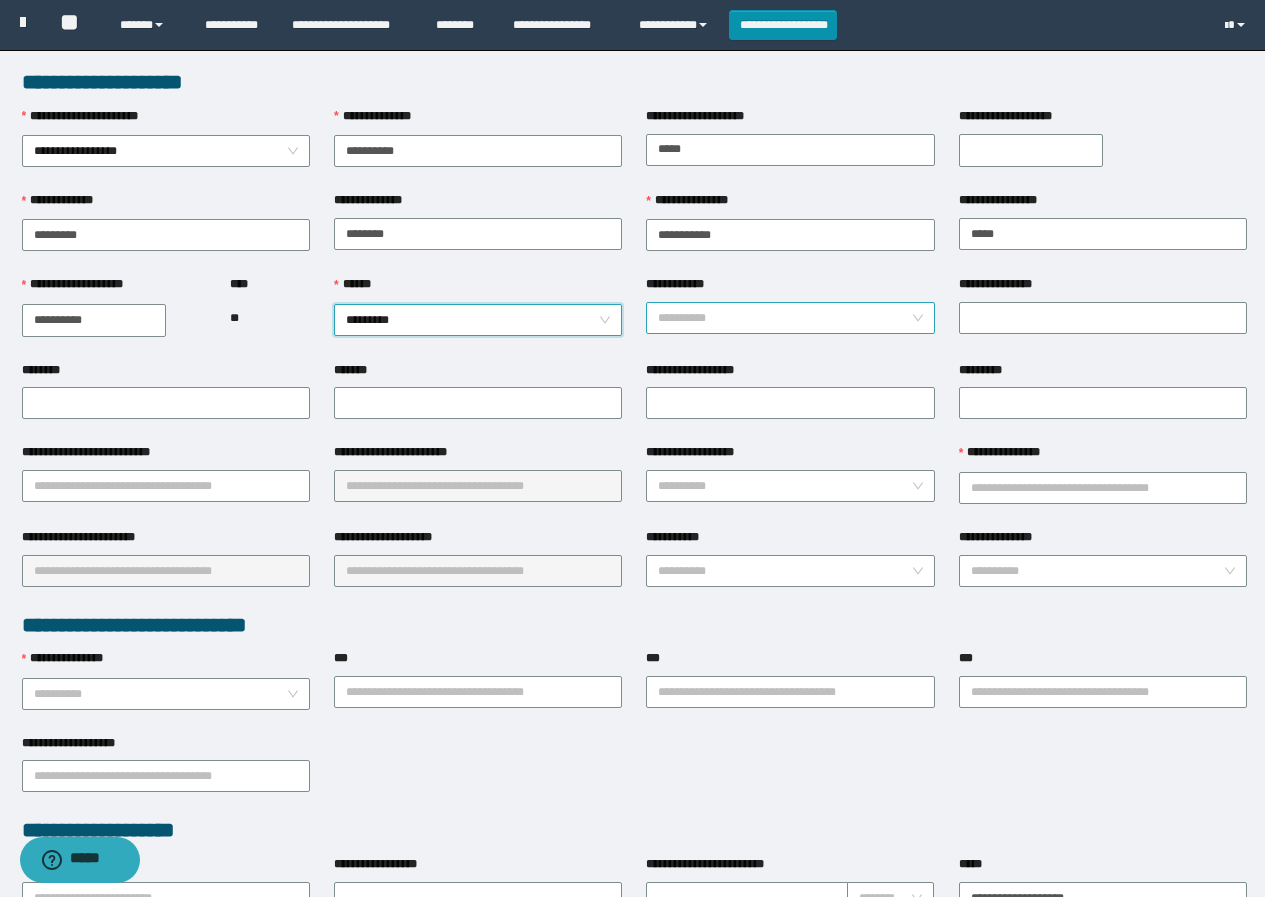click on "**********" at bounding box center [784, 318] 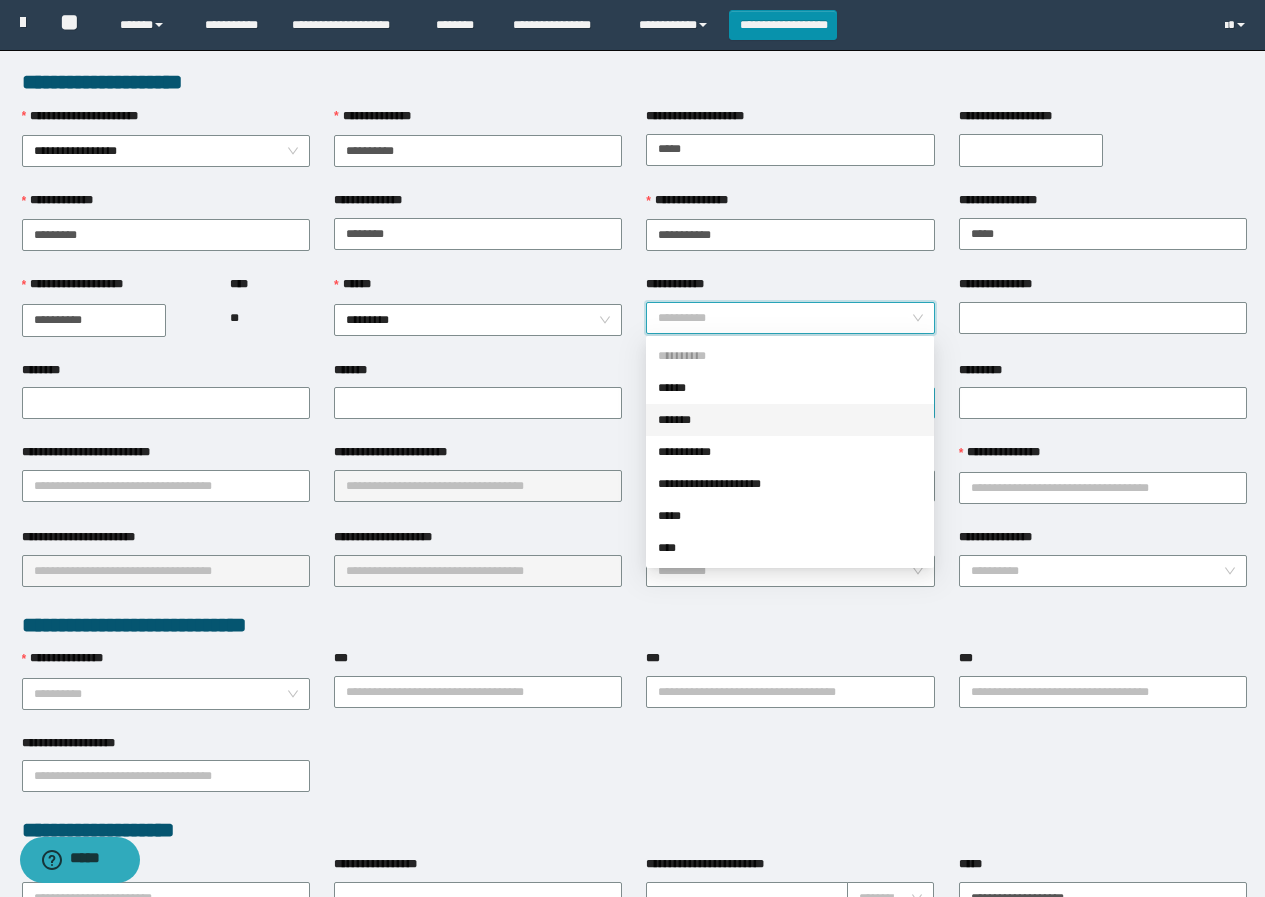 click on "*******" at bounding box center [790, 420] 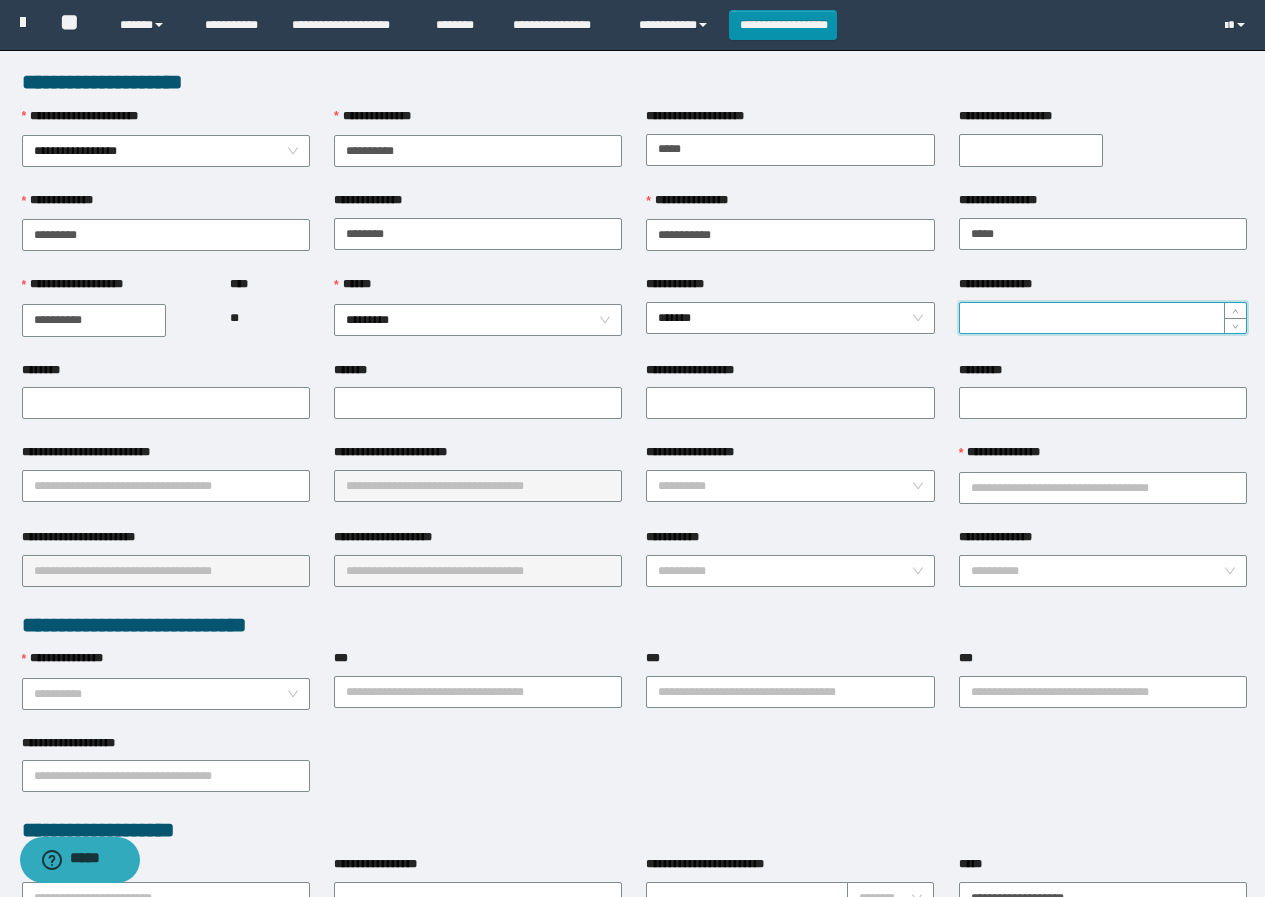 click on "**********" at bounding box center (1103, 318) 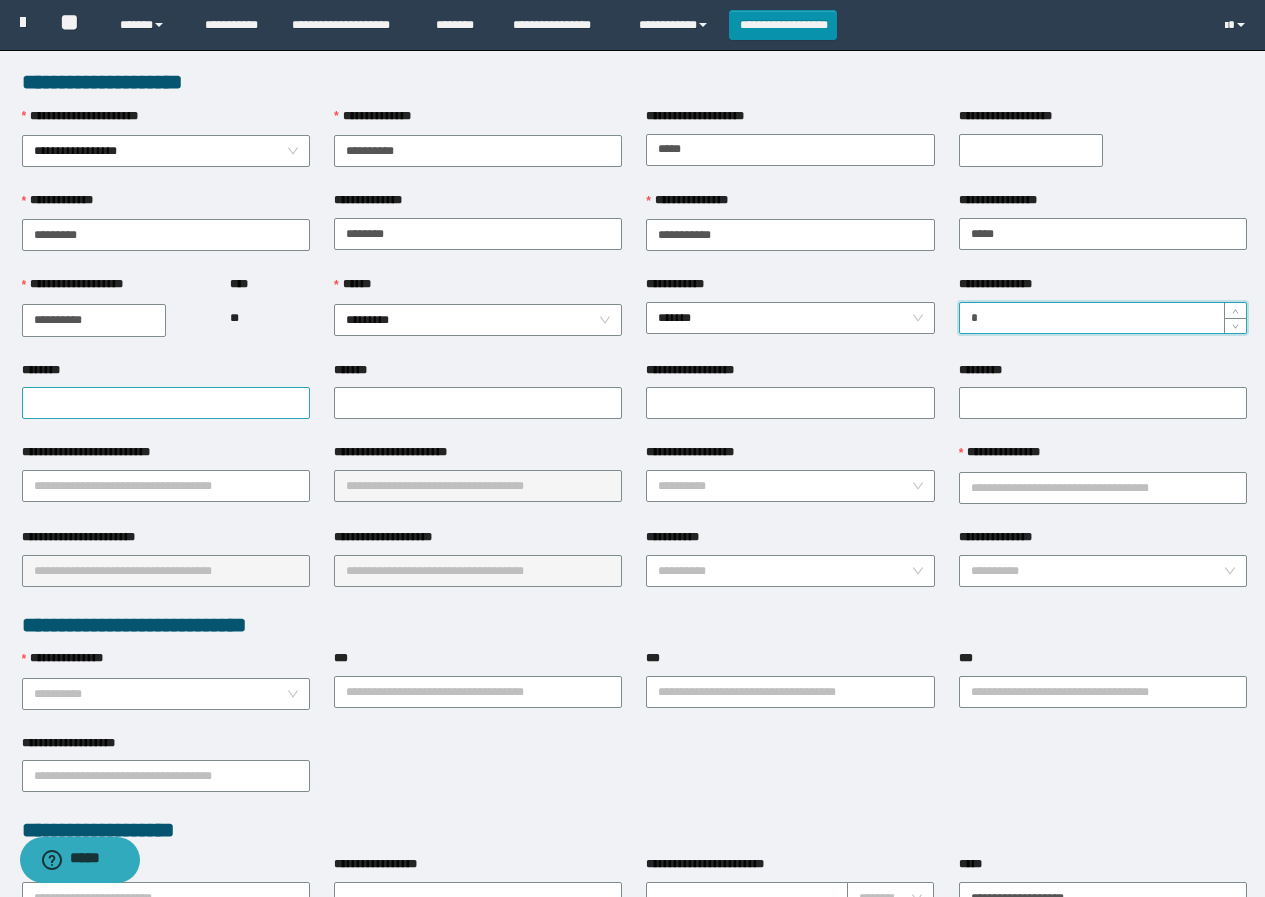 type on "*" 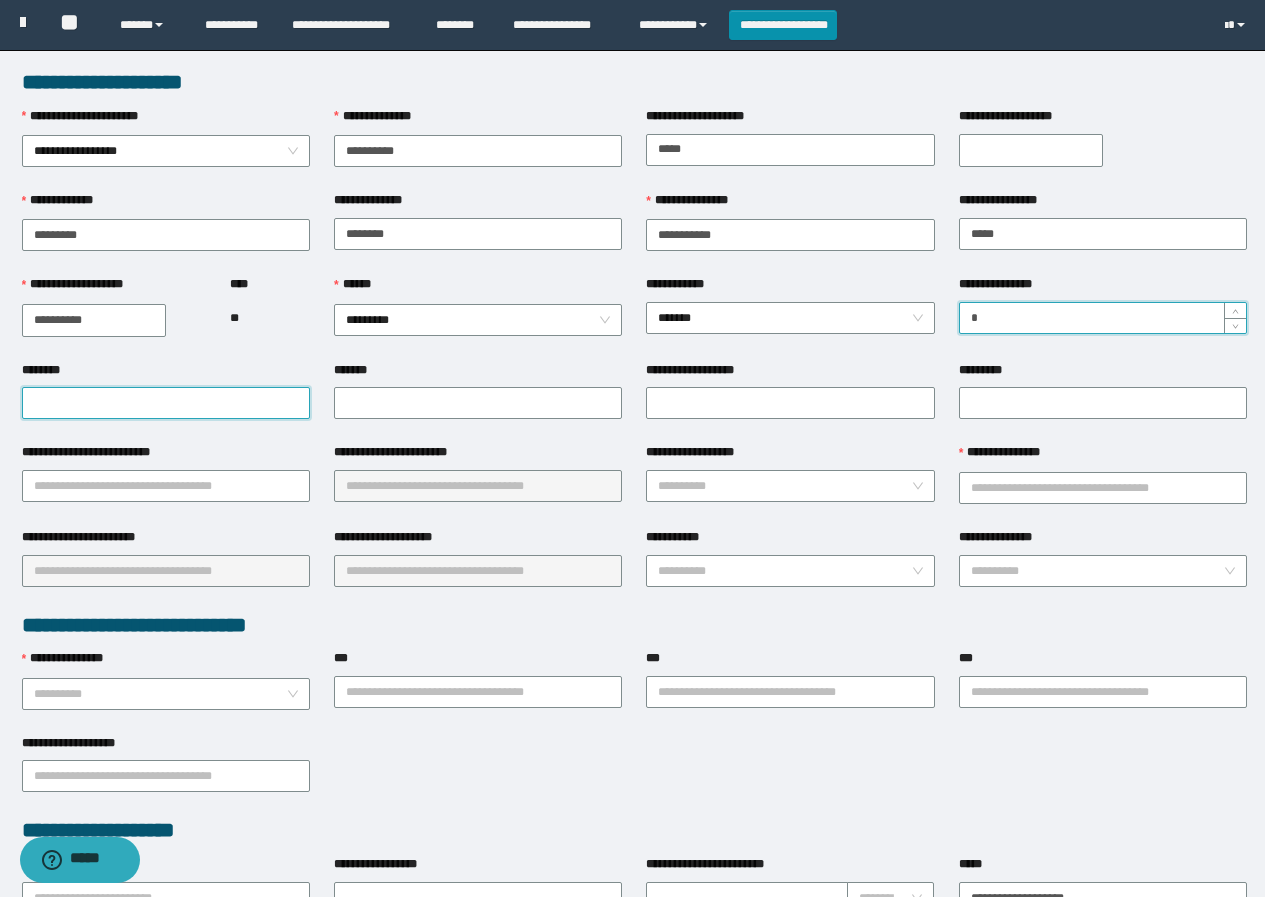 click on "********" at bounding box center (166, 403) 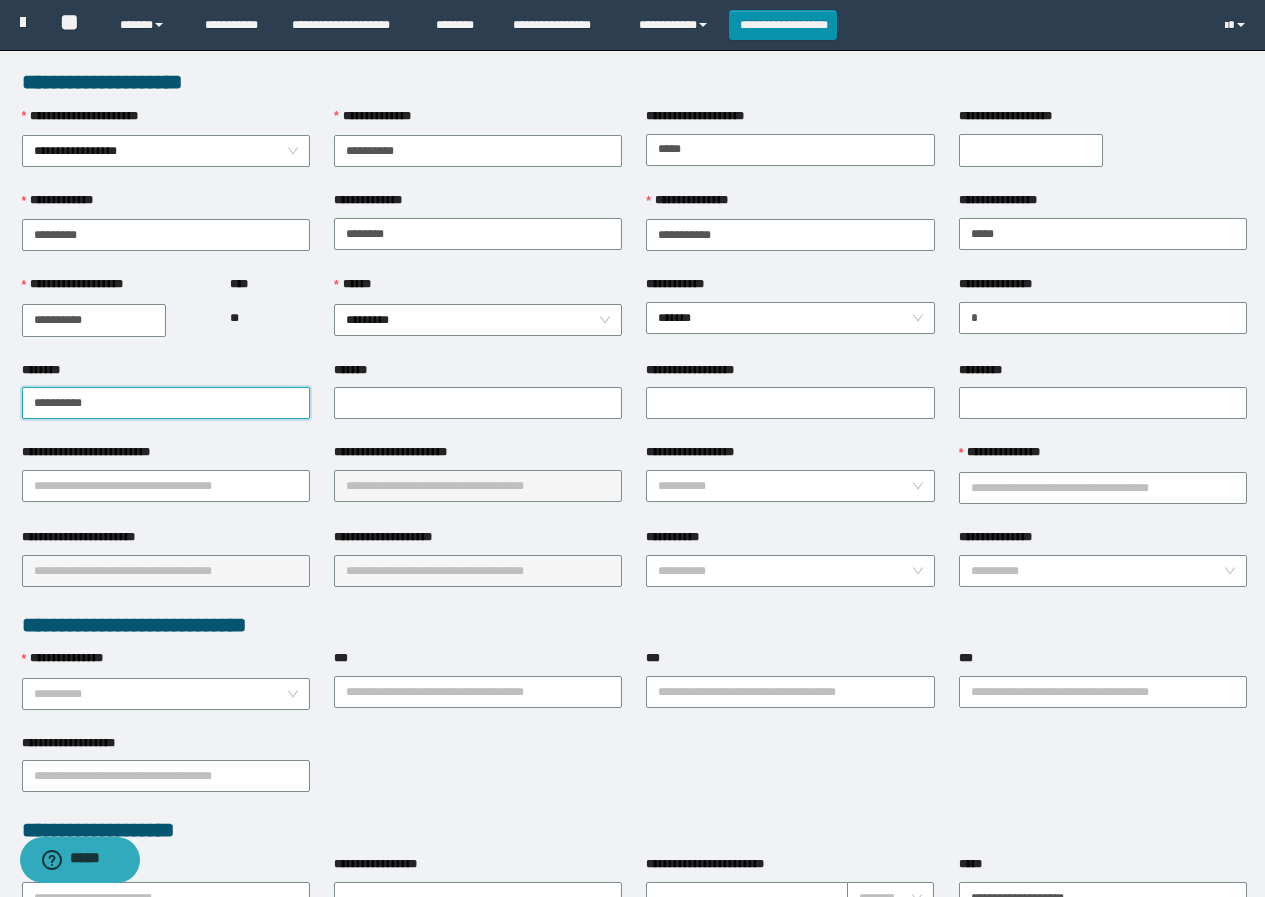 drag, startPoint x: 122, startPoint y: 407, endPoint x: 0, endPoint y: 399, distance: 122.26202 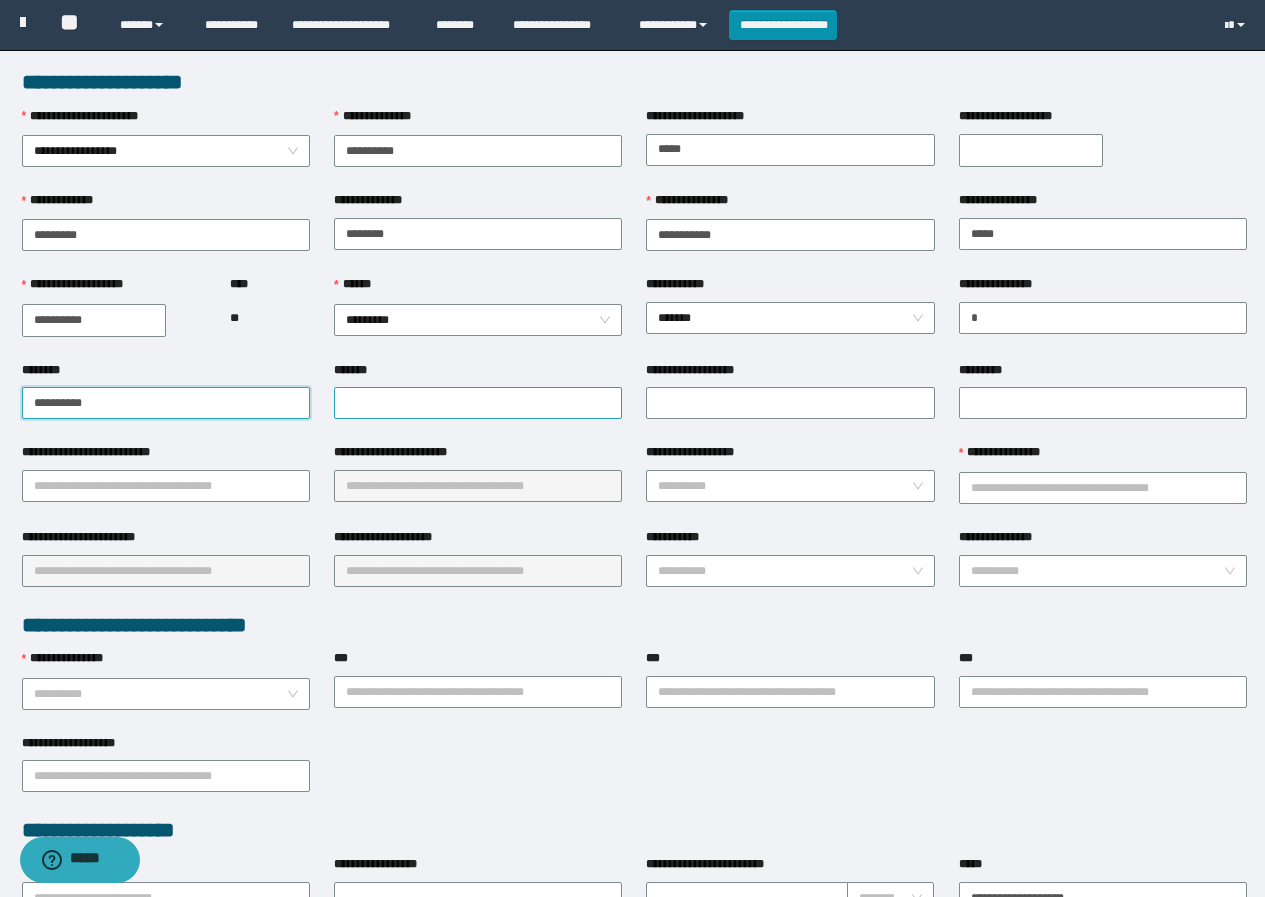 type on "**********" 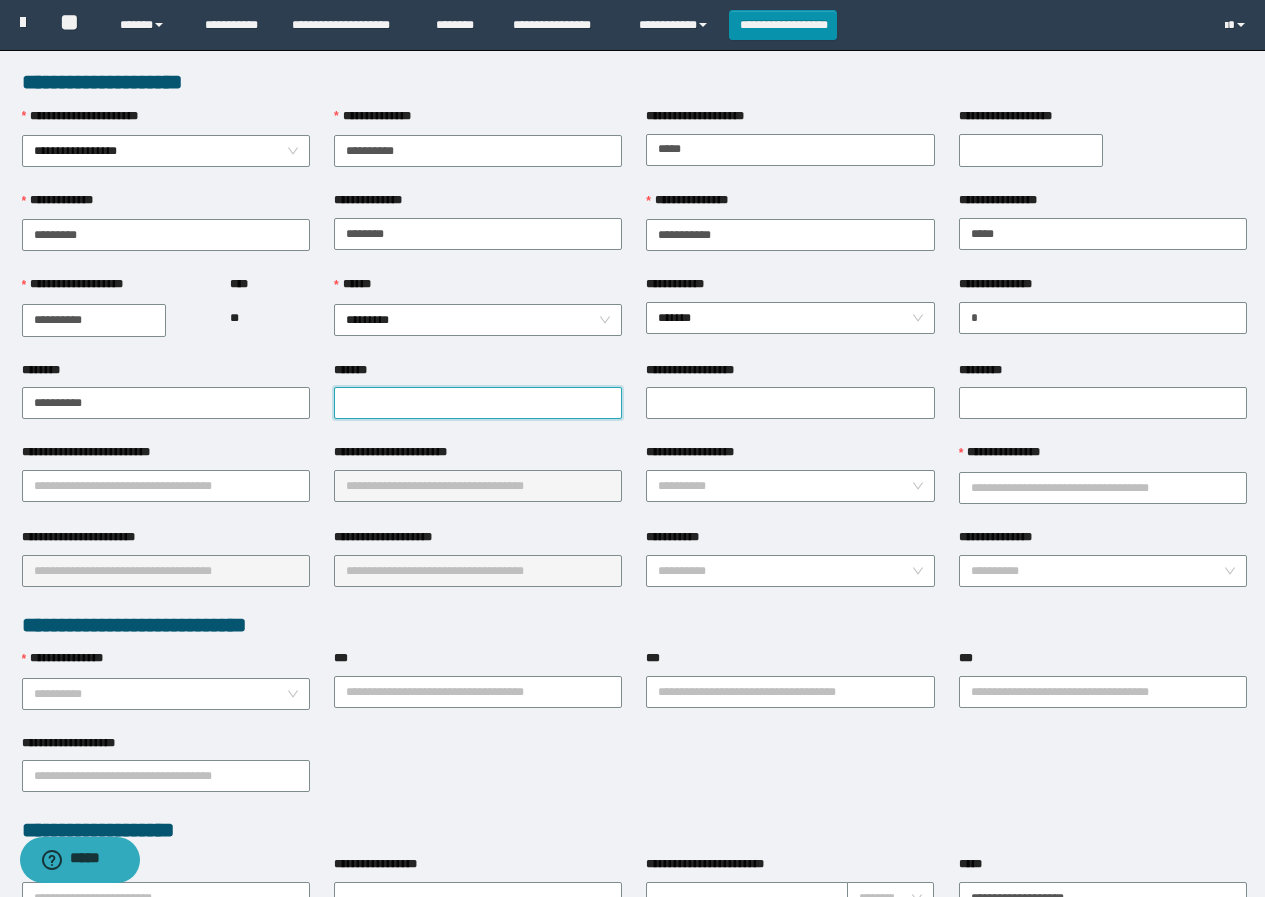 click on "*******" at bounding box center [478, 403] 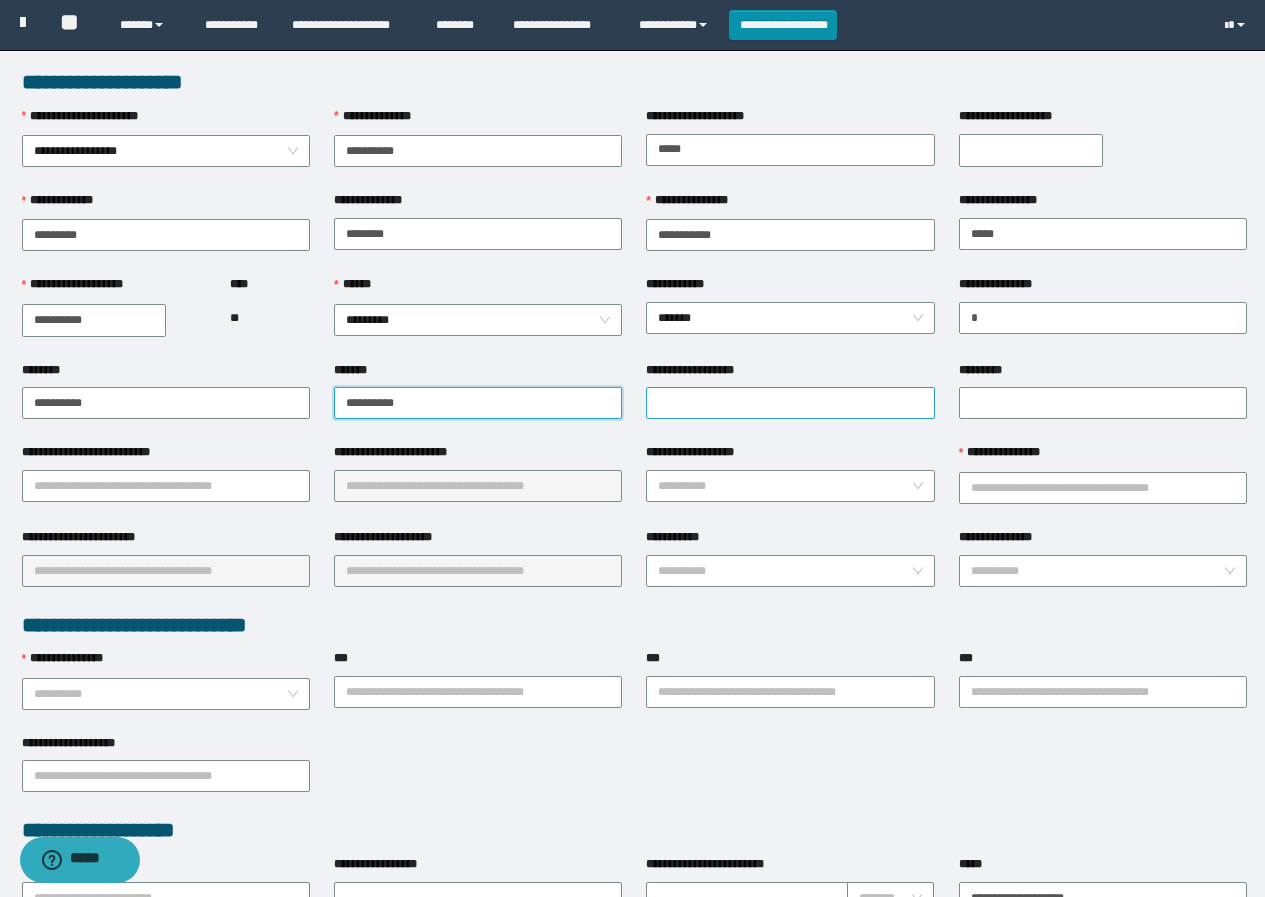 type on "**********" 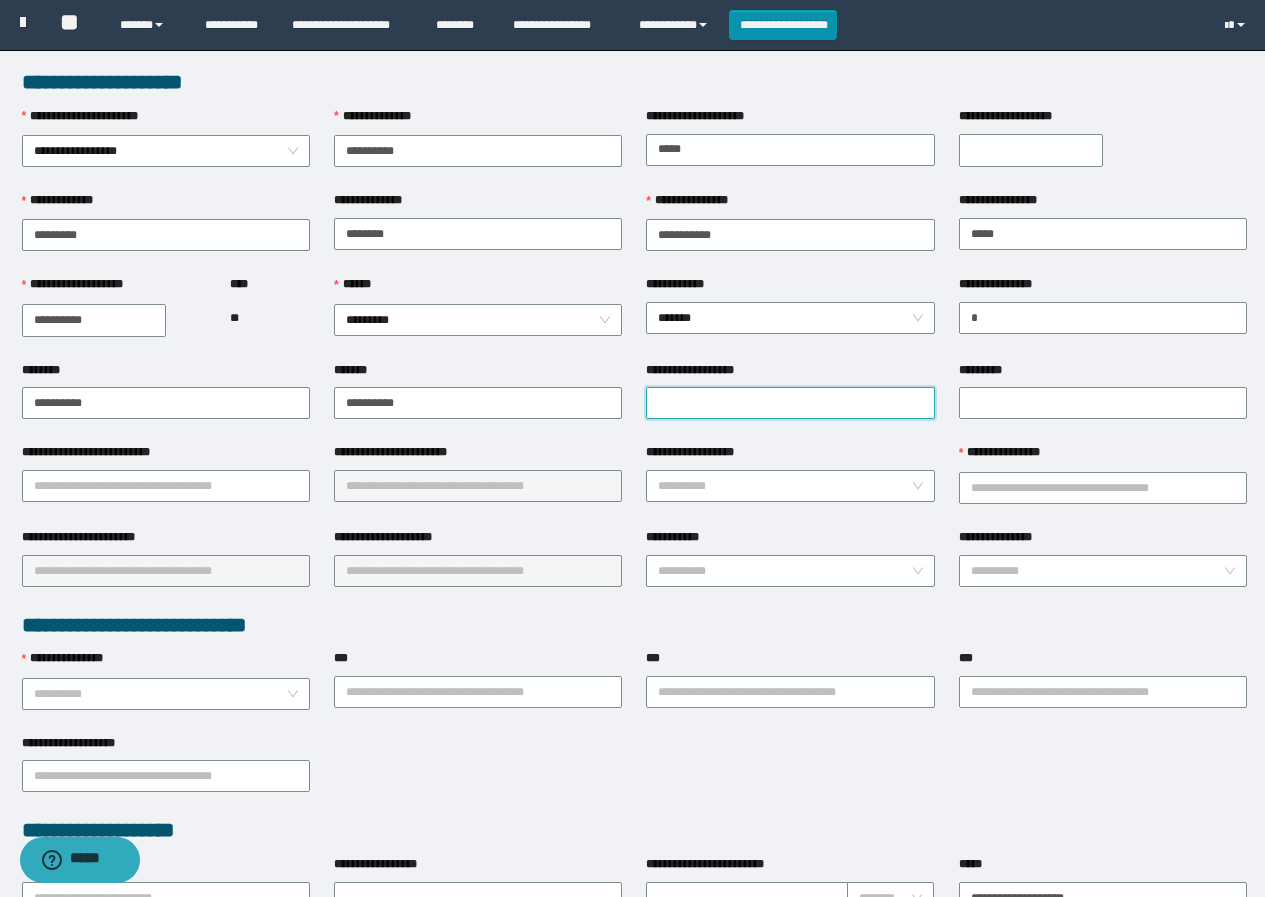 click on "**********" at bounding box center (790, 403) 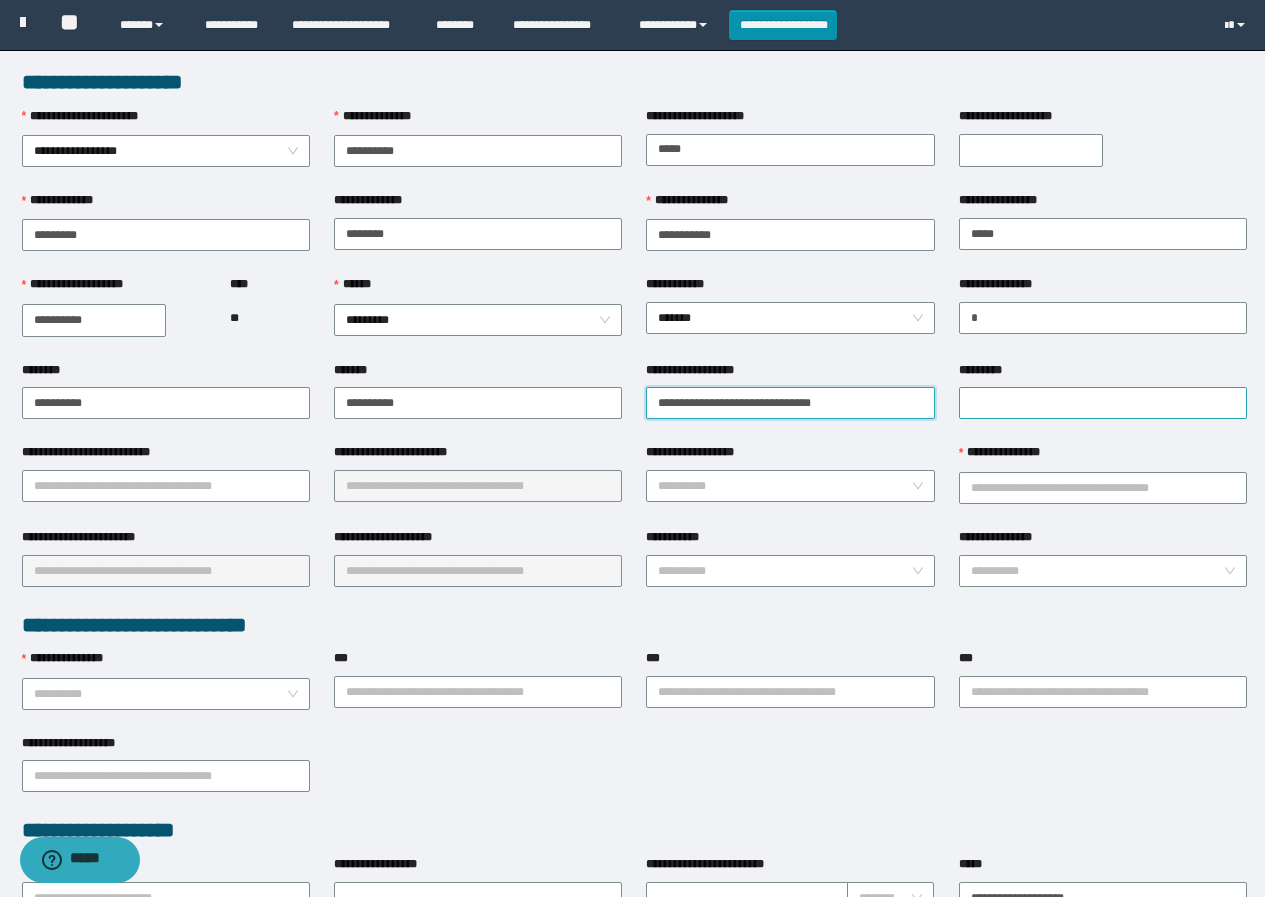 type on "**********" 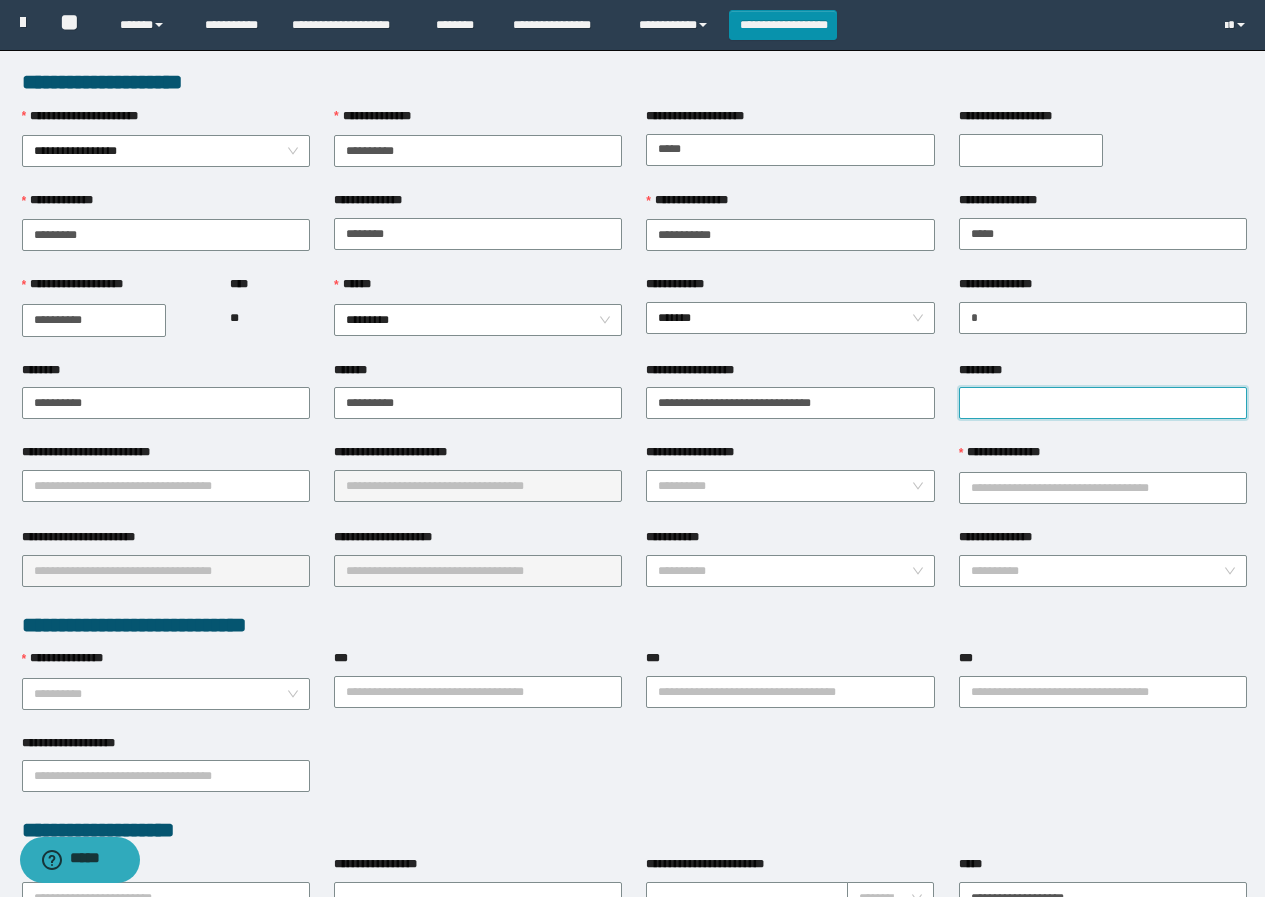 click on "*********" at bounding box center [1103, 403] 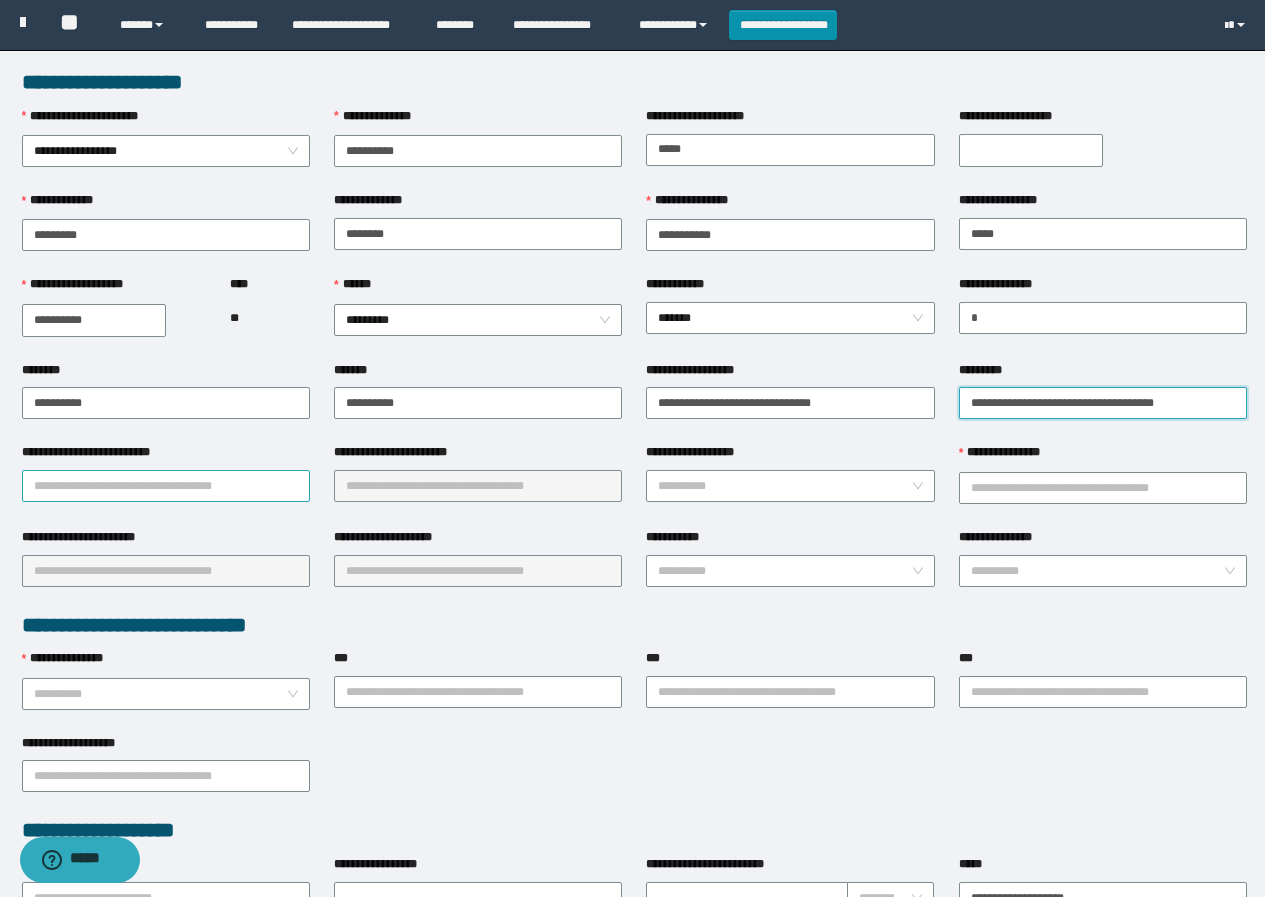 type on "**********" 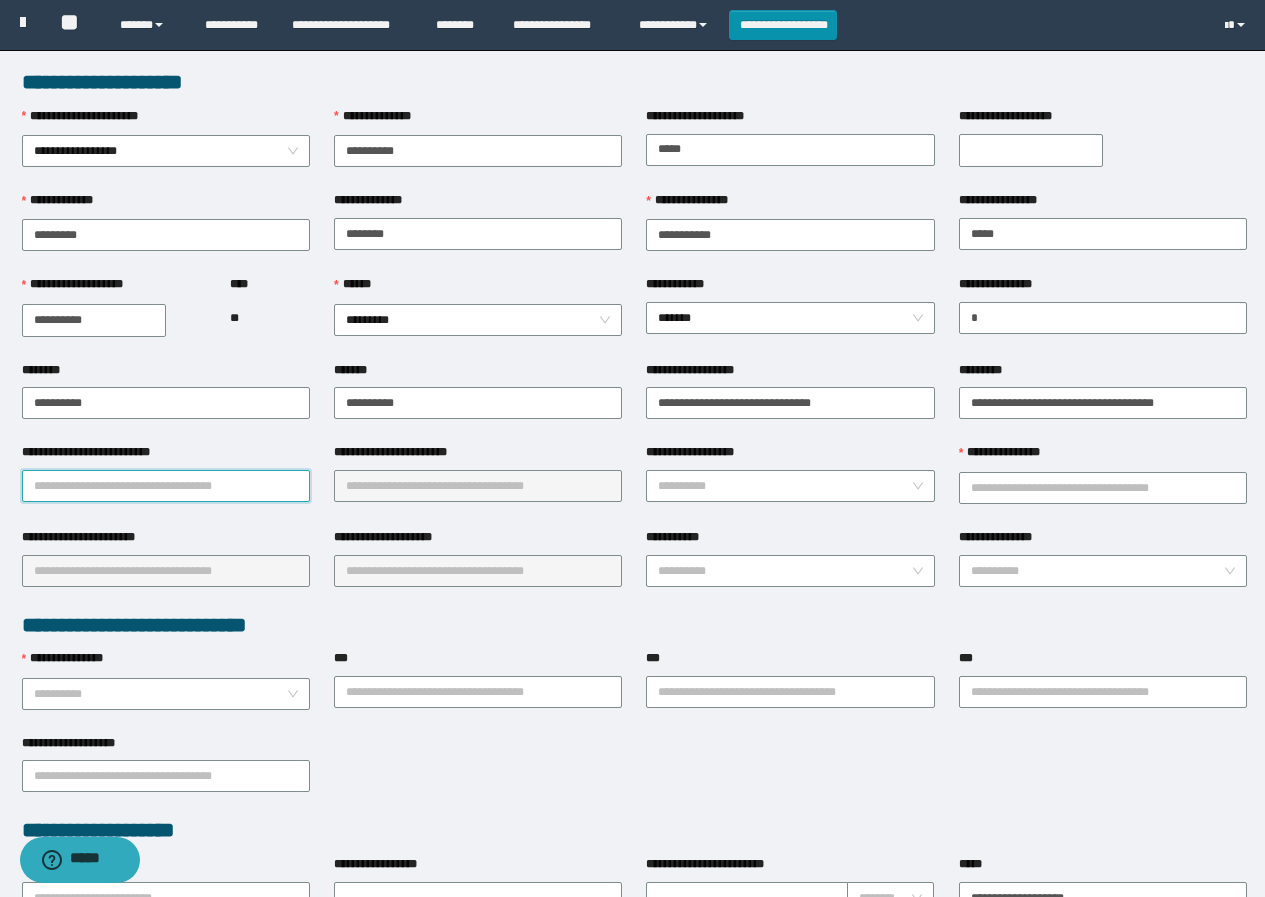 click on "**********" at bounding box center (166, 486) 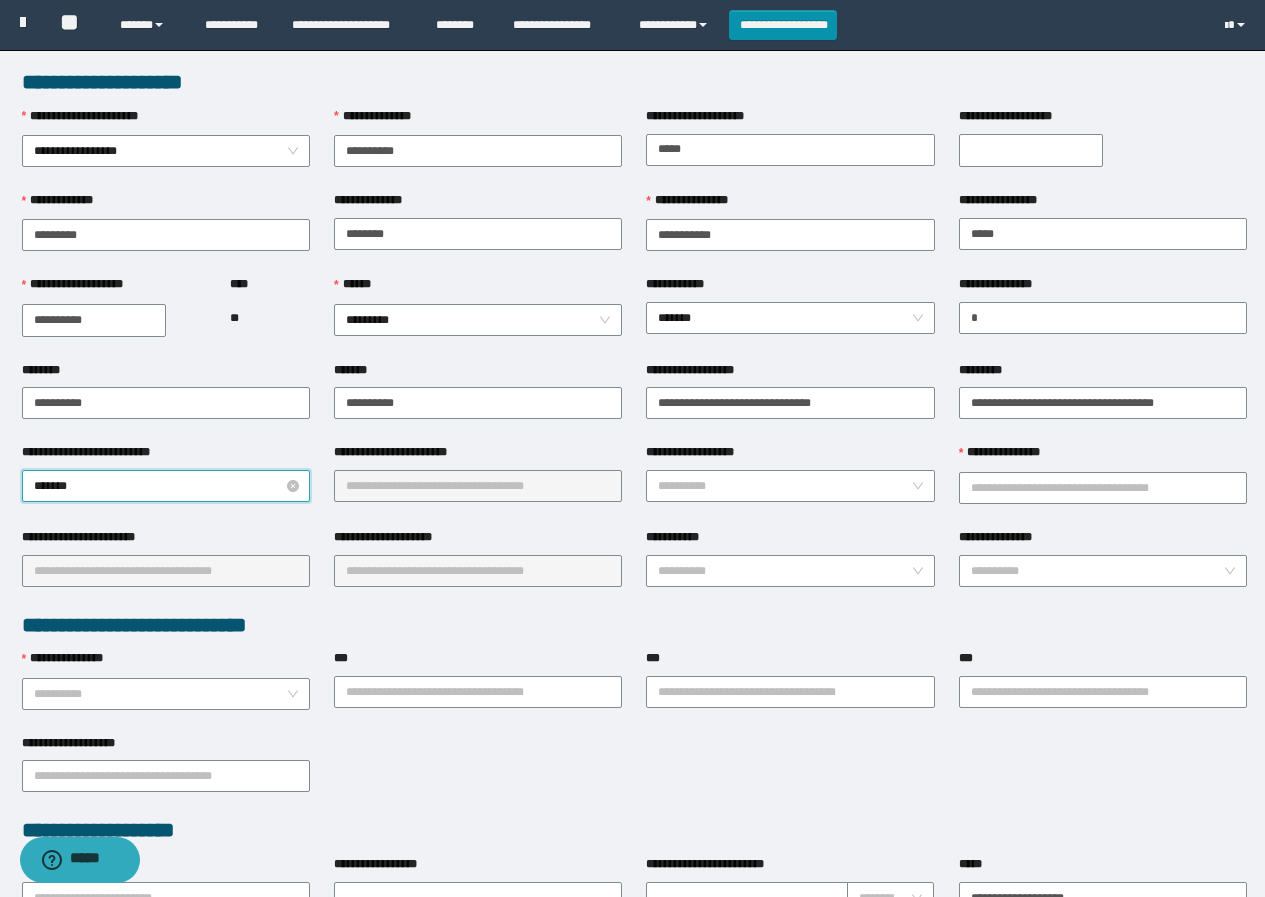 type on "********" 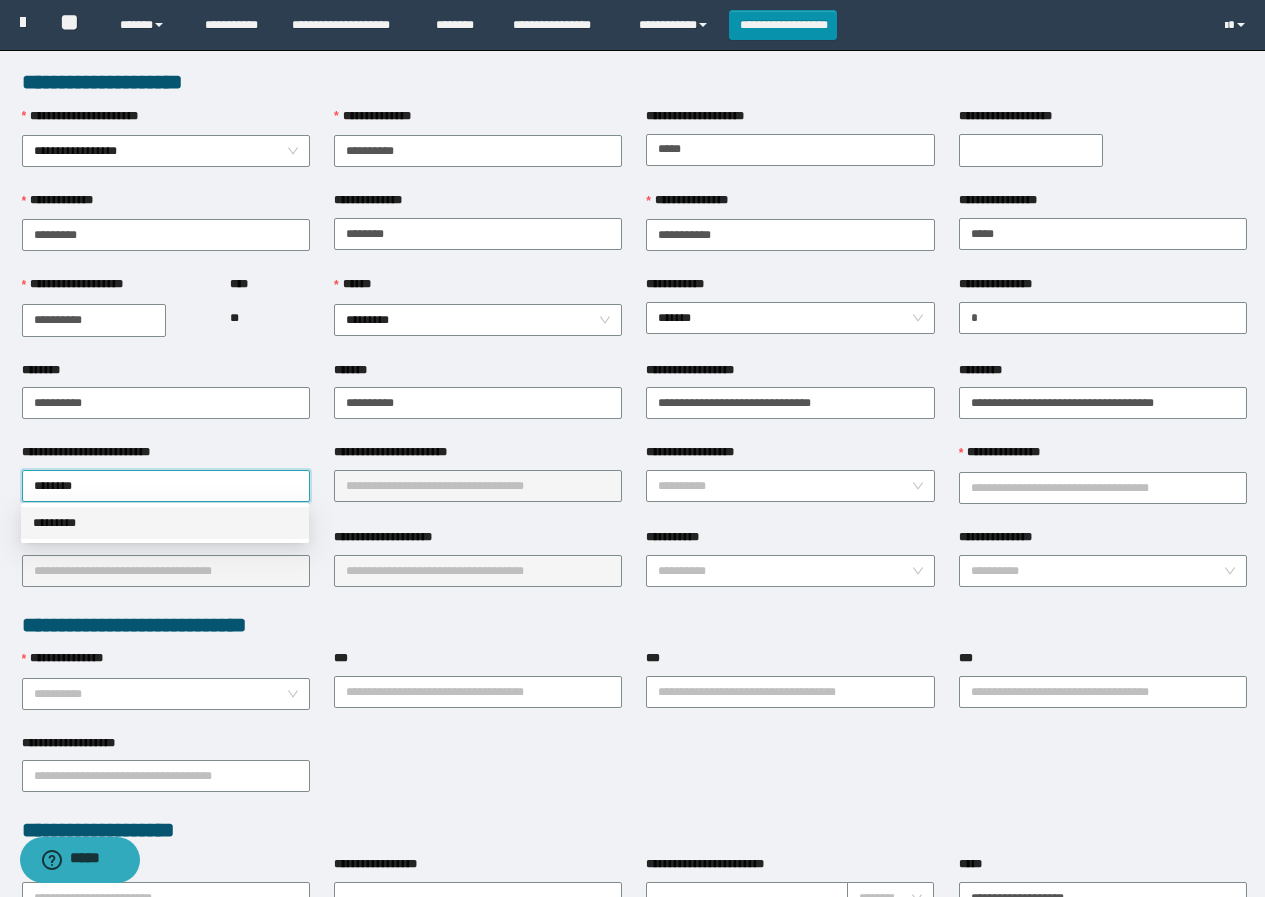 click on "*********" at bounding box center (165, 523) 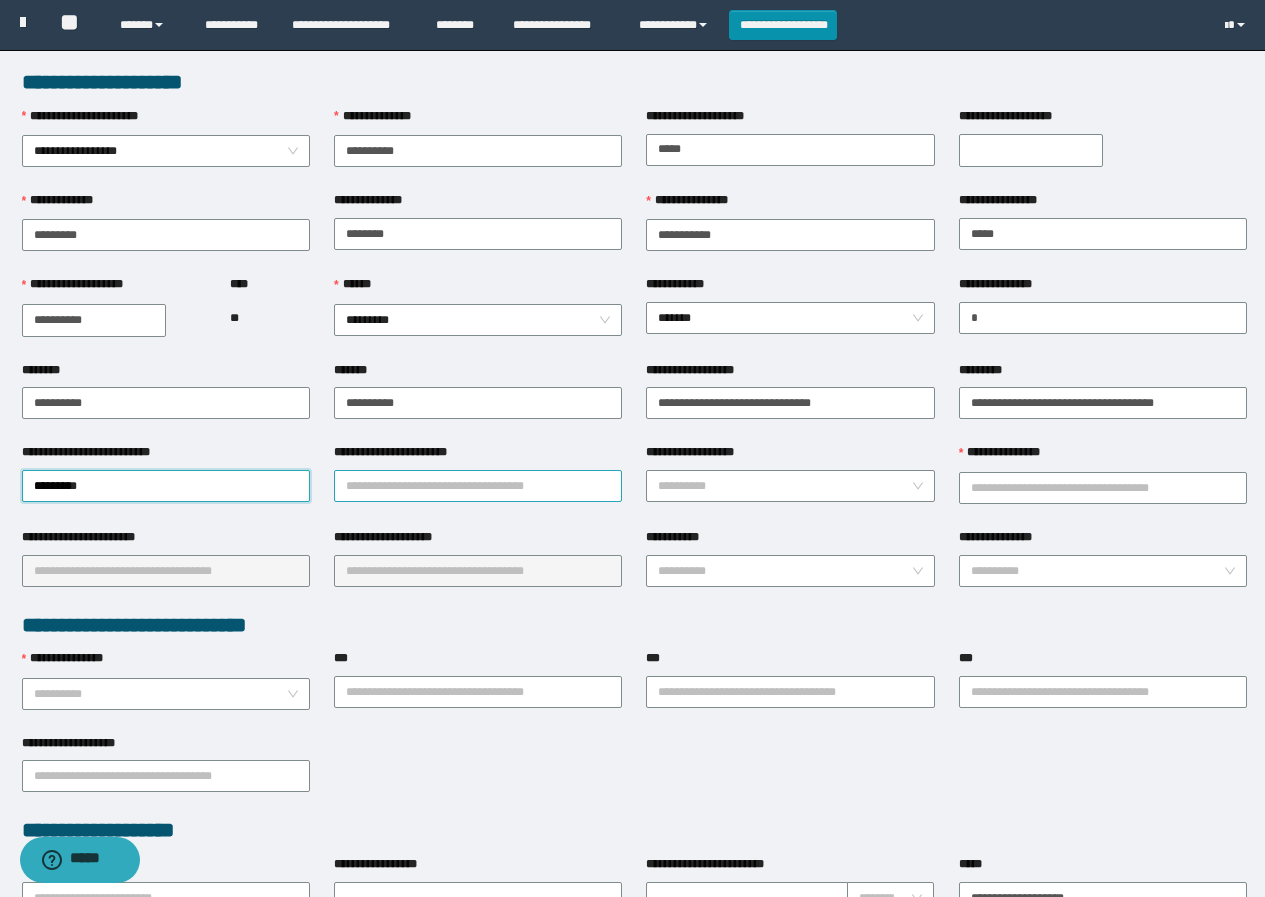 click on "**********" at bounding box center [478, 486] 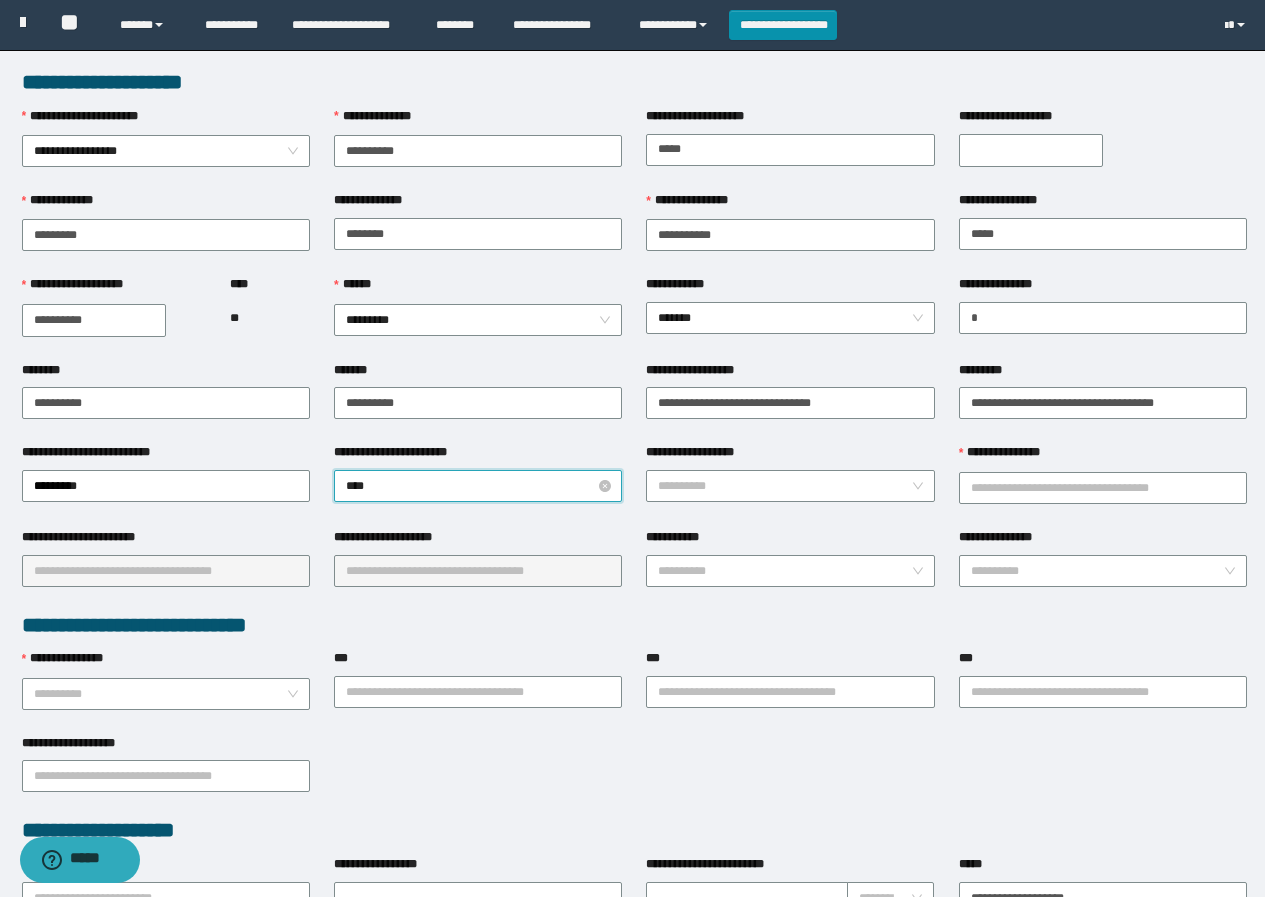 type on "*****" 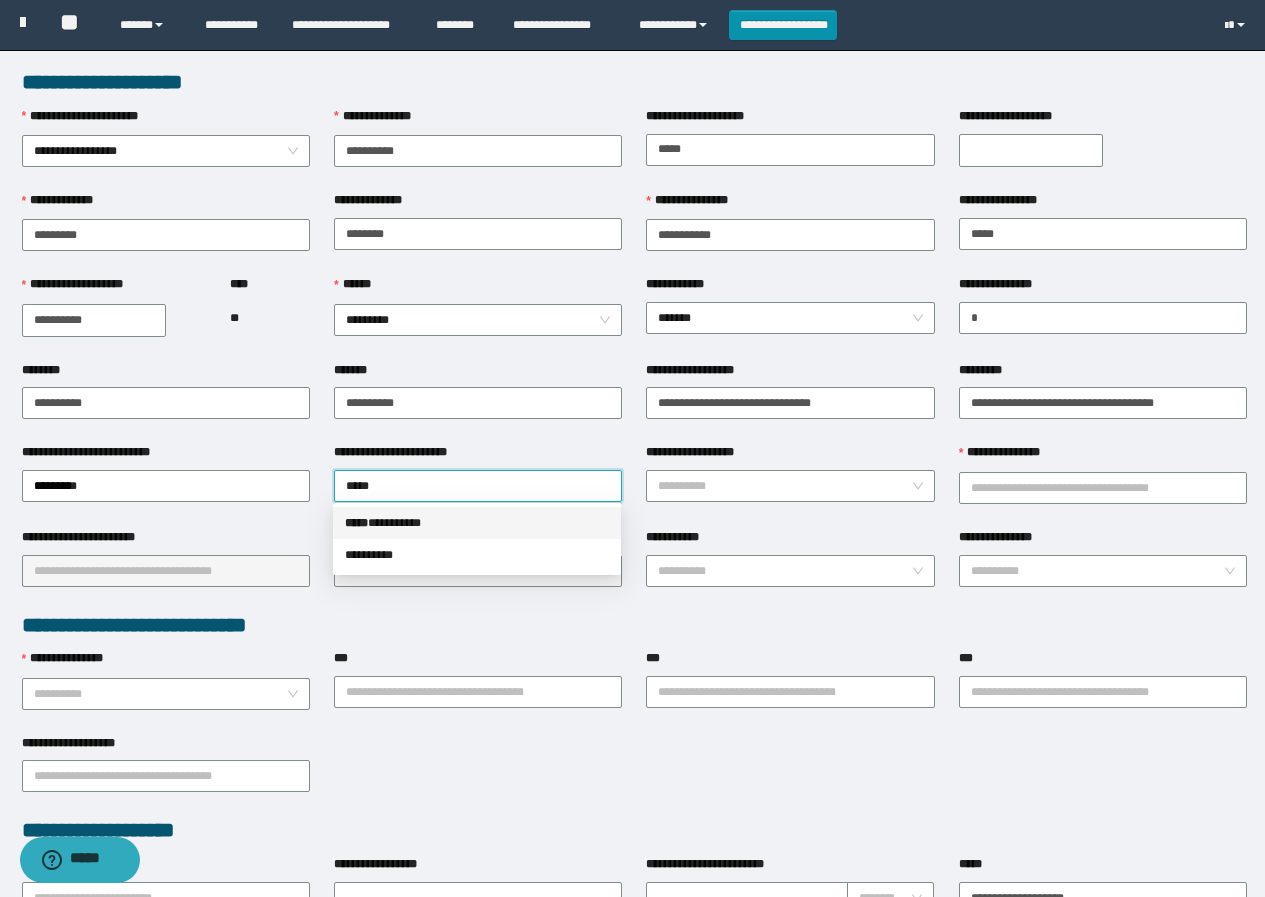 click on "***** * ********" at bounding box center [477, 523] 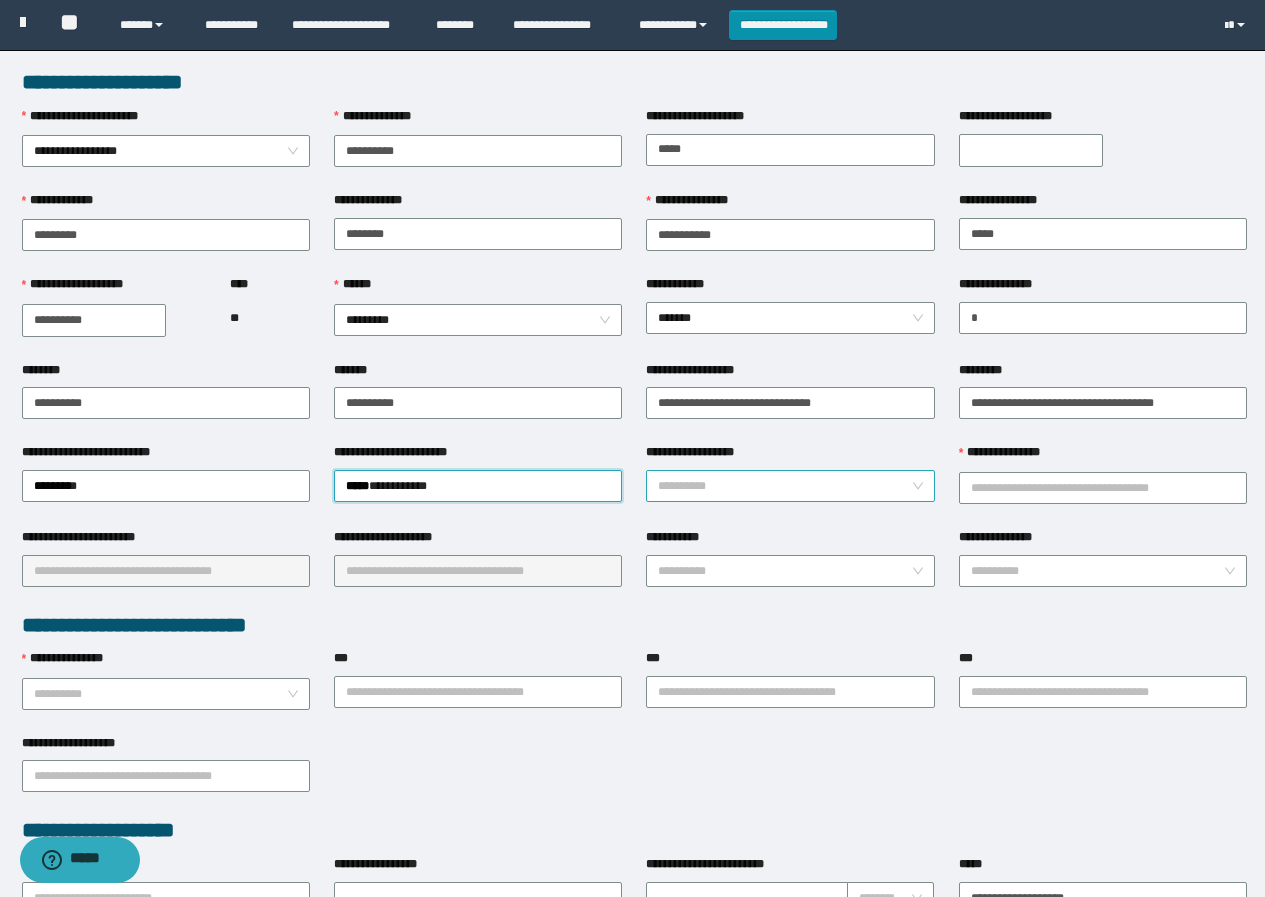 click on "**********" at bounding box center (790, 486) 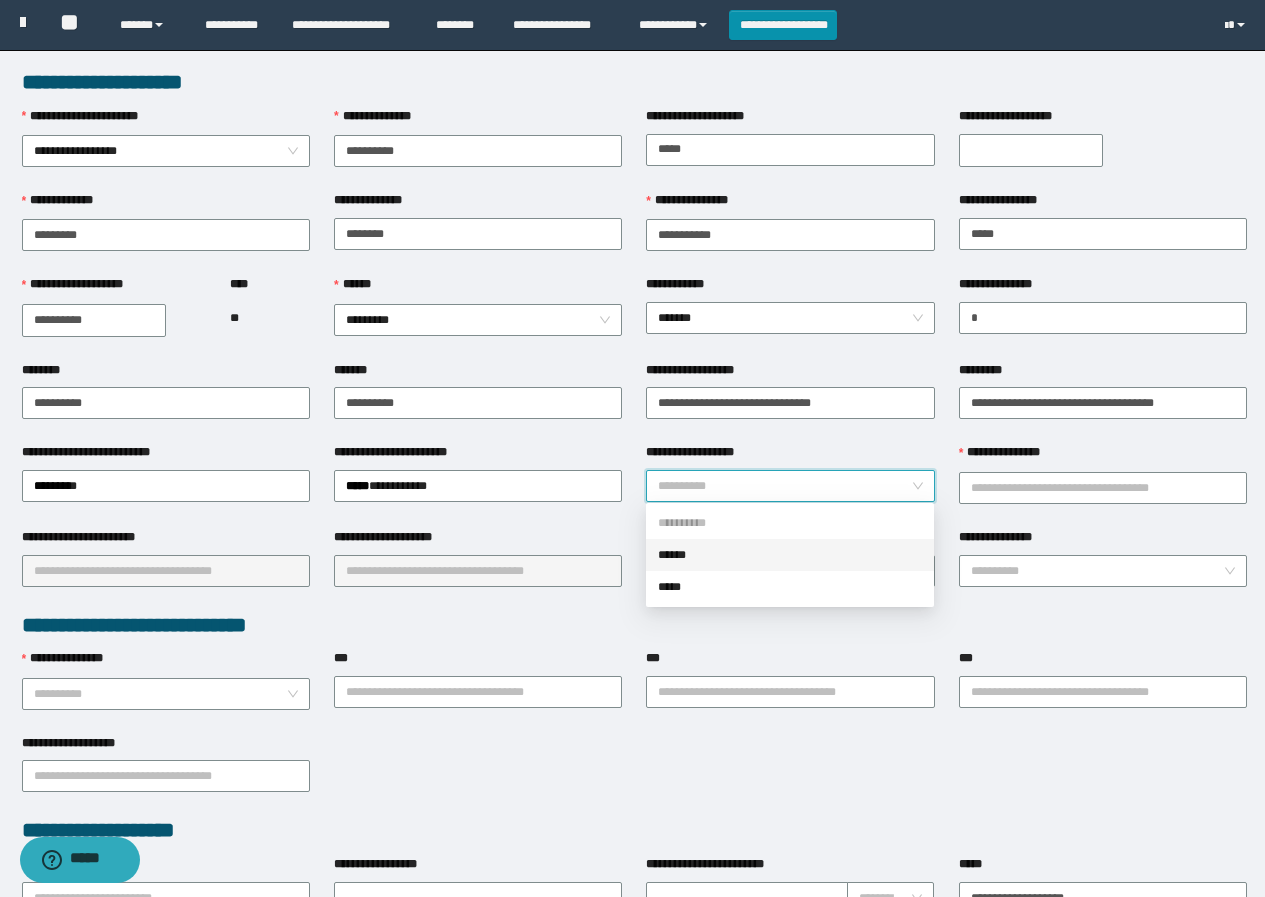 click on "******" at bounding box center [790, 555] 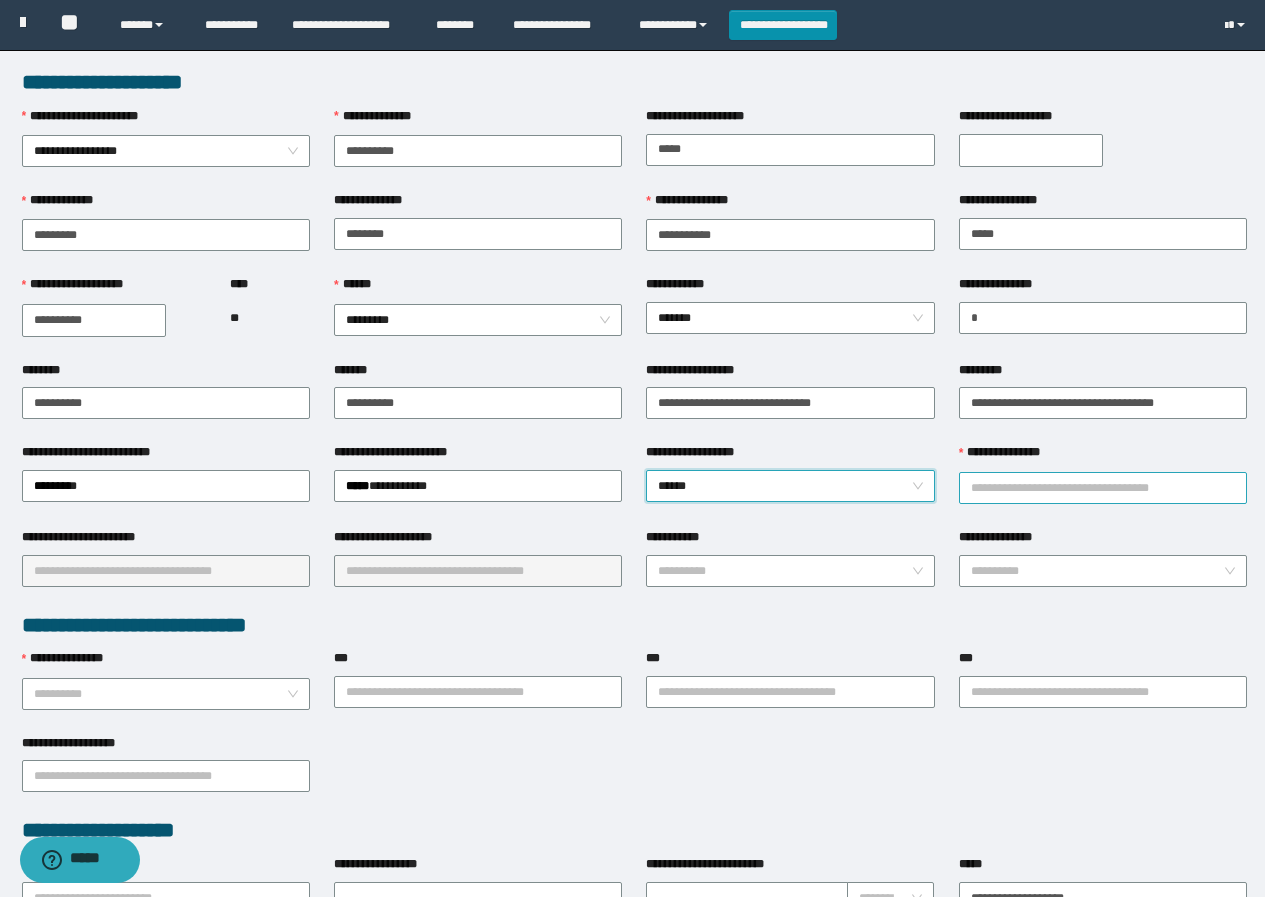 click on "**********" at bounding box center [1103, 488] 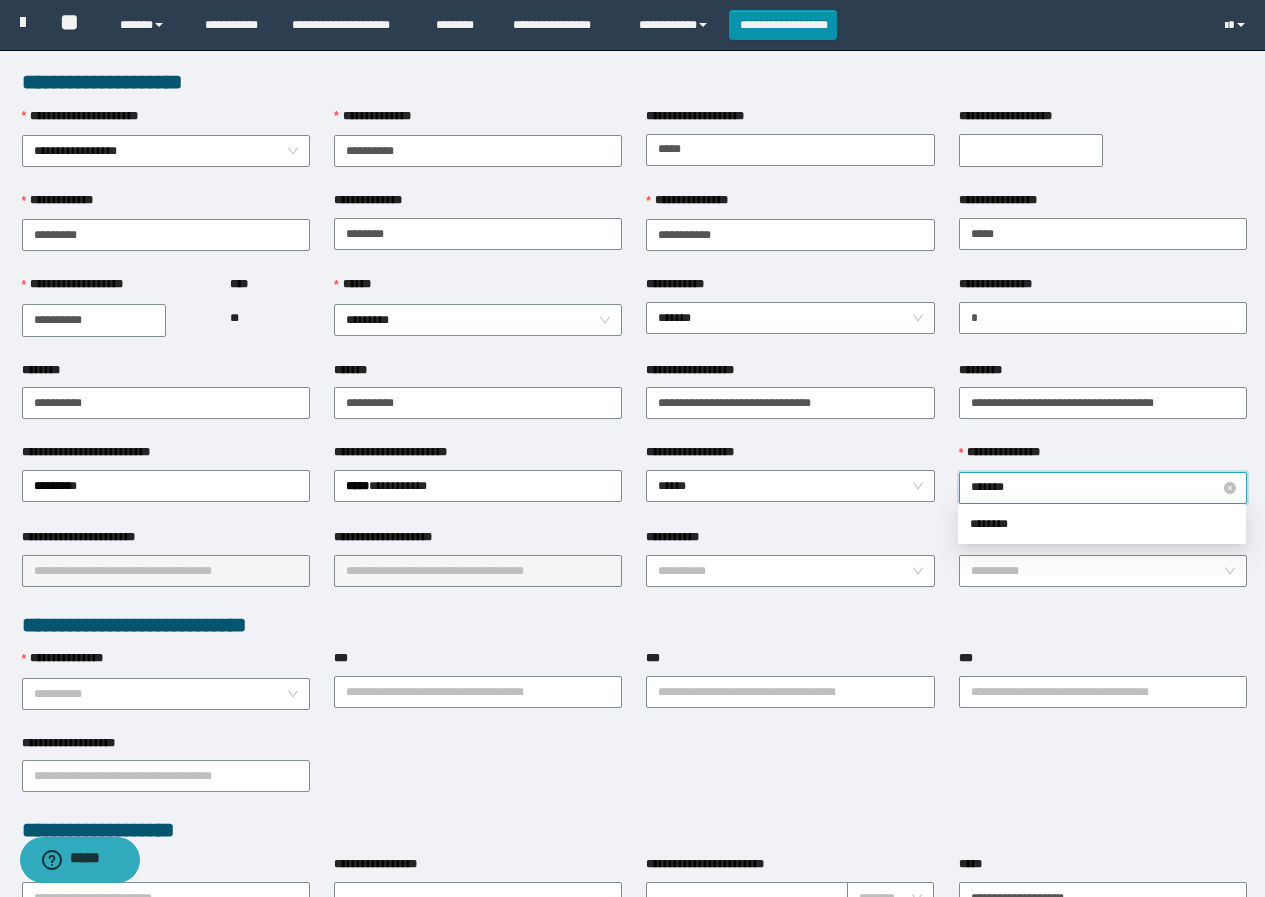 type on "********" 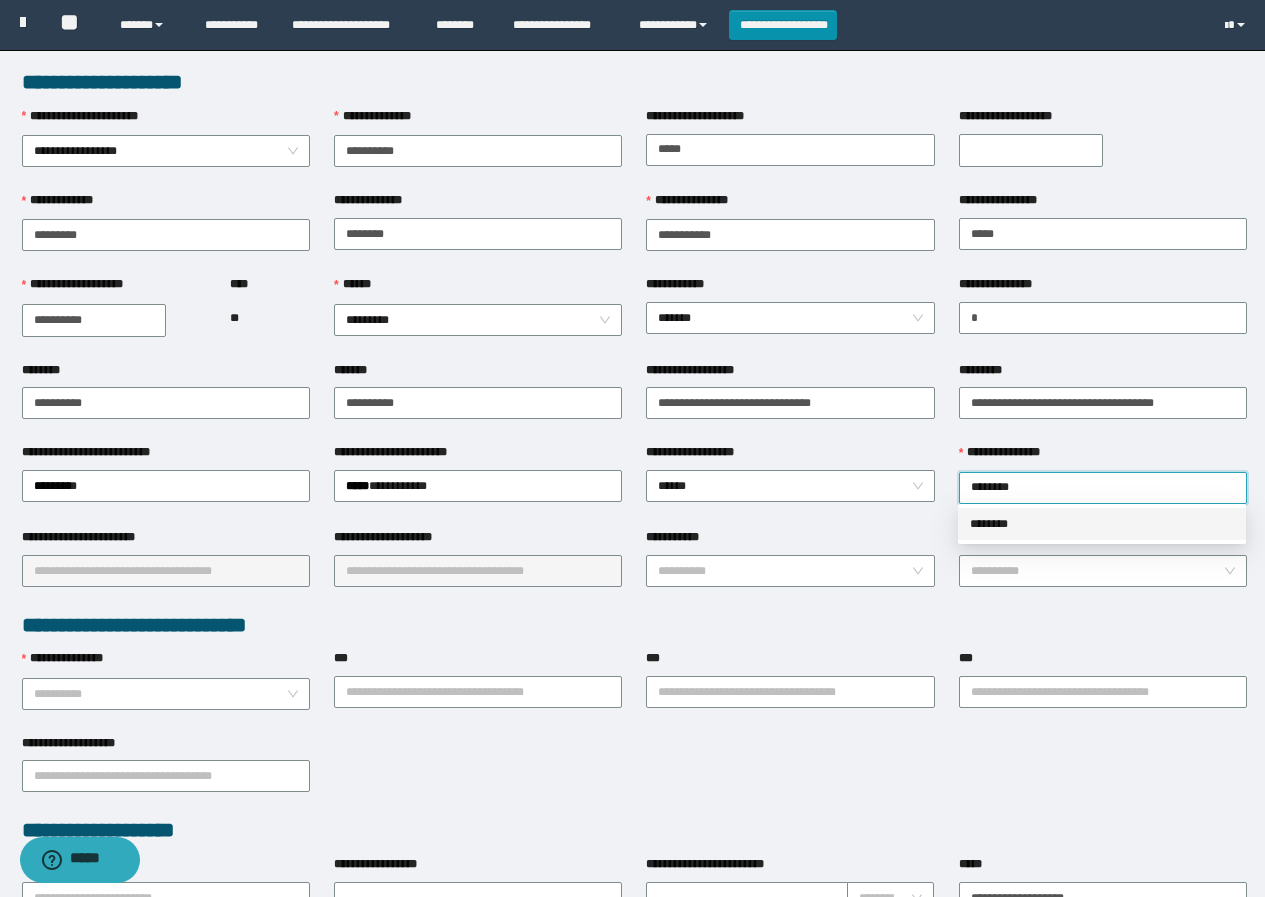 click on "********" at bounding box center (1102, 524) 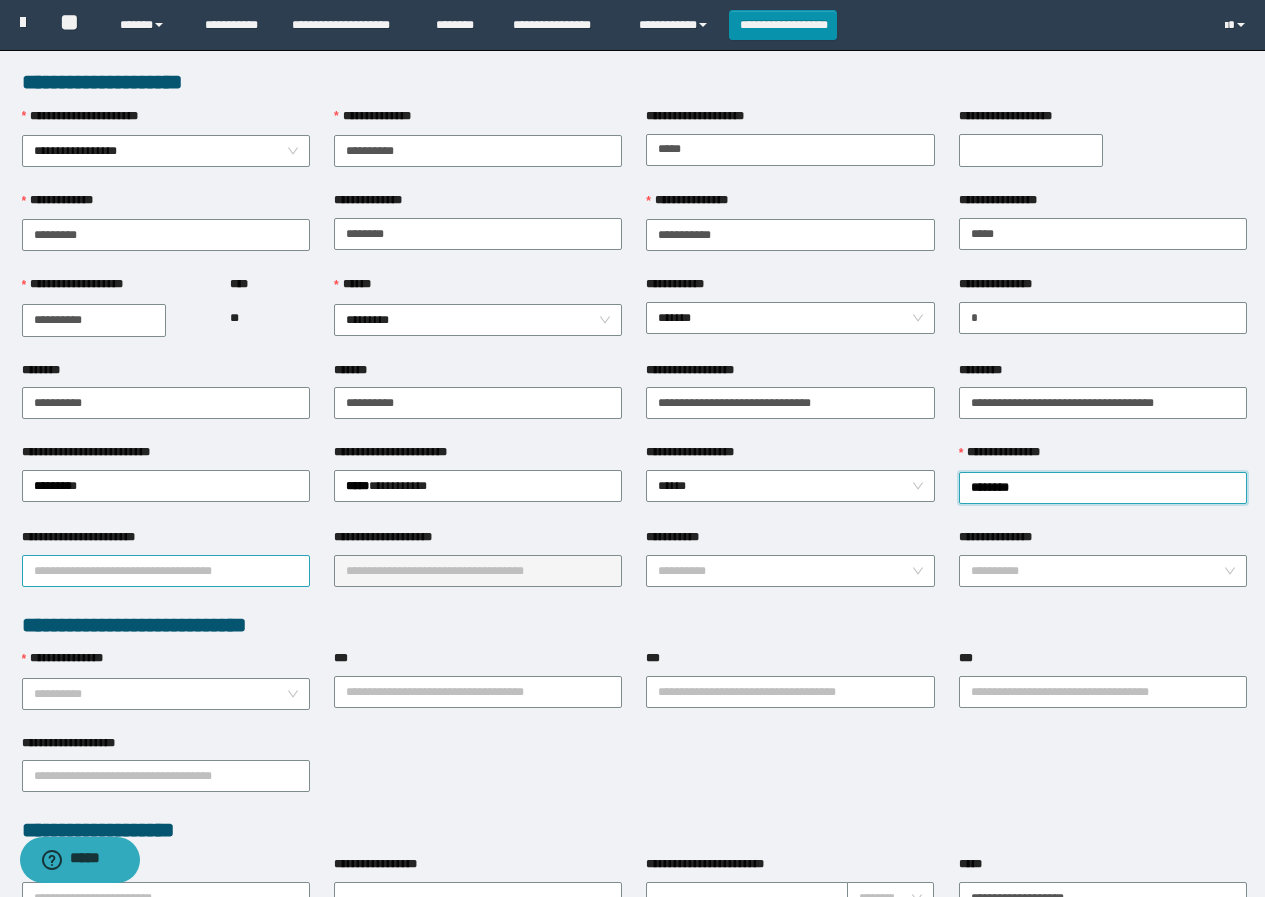 click on "**********" at bounding box center [166, 571] 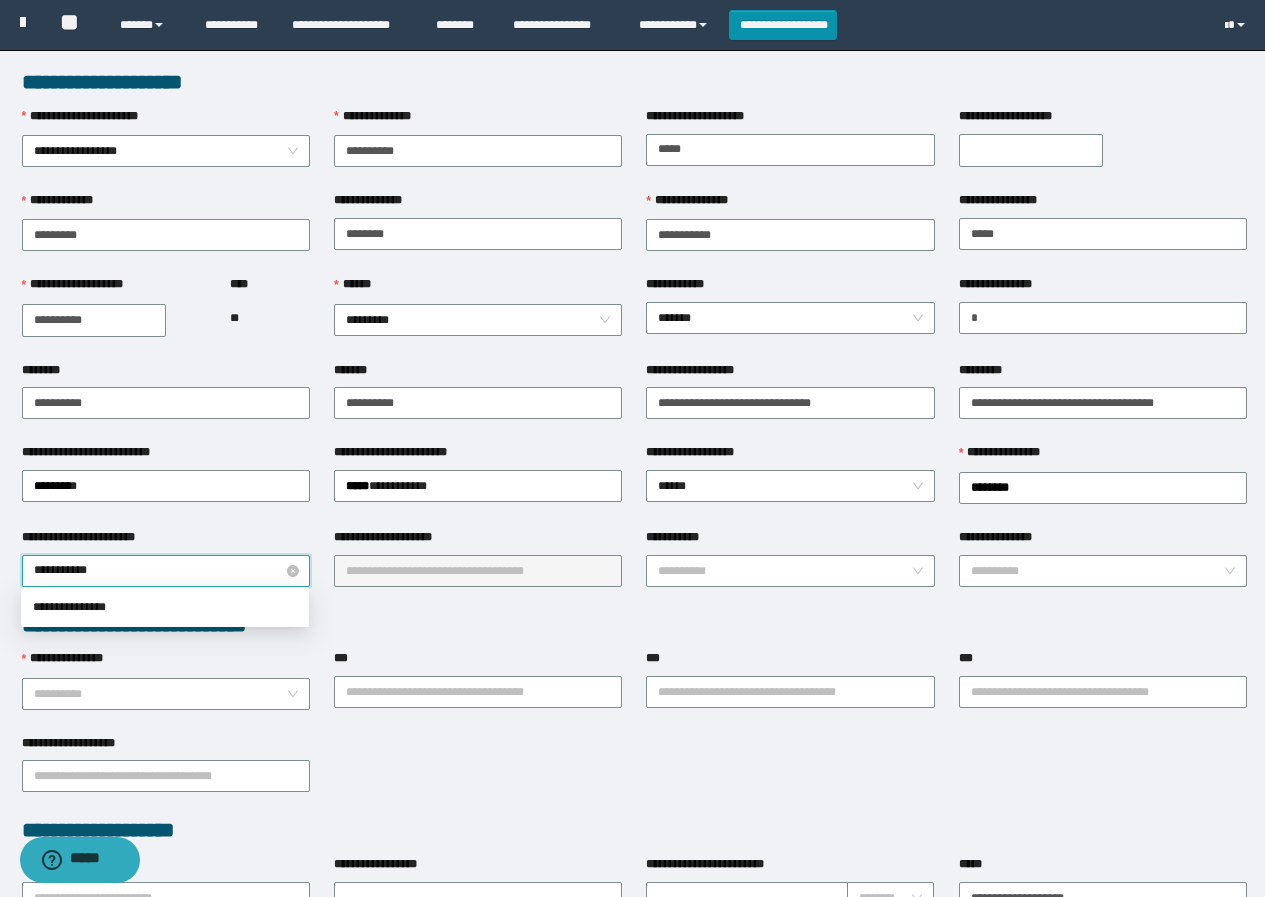 type on "**********" 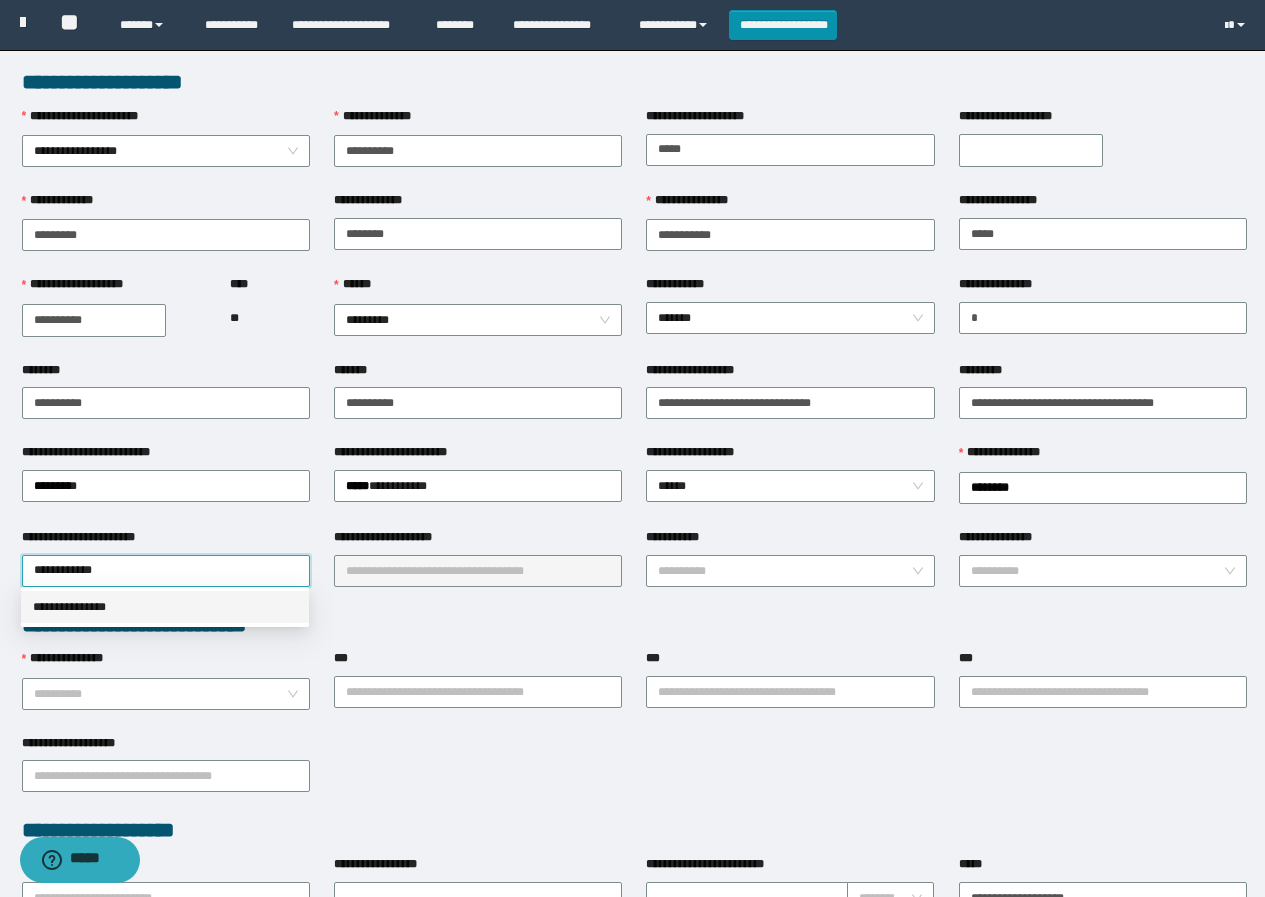 click on "**********" at bounding box center (165, 607) 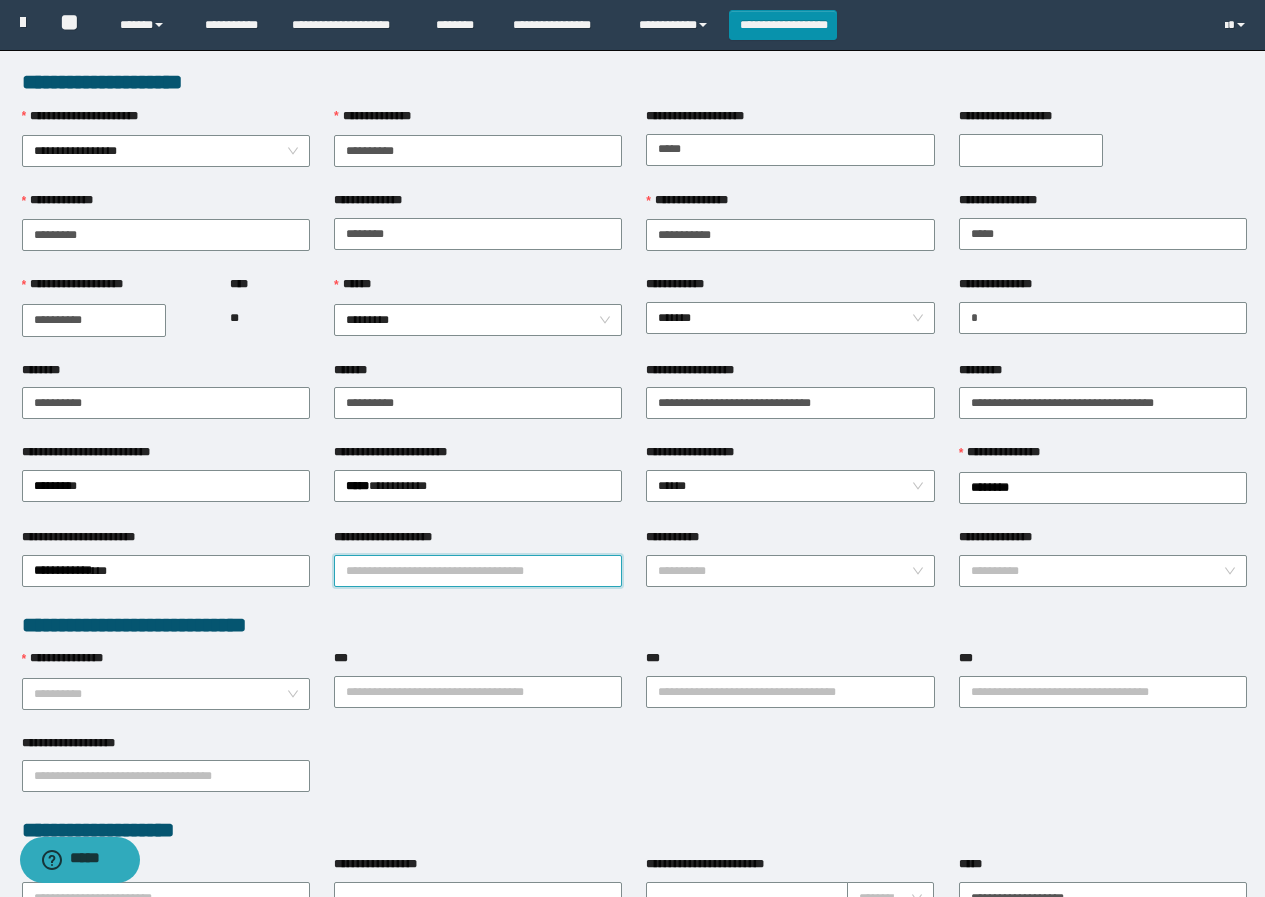 click on "**********" at bounding box center (478, 571) 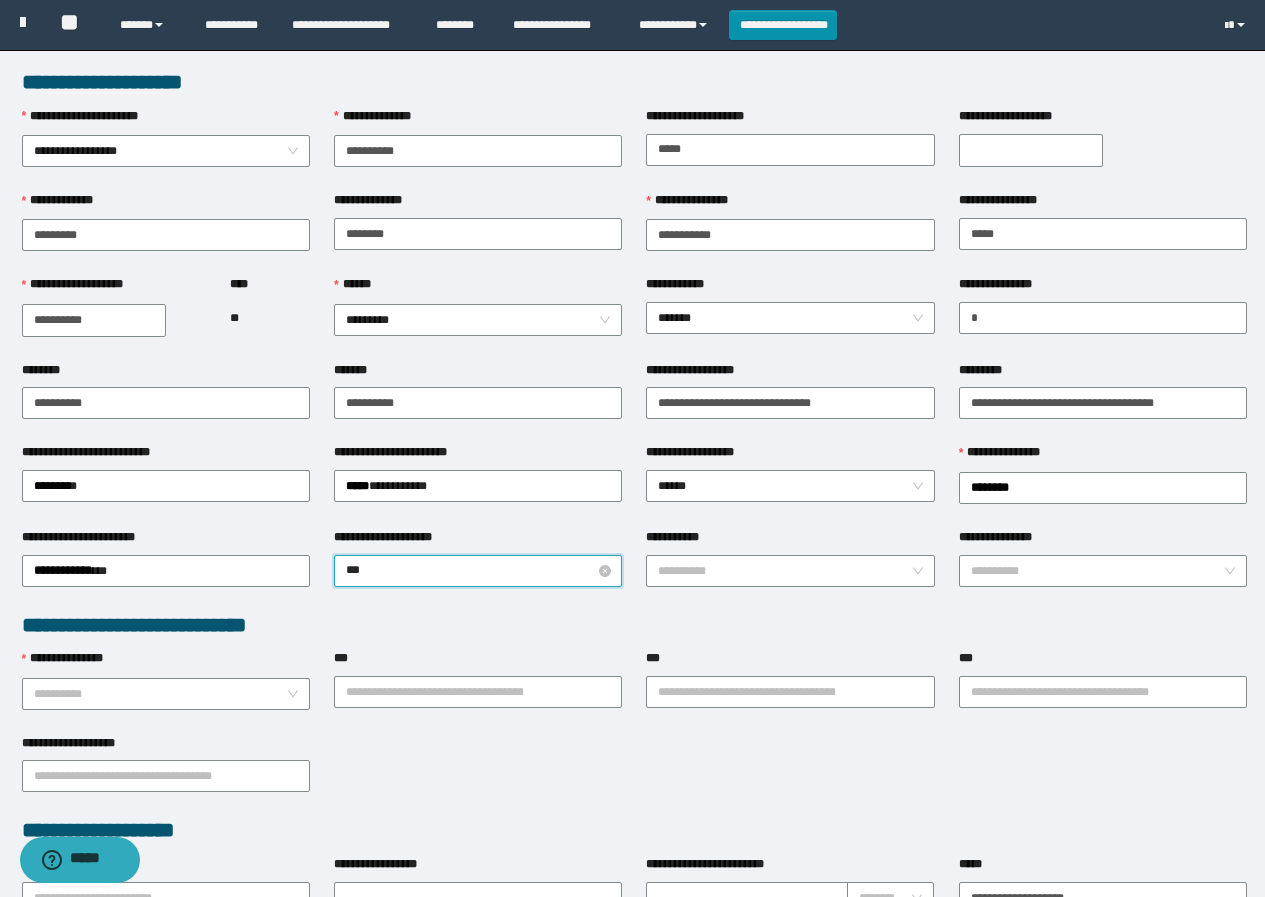 type on "****" 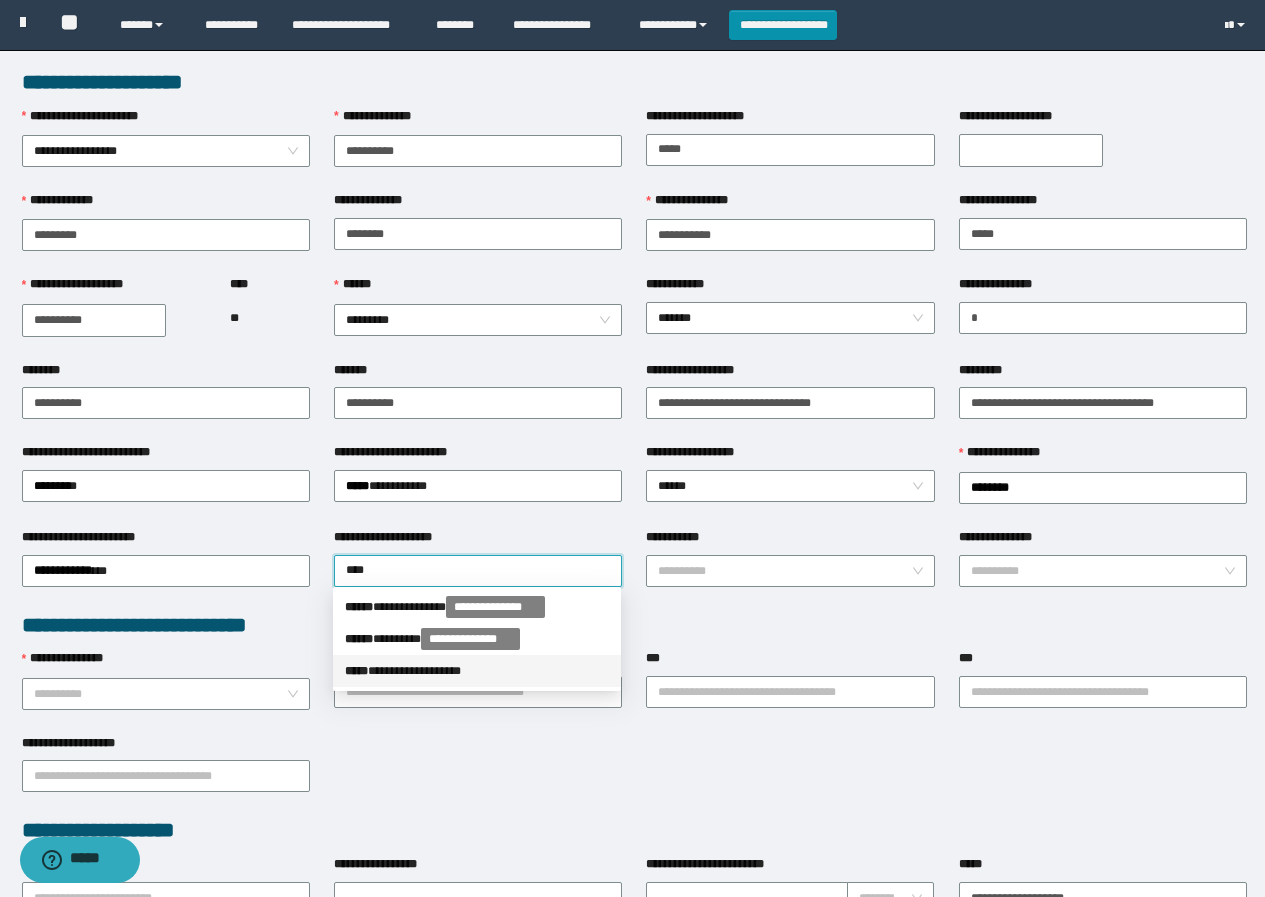 click on "**********" at bounding box center [477, 671] 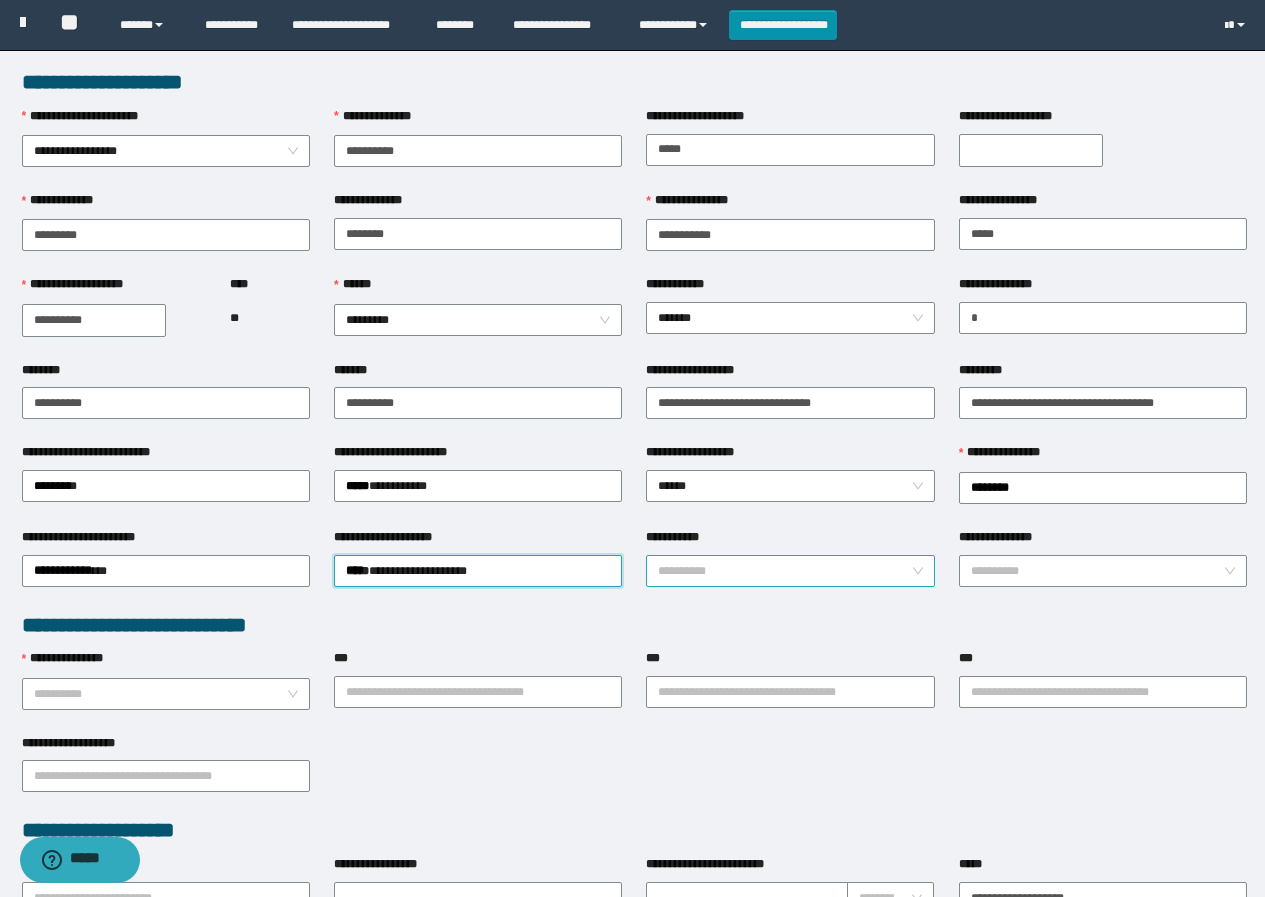 click on "**********" at bounding box center (784, 571) 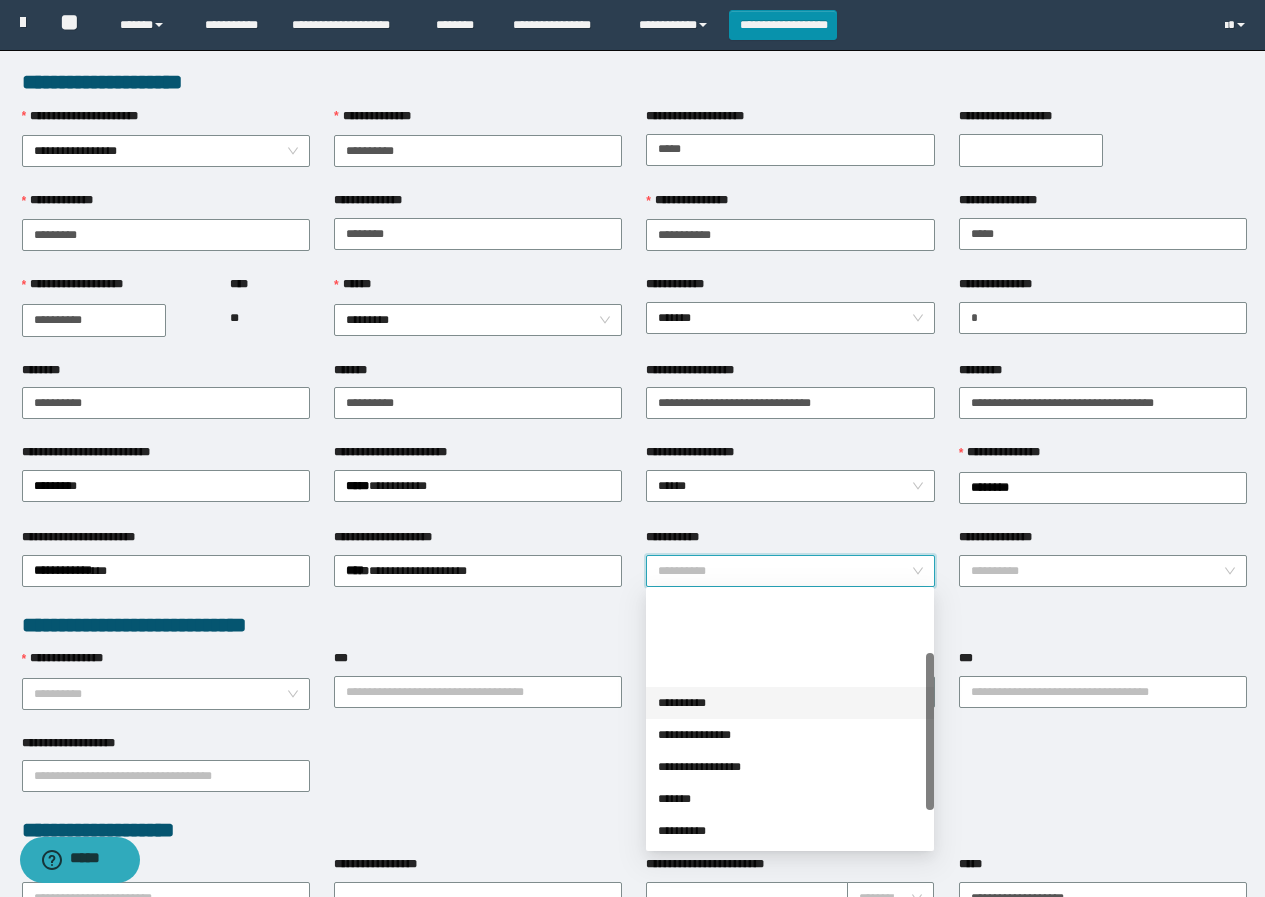 scroll, scrollTop: 100, scrollLeft: 0, axis: vertical 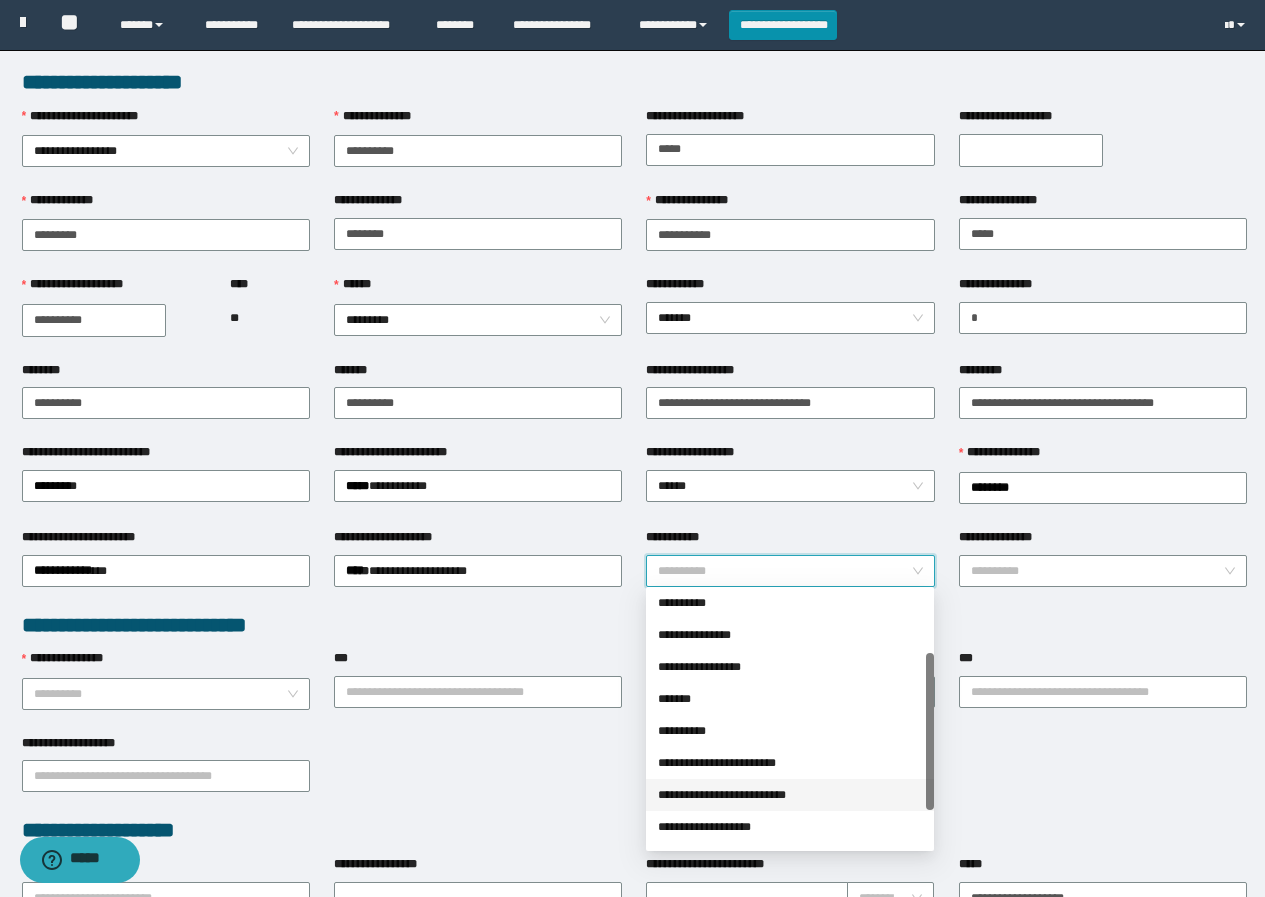 click on "**********" at bounding box center (790, 795) 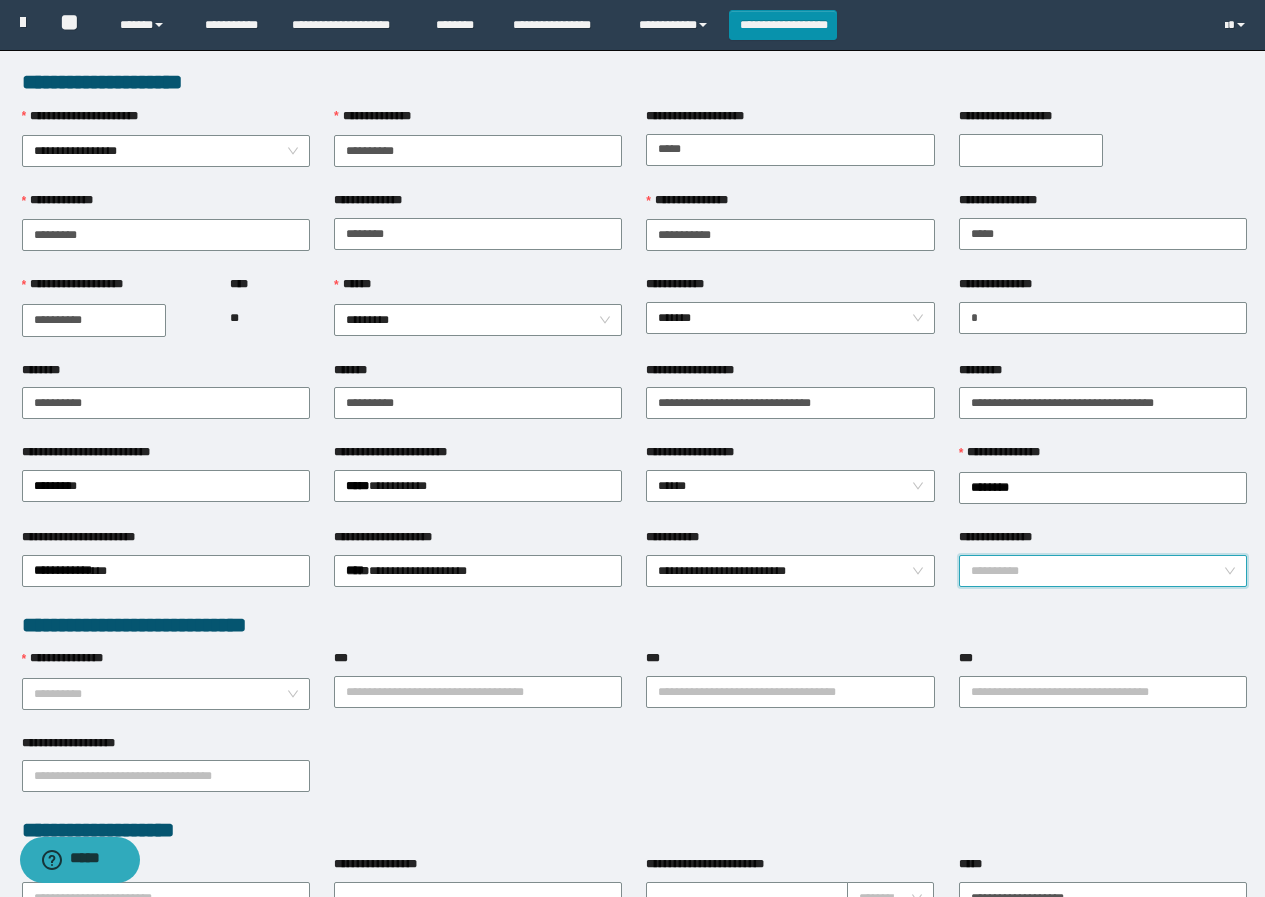 click on "**********" at bounding box center [1097, 571] 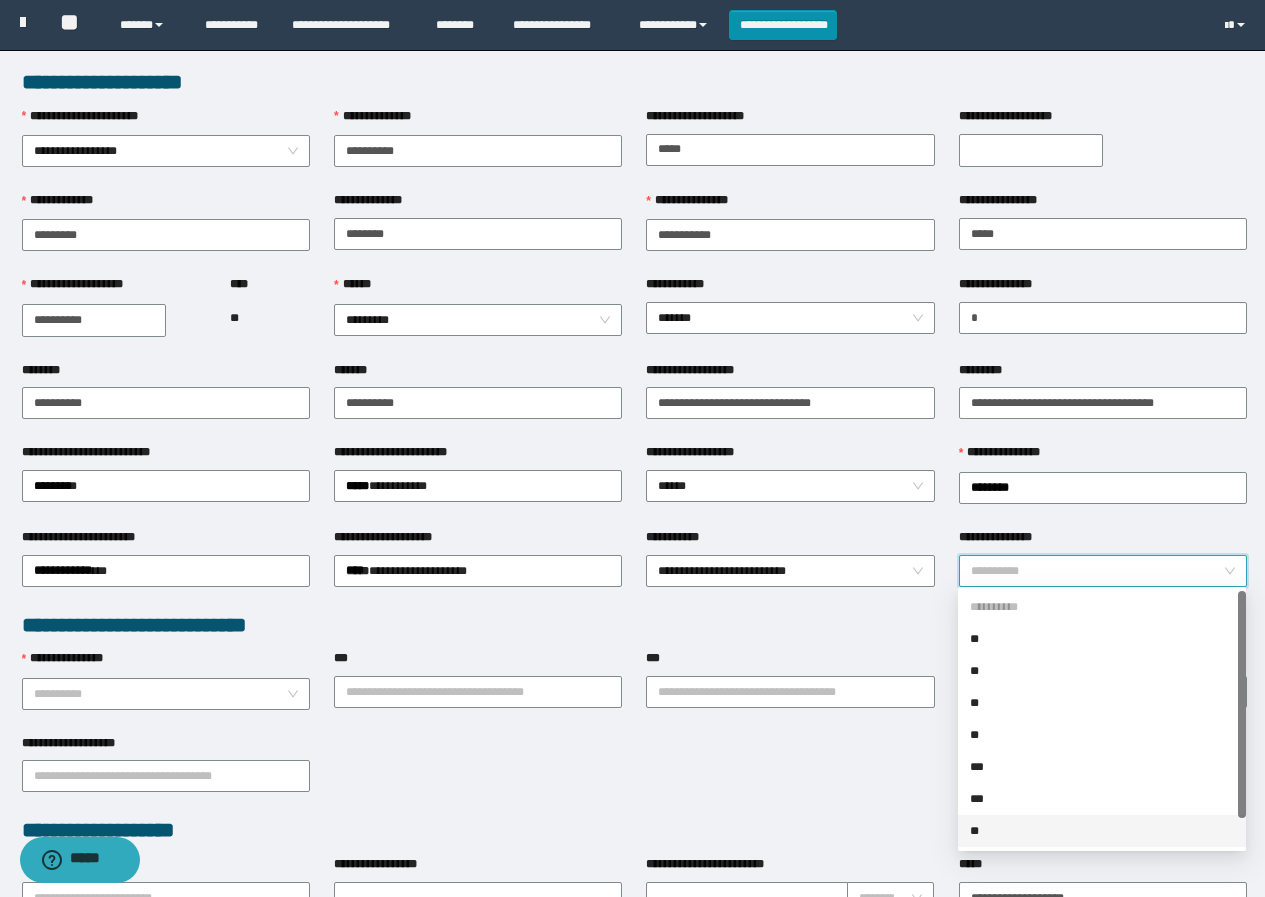 click on "**" at bounding box center (1102, 831) 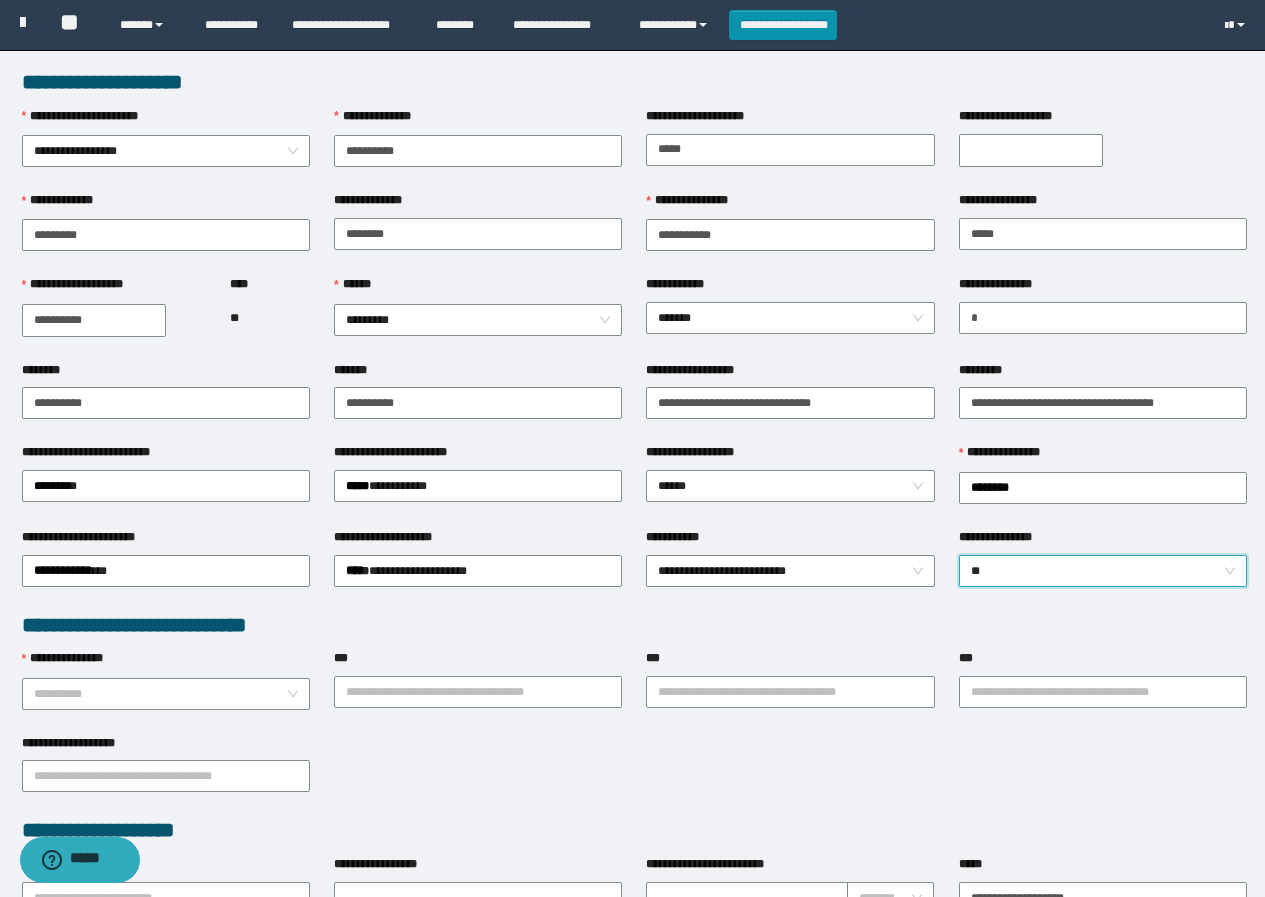 scroll, scrollTop: 100, scrollLeft: 0, axis: vertical 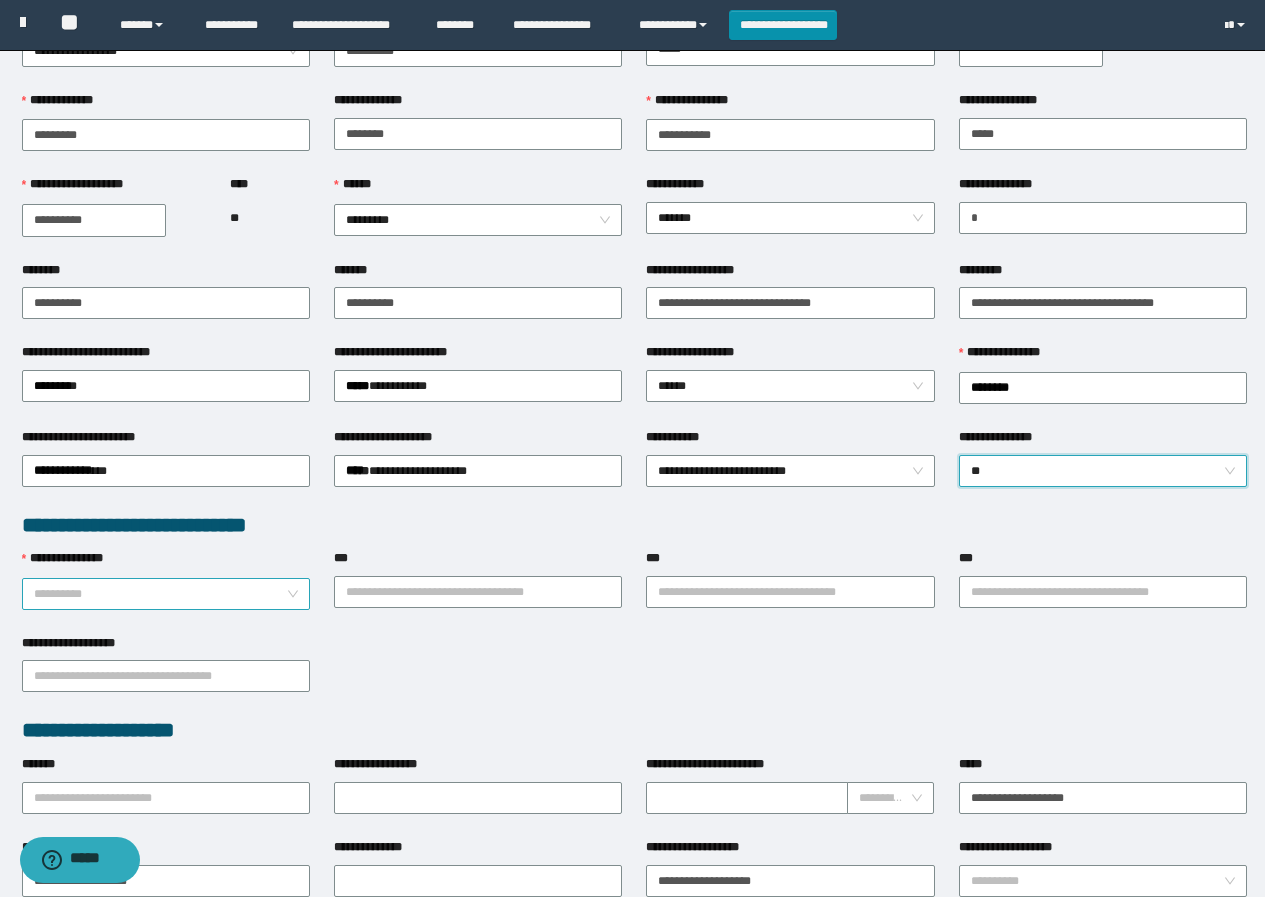 click on "**********" at bounding box center [166, 594] 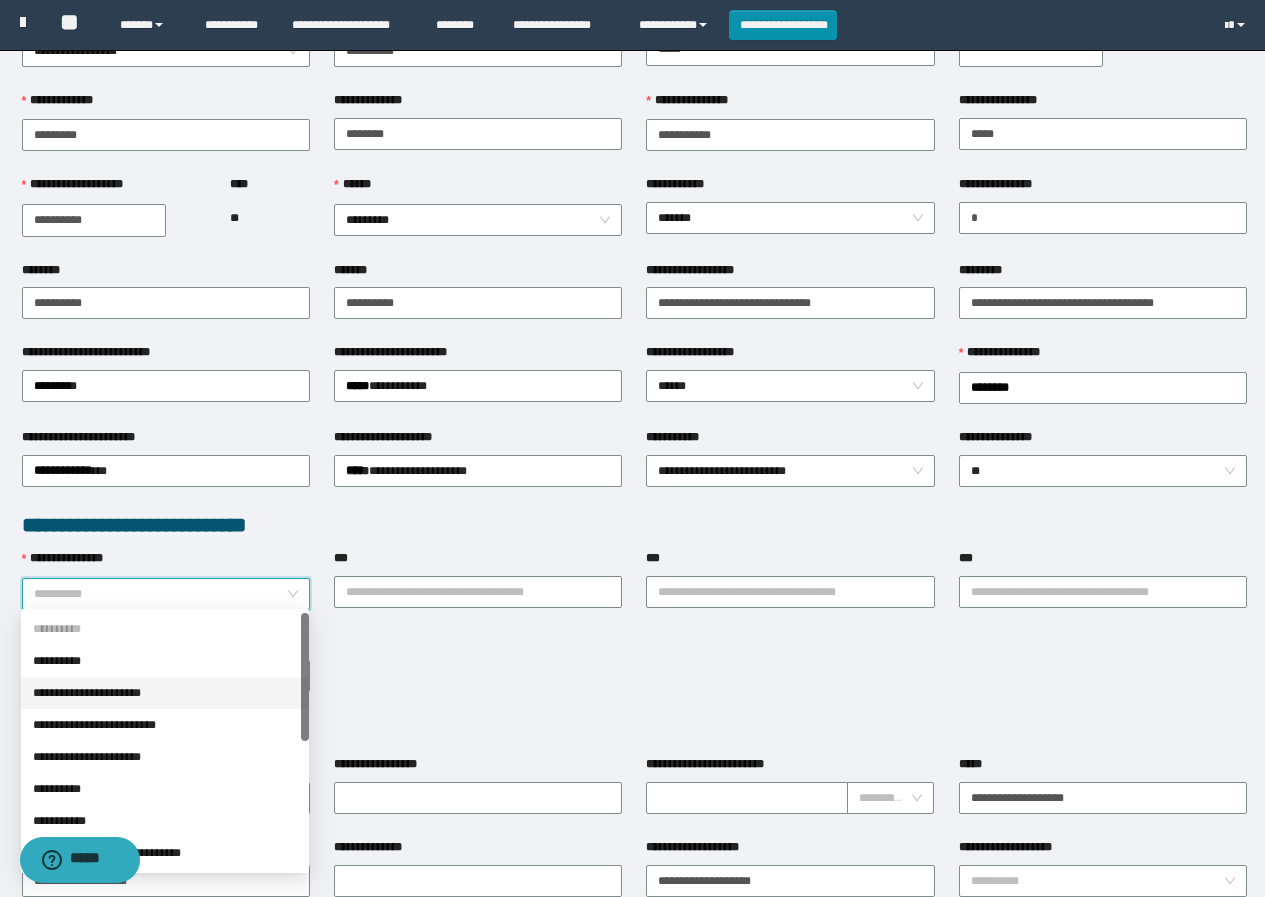 click on "**********" at bounding box center [165, 693] 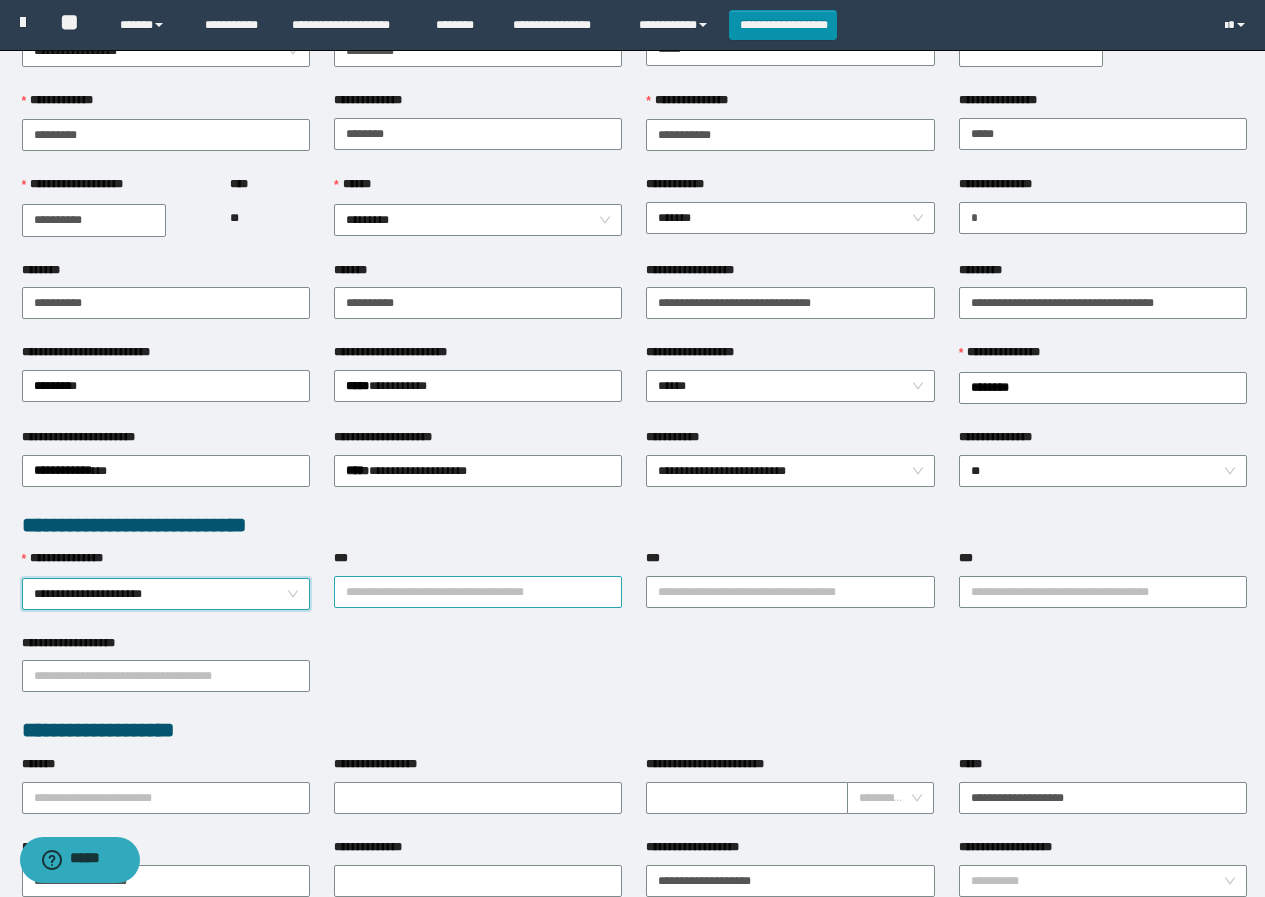 click on "***" at bounding box center (478, 592) 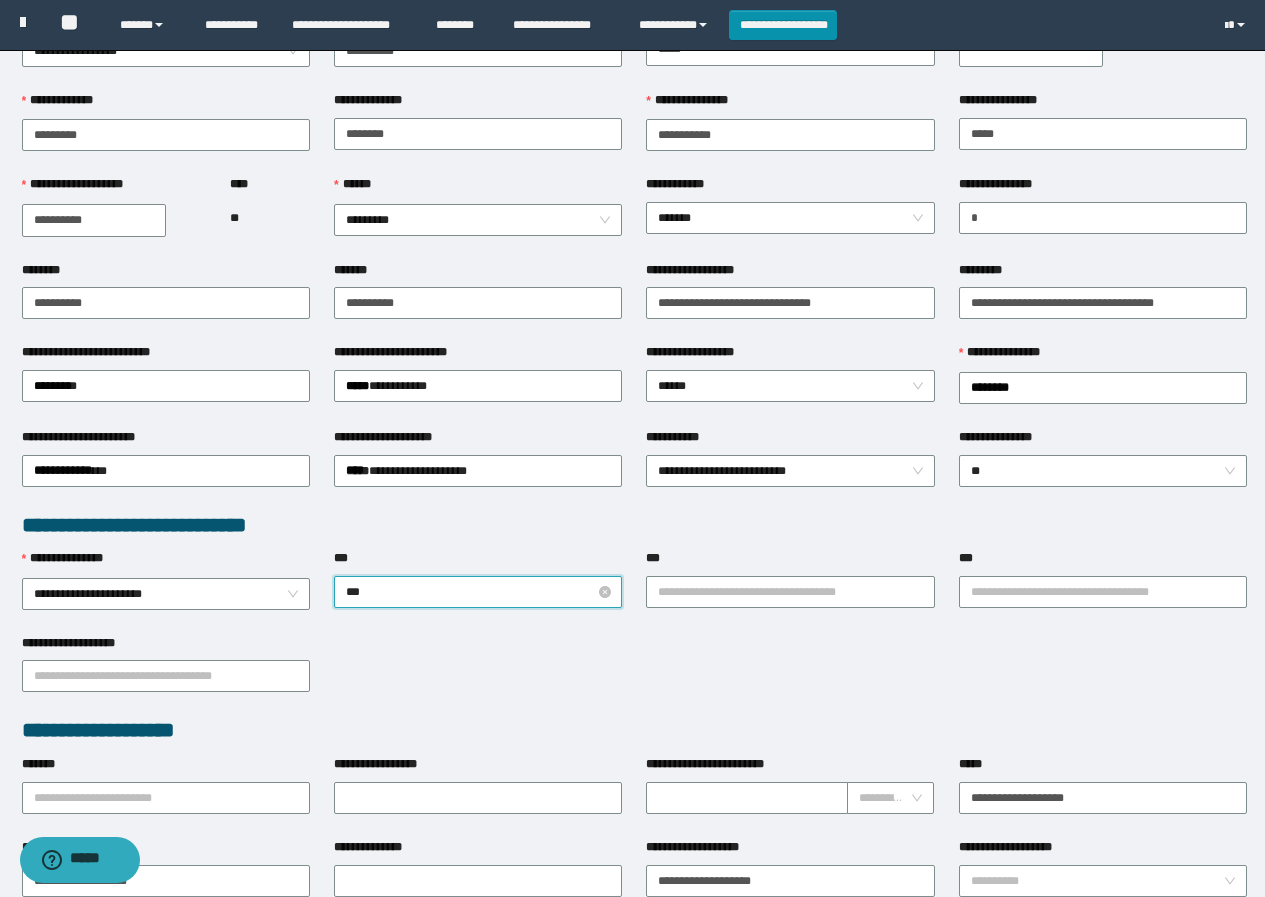 type on "****" 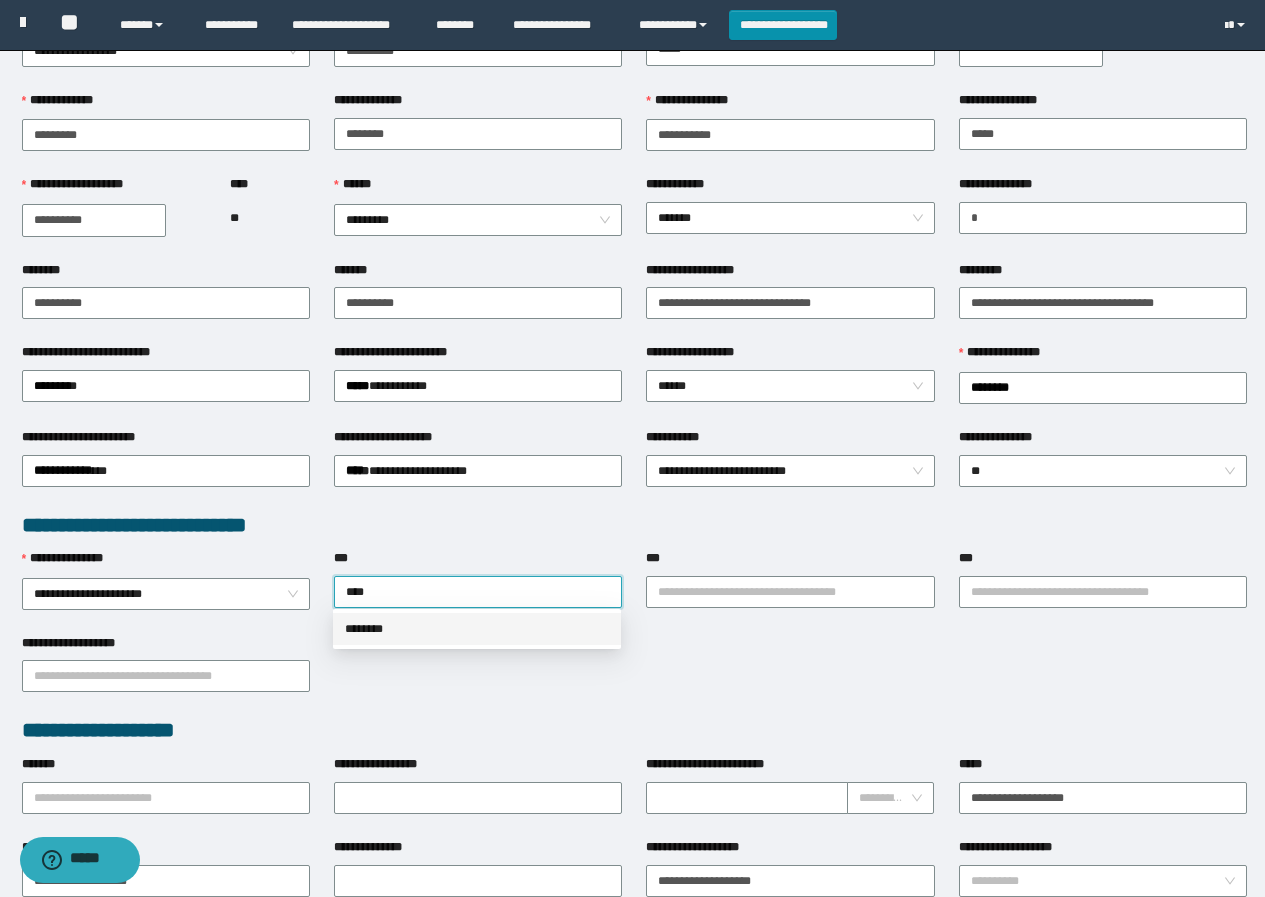 click on "********" at bounding box center (477, 629) 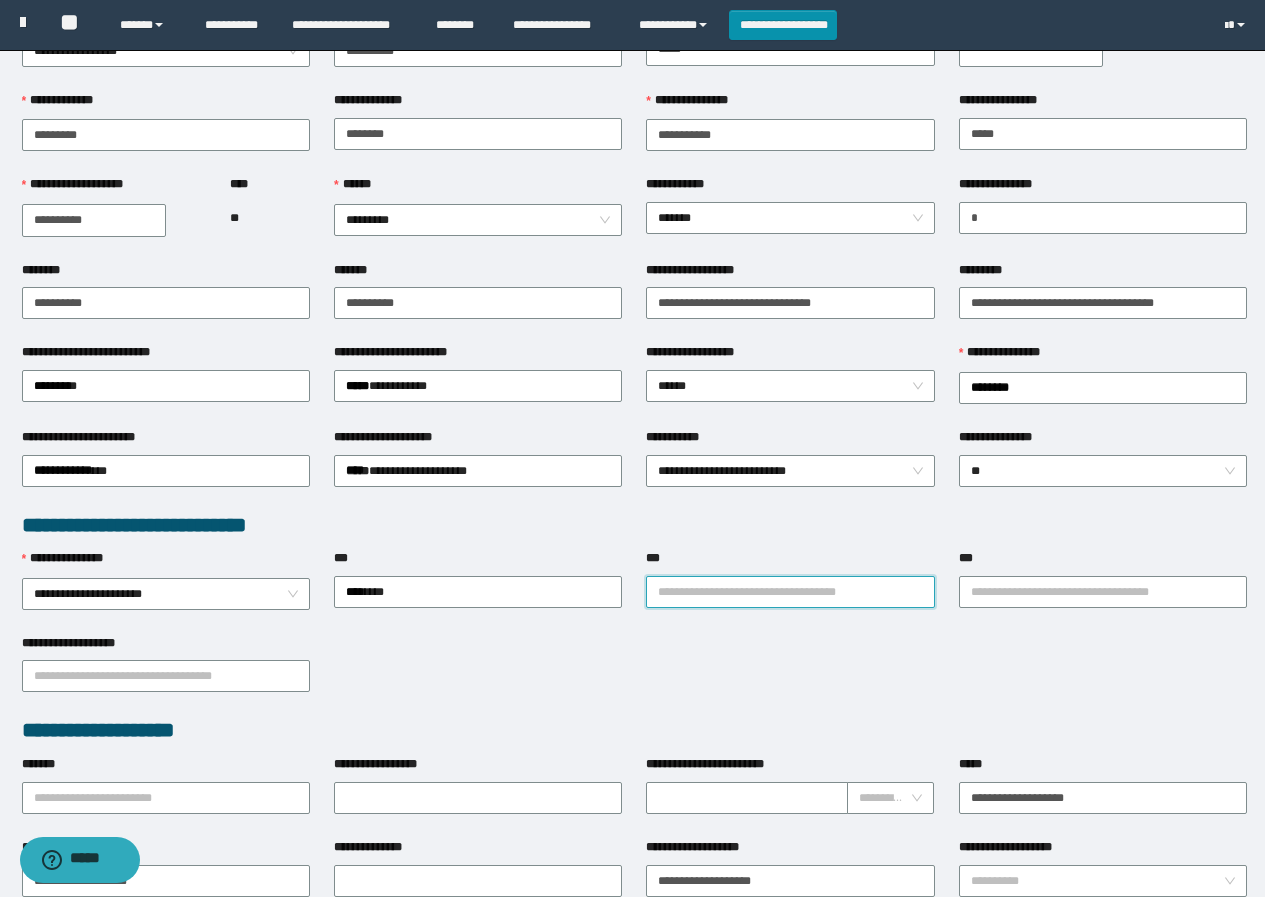 click on "***" at bounding box center [790, 592] 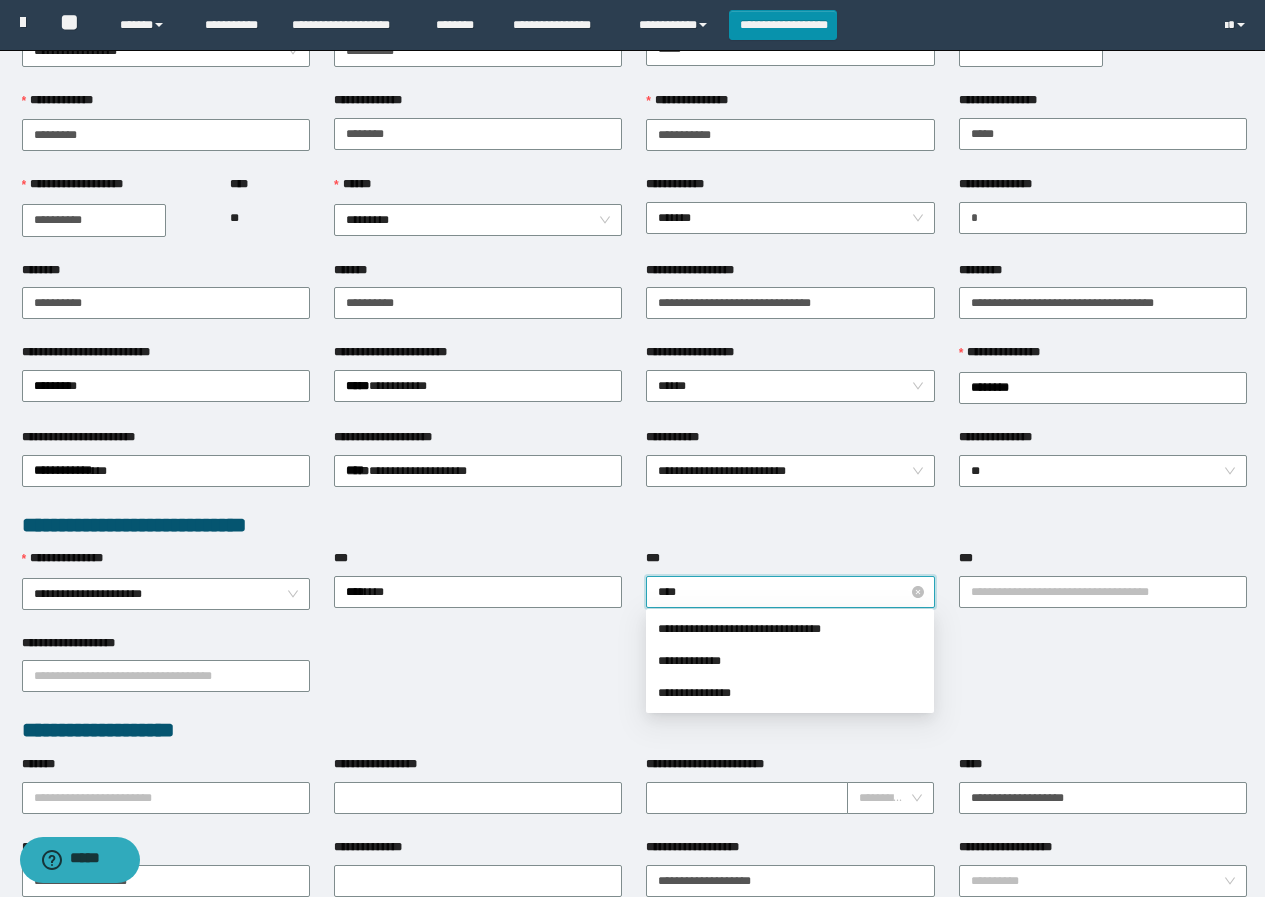 type on "*****" 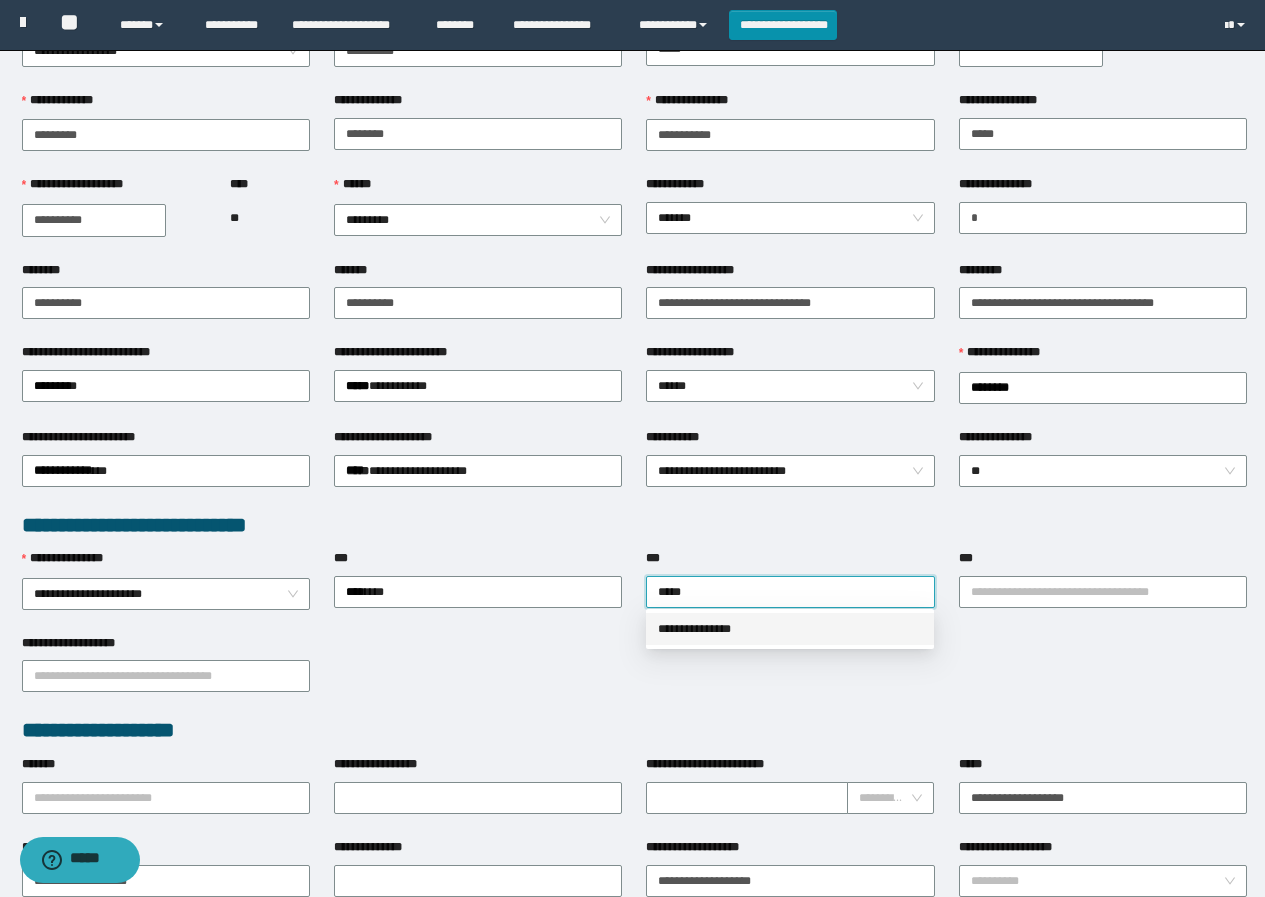 click on "**********" at bounding box center (790, 629) 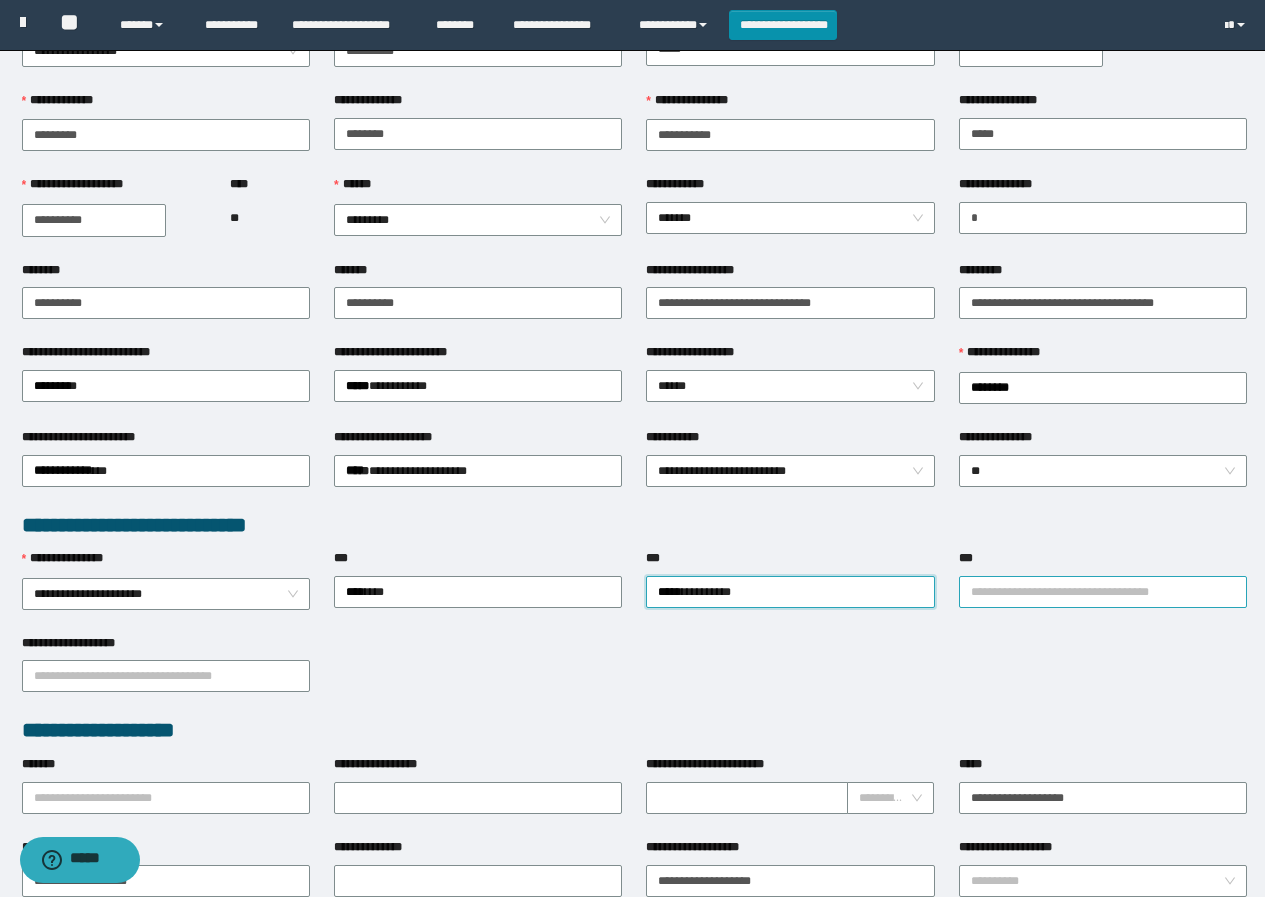 click on "***" at bounding box center [1103, 592] 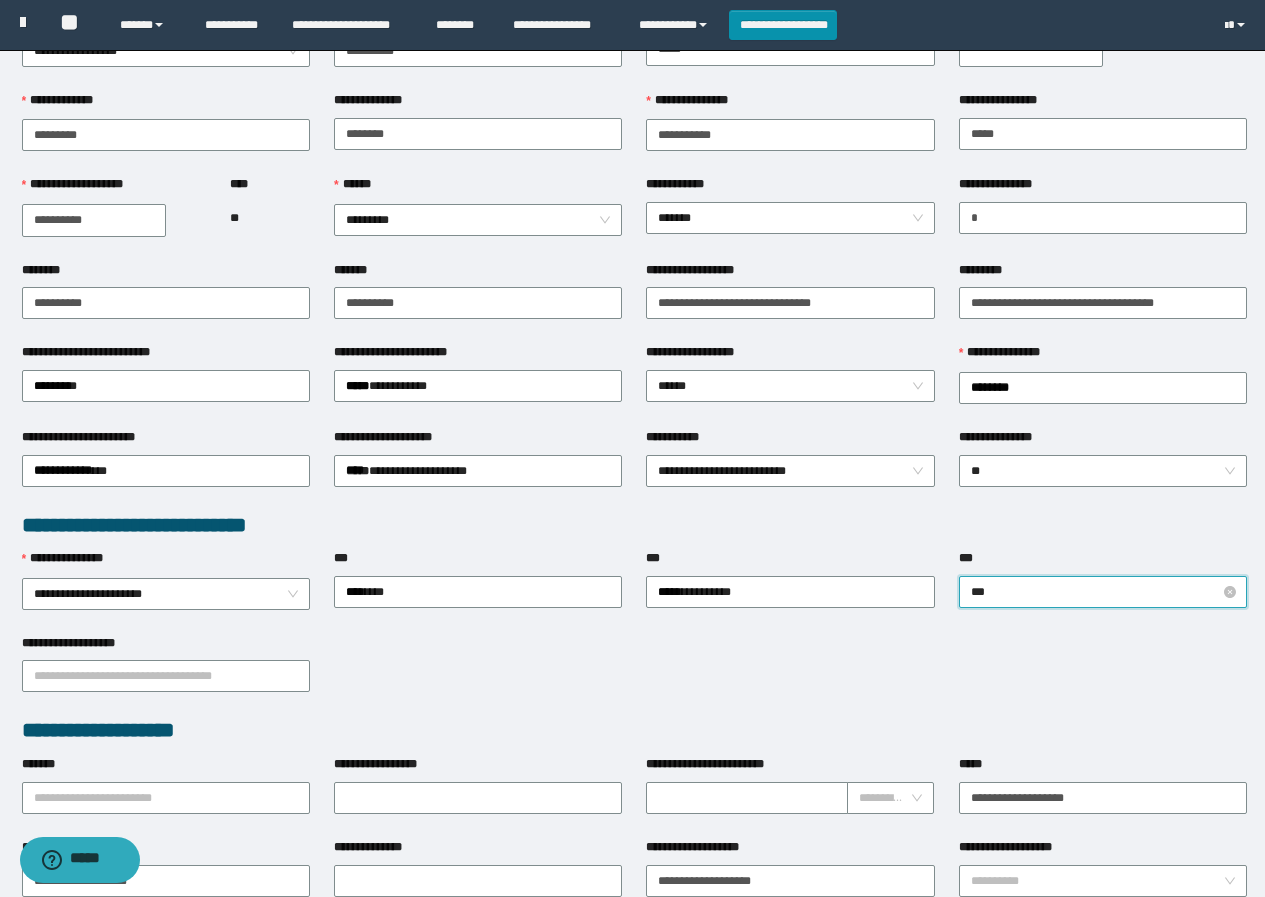 type on "****" 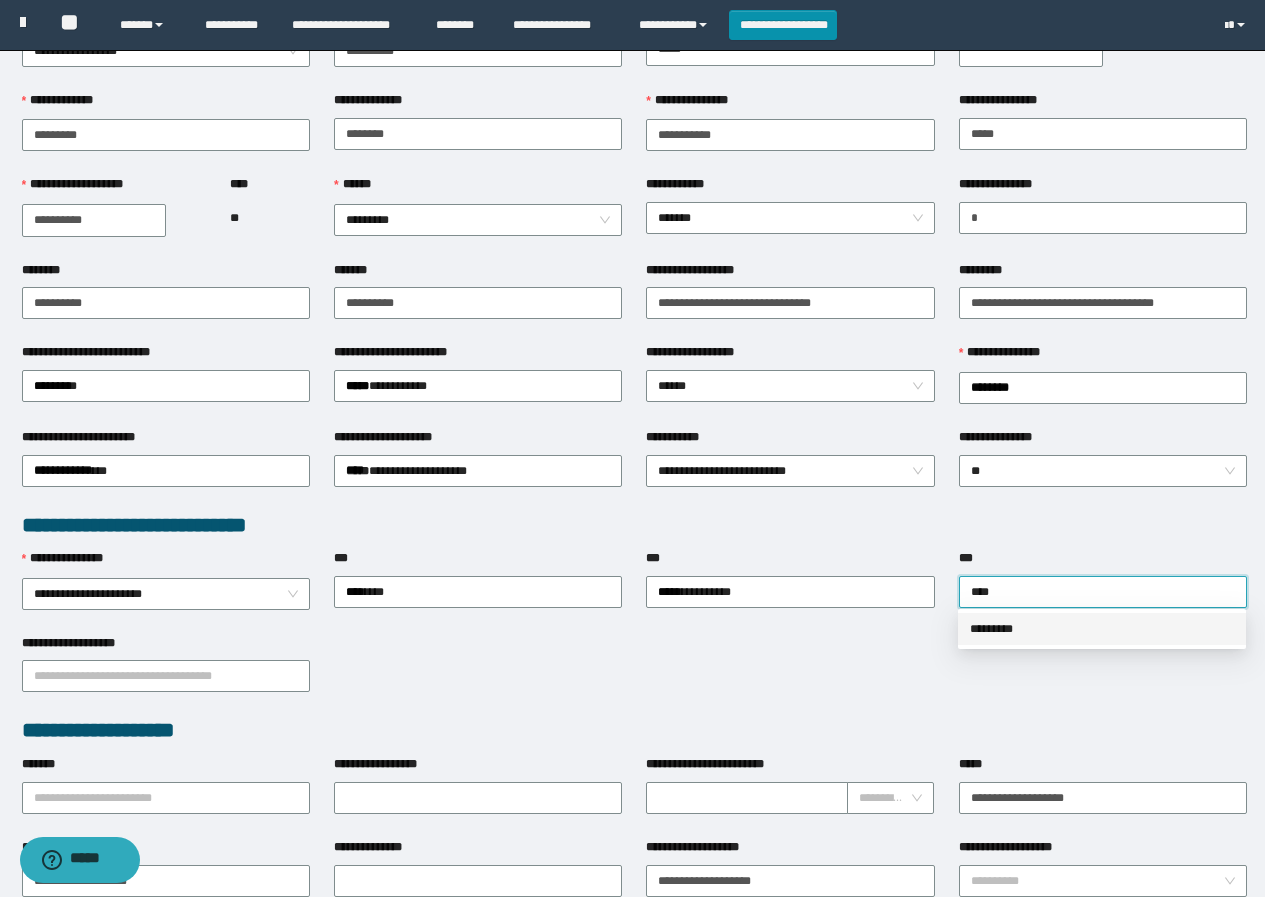 click on "*********" at bounding box center (1102, 629) 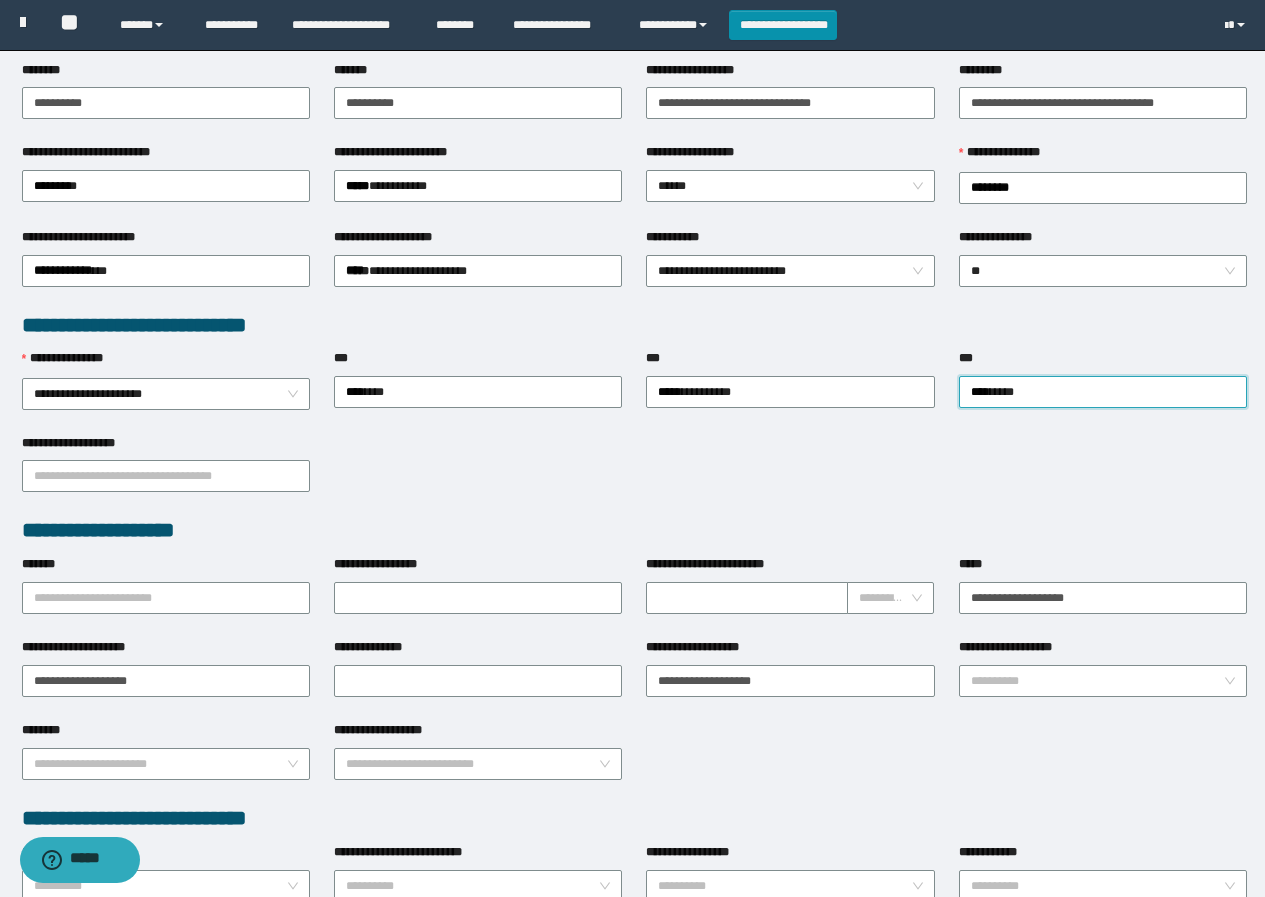 scroll, scrollTop: 400, scrollLeft: 0, axis: vertical 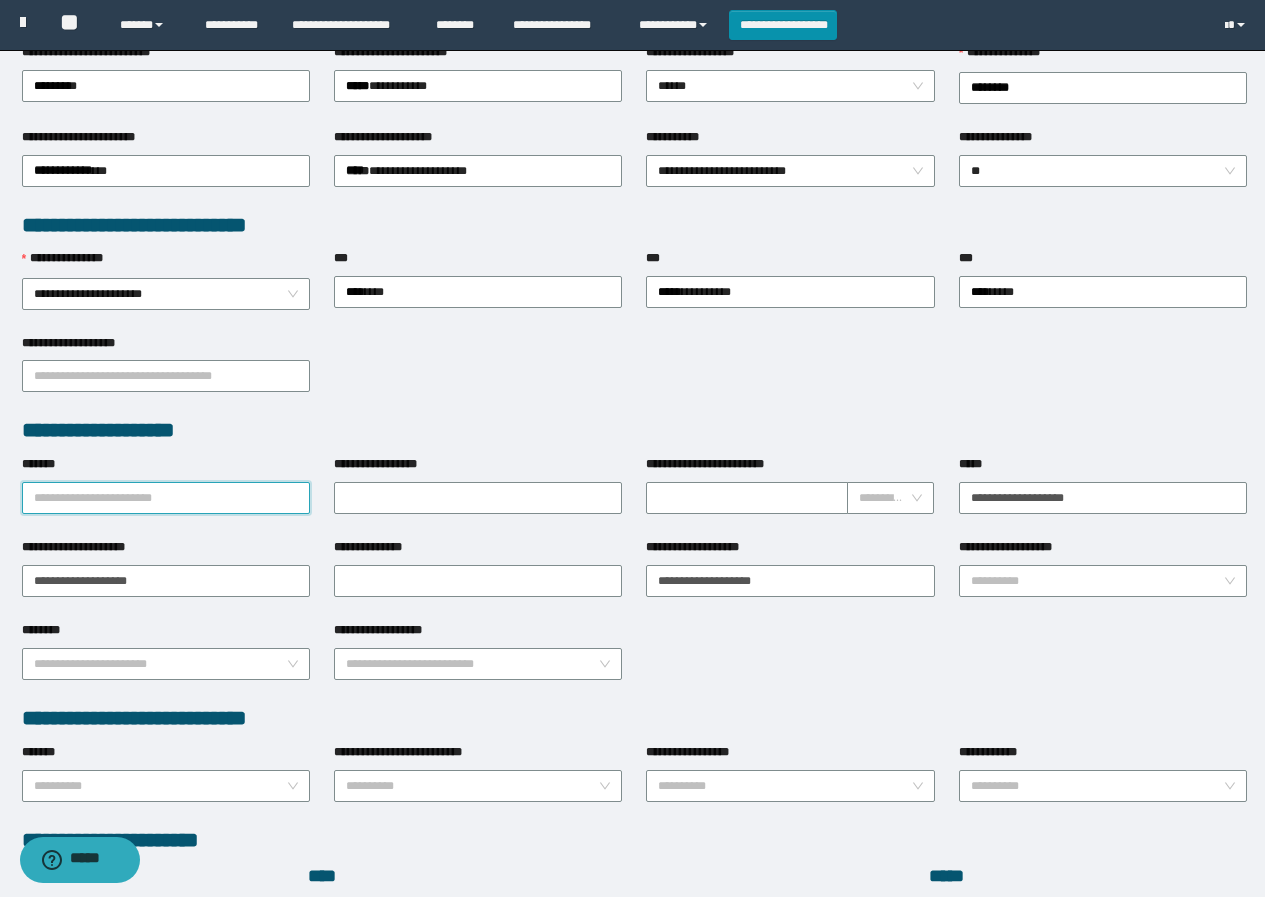 click on "*******" at bounding box center (166, 498) 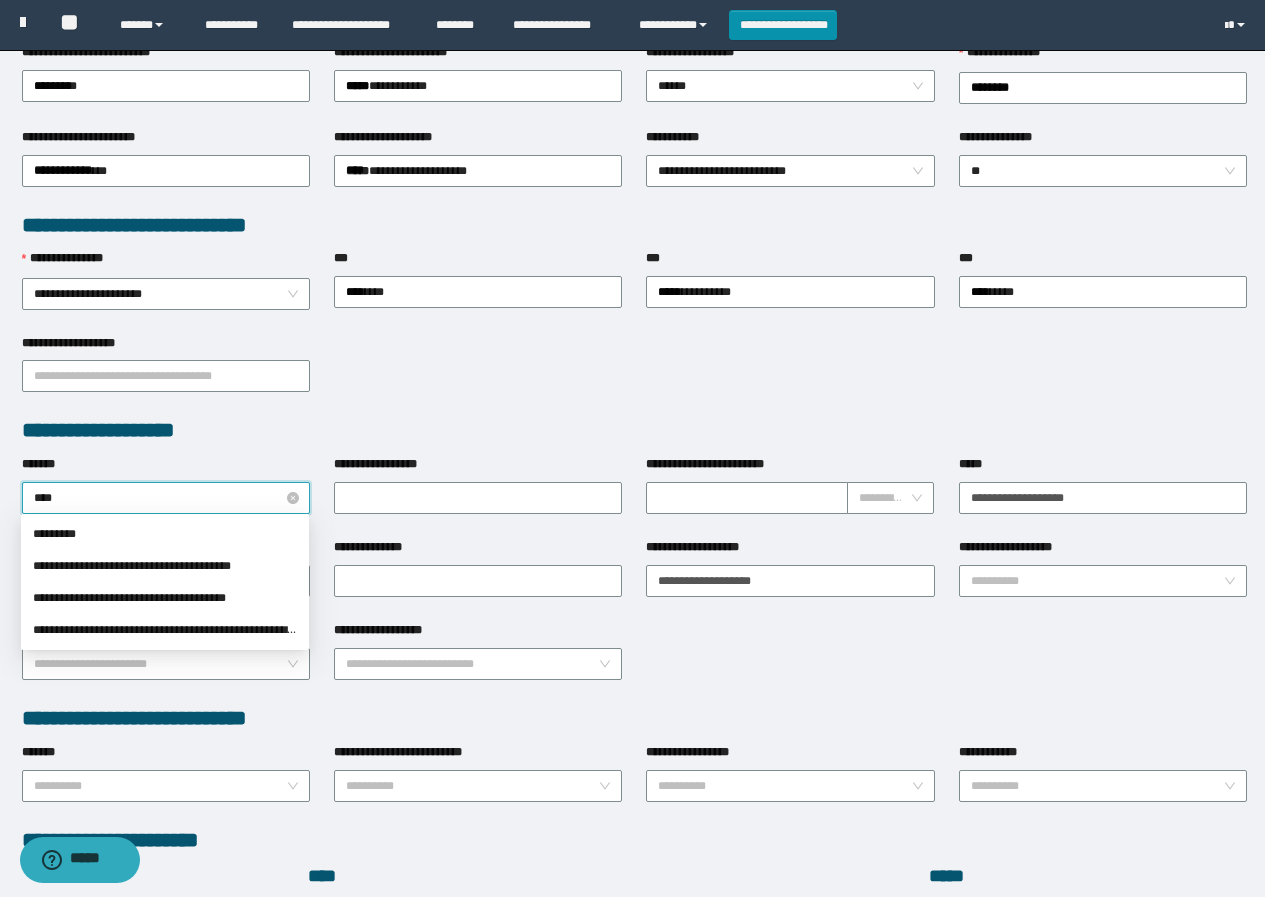 type on "*****" 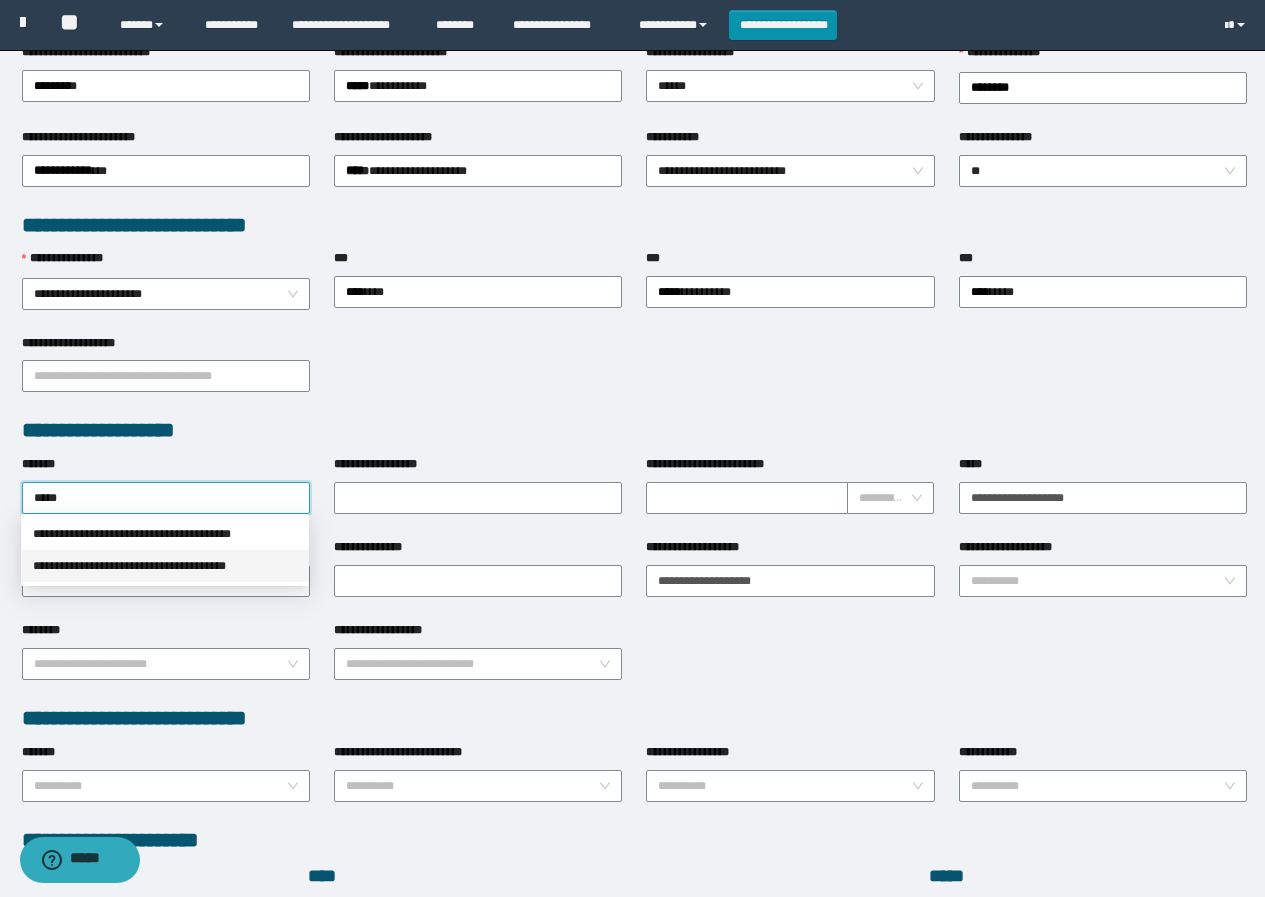 click on "**********" at bounding box center [165, 566] 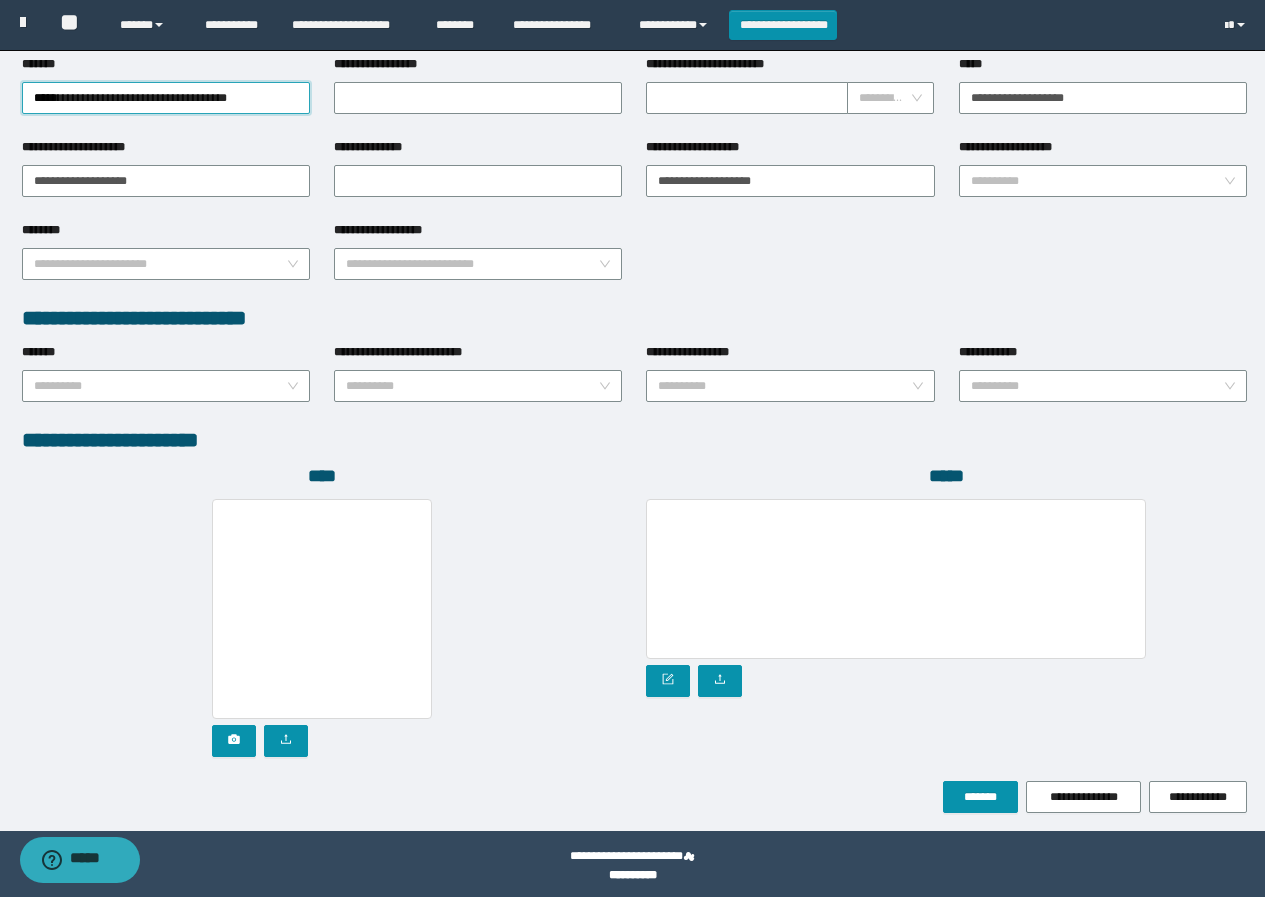scroll, scrollTop: 808, scrollLeft: 0, axis: vertical 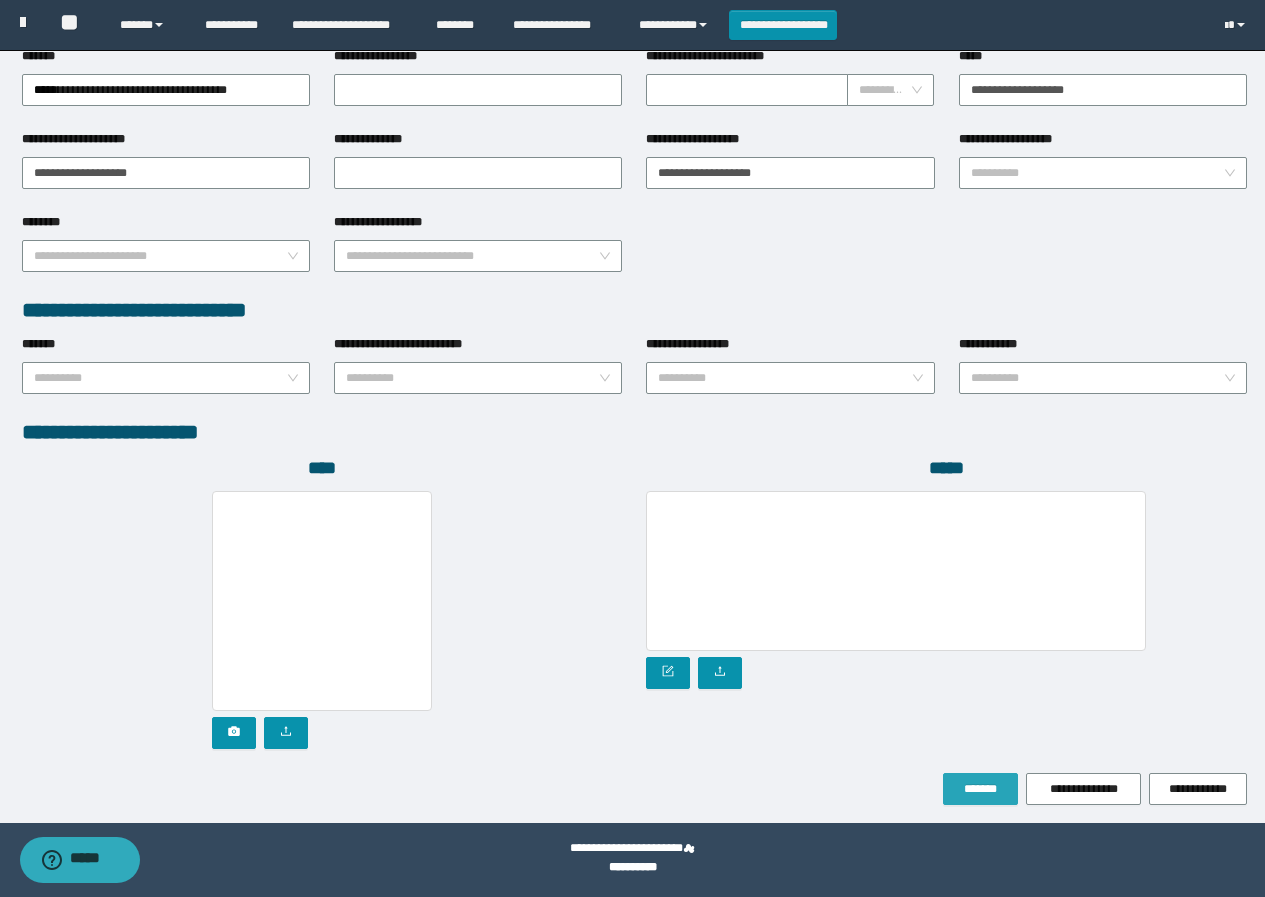 click on "*******" at bounding box center (980, 789) 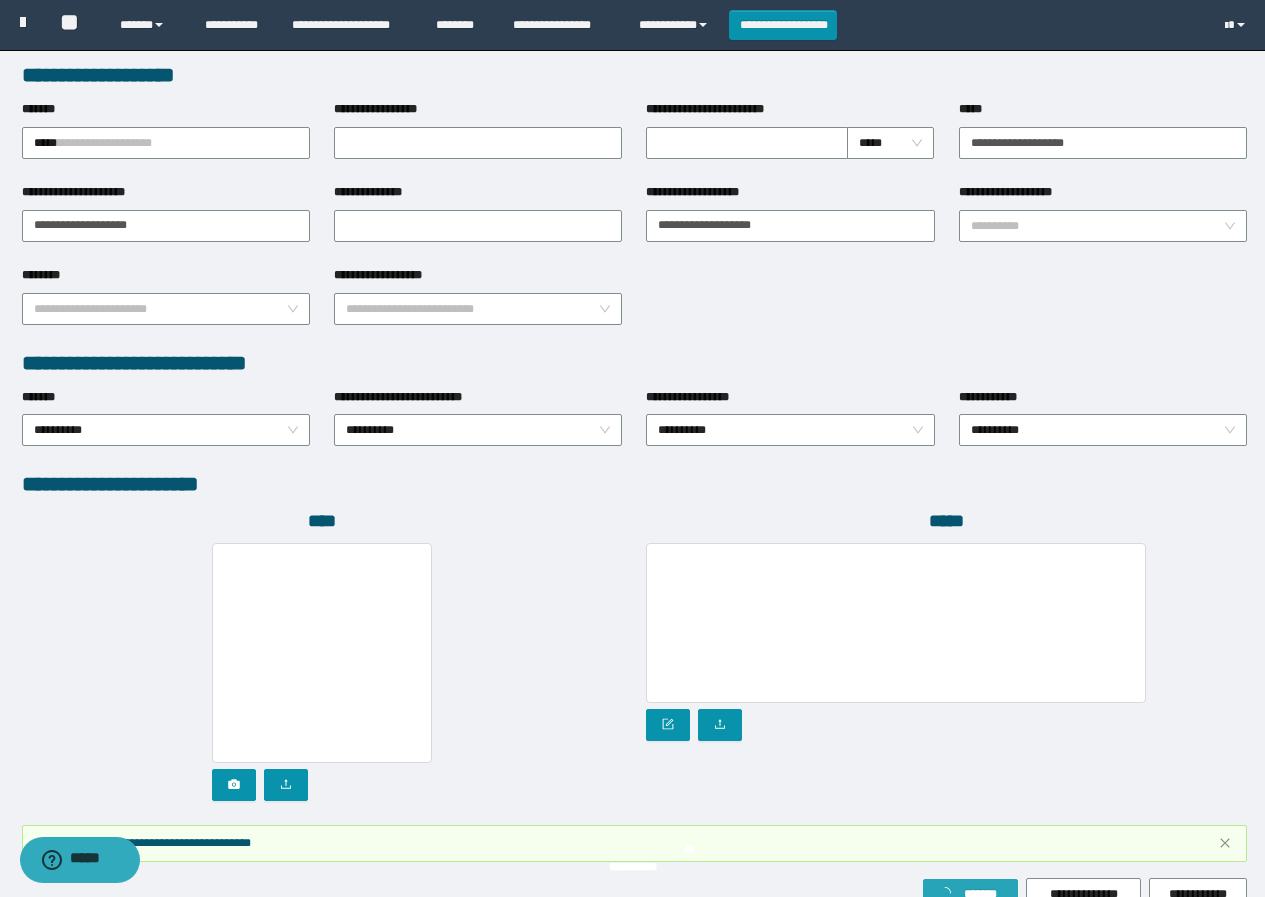 scroll, scrollTop: 861, scrollLeft: 0, axis: vertical 